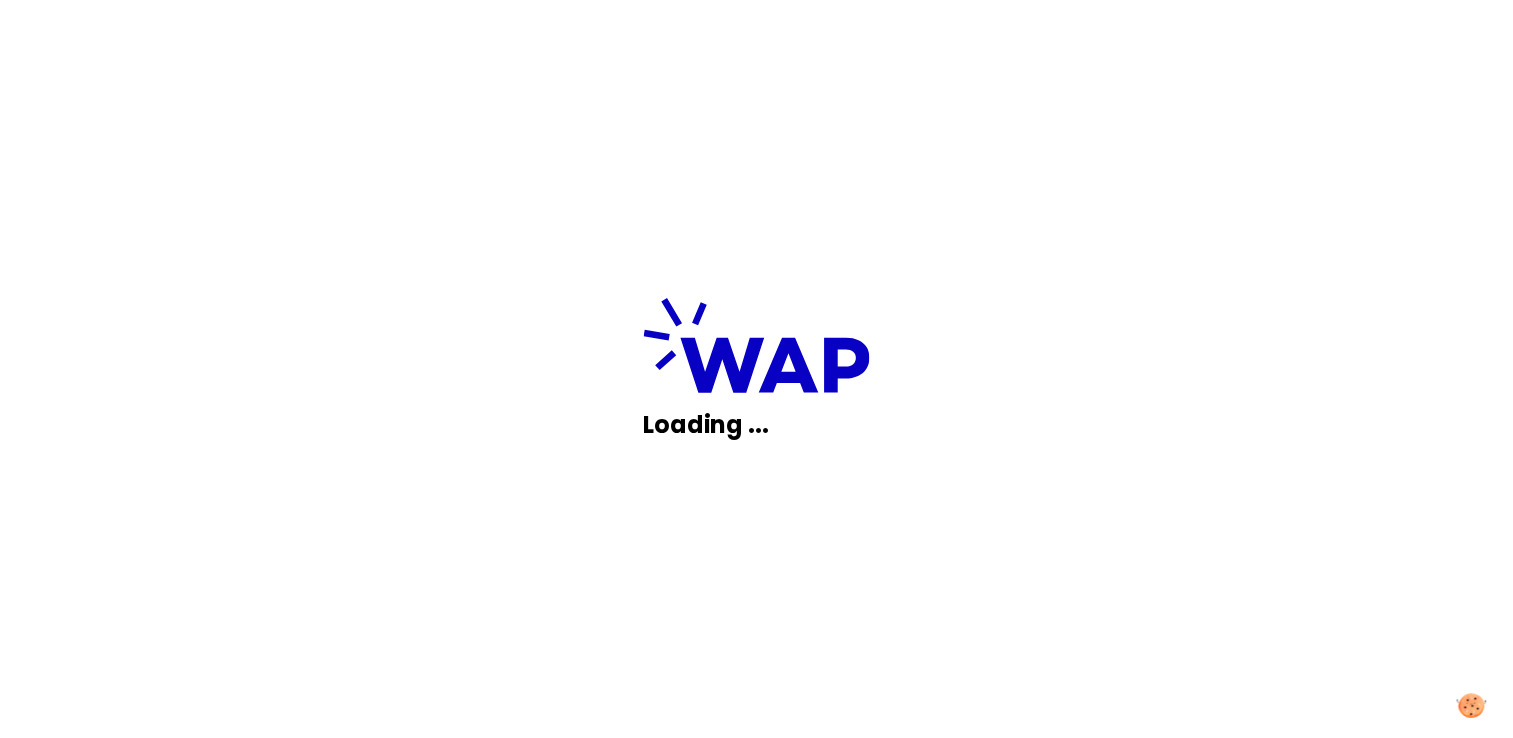scroll, scrollTop: 0, scrollLeft: 0, axis: both 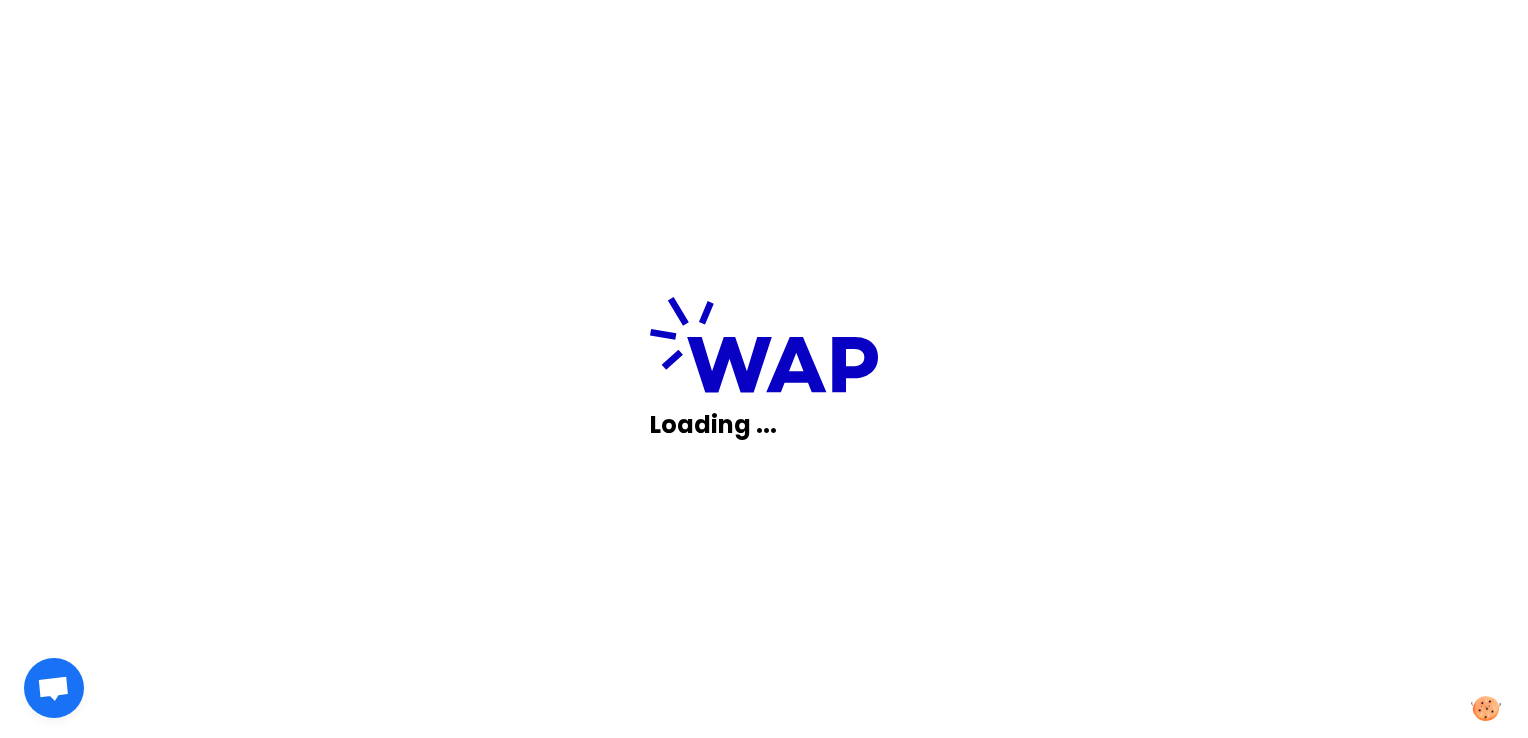 click on "Loading ..." at bounding box center [764, 369] 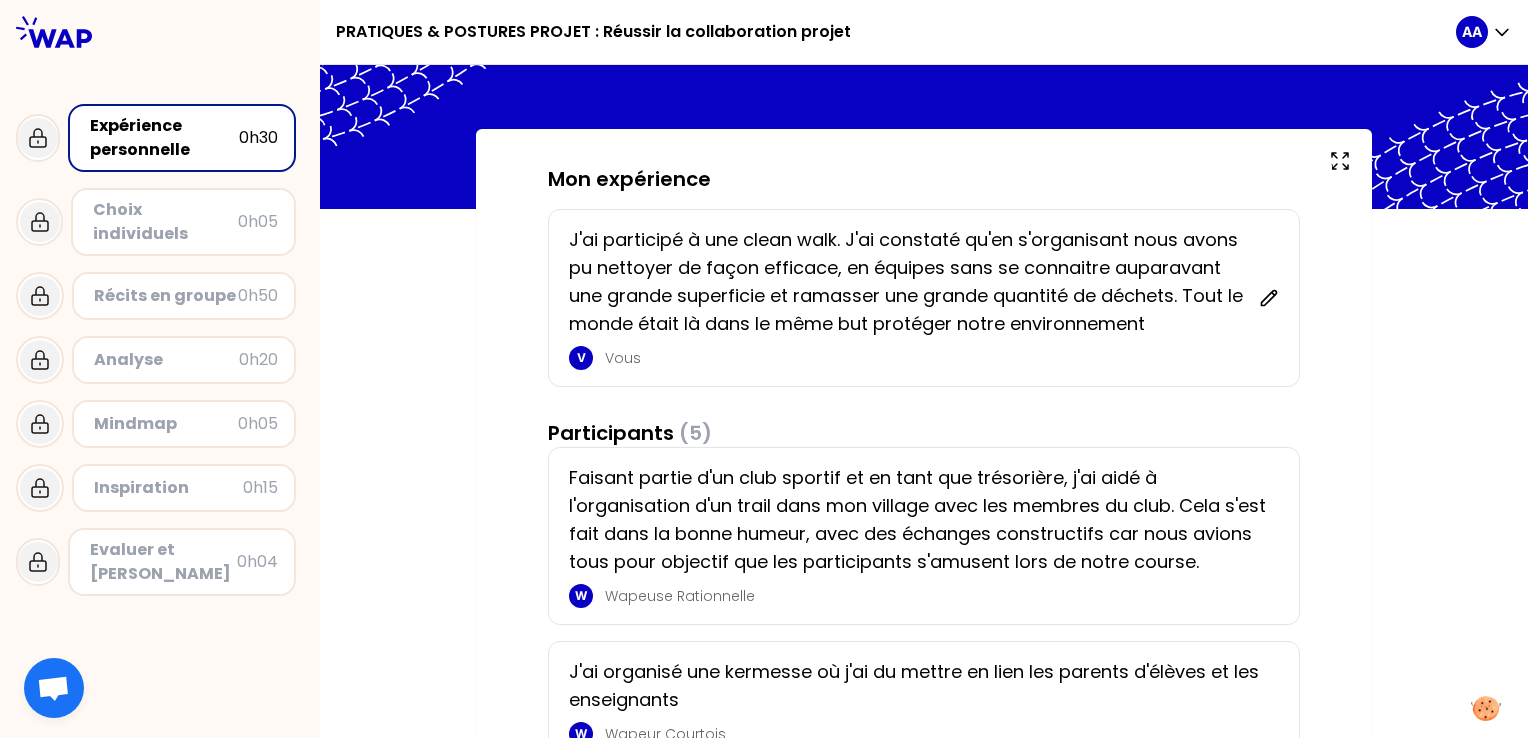 scroll, scrollTop: 67, scrollLeft: 0, axis: vertical 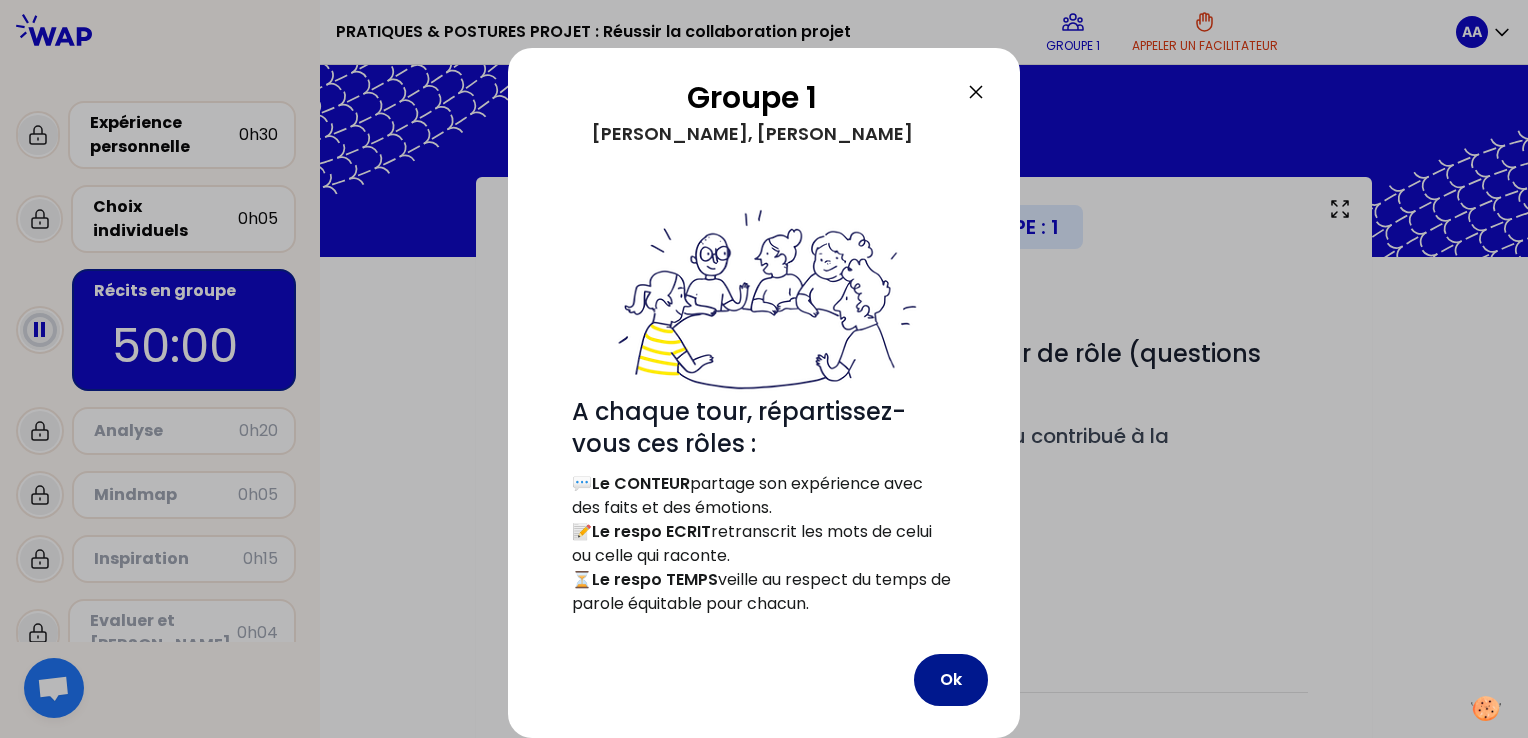 click on "Ok" at bounding box center (951, 680) 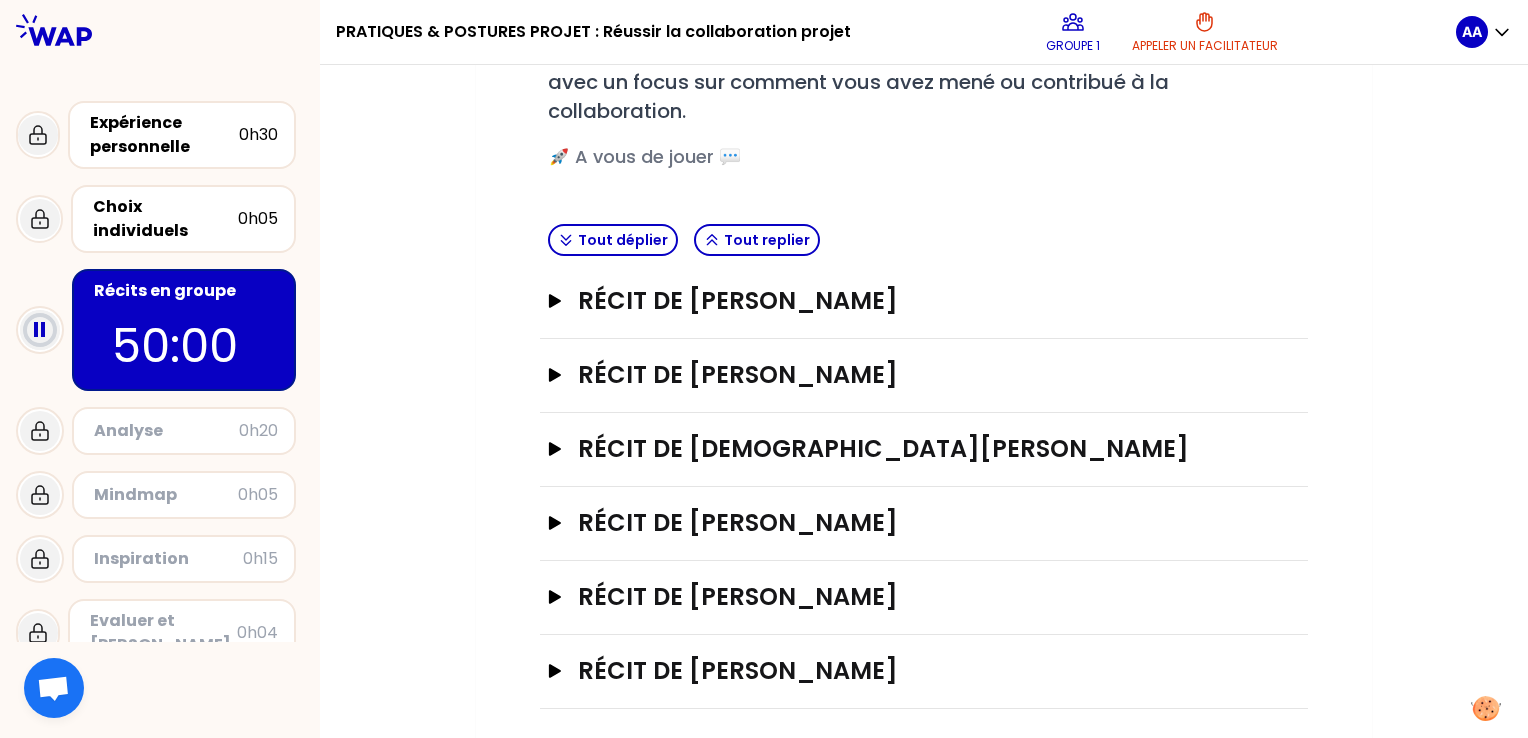 scroll, scrollTop: 360, scrollLeft: 0, axis: vertical 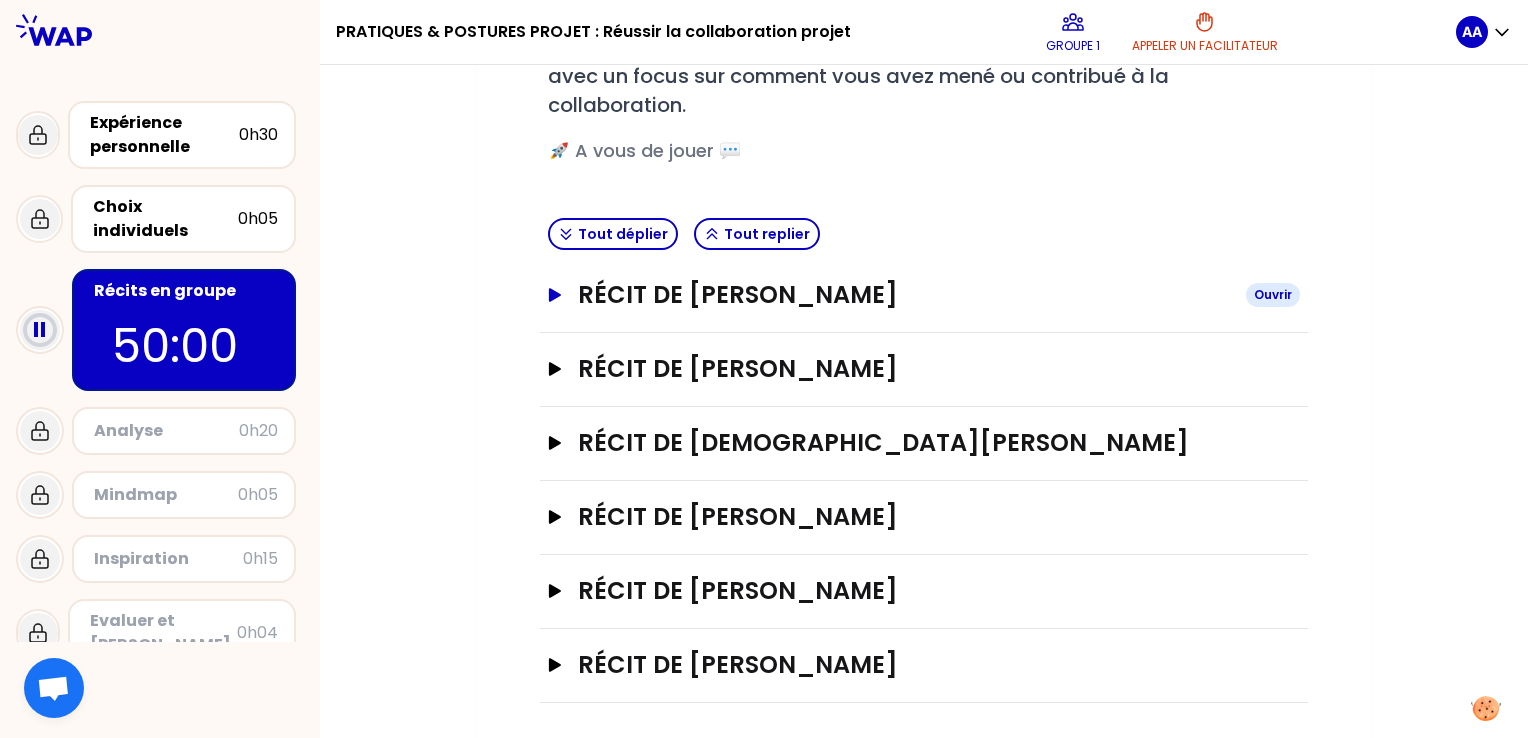 click 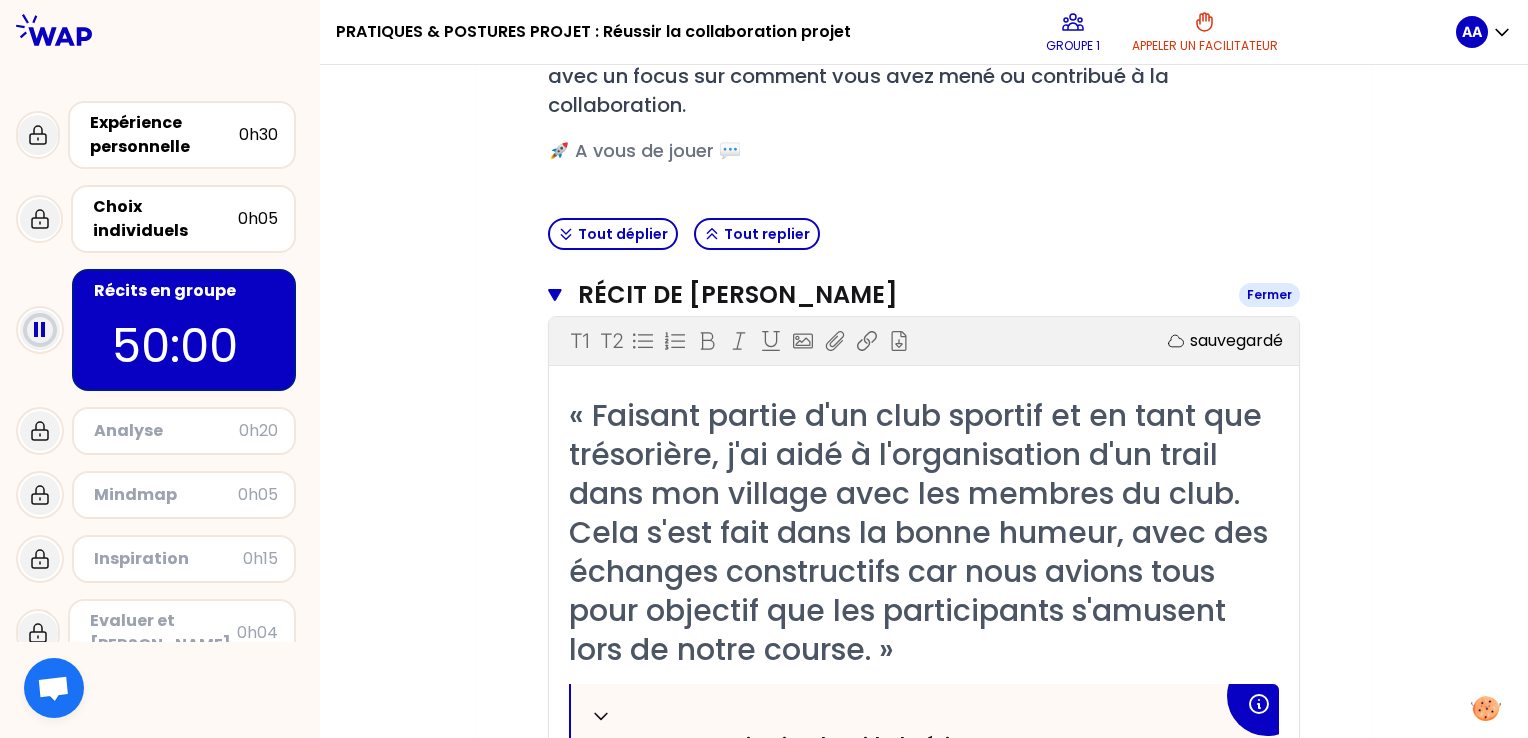 click 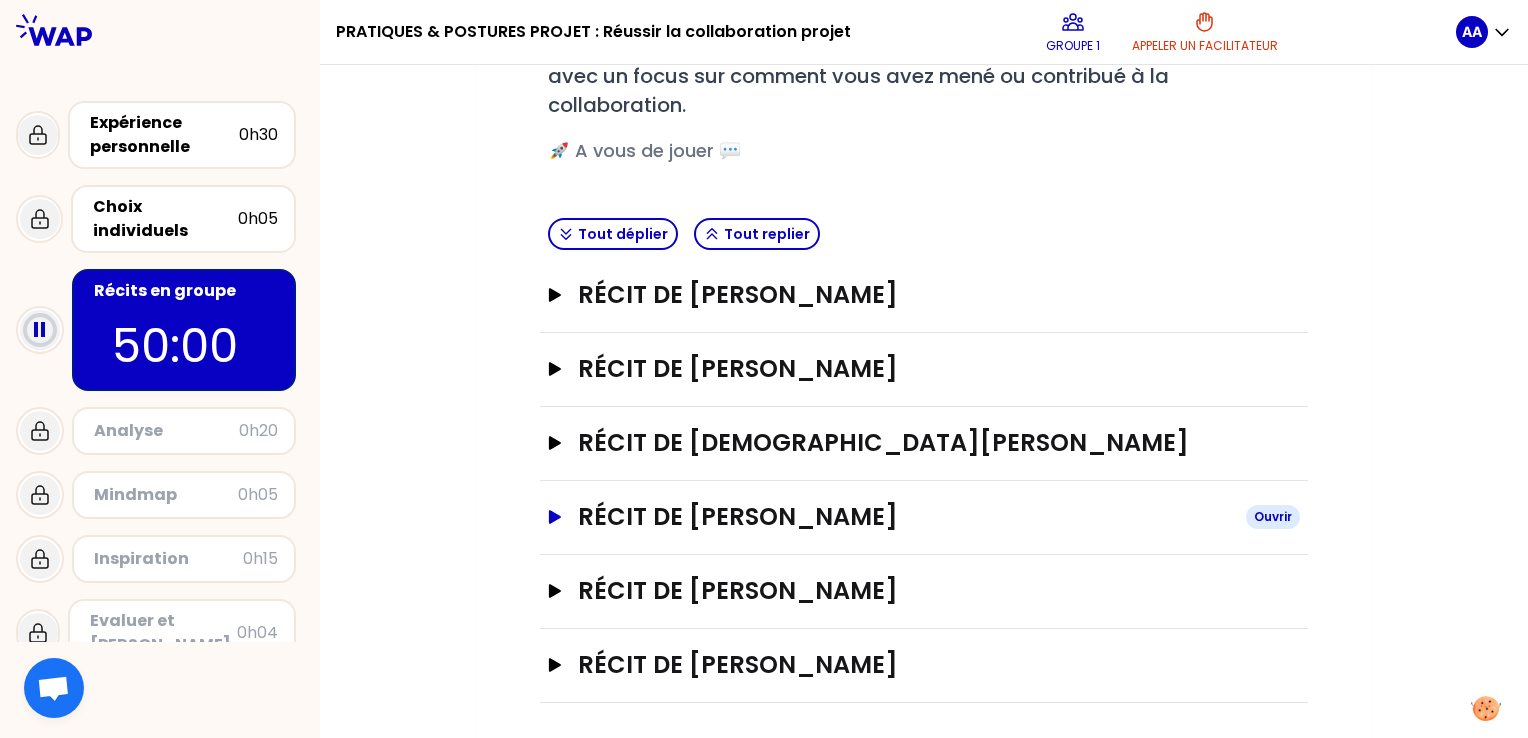 click on "Récit de [PERSON_NAME]" at bounding box center (924, 517) 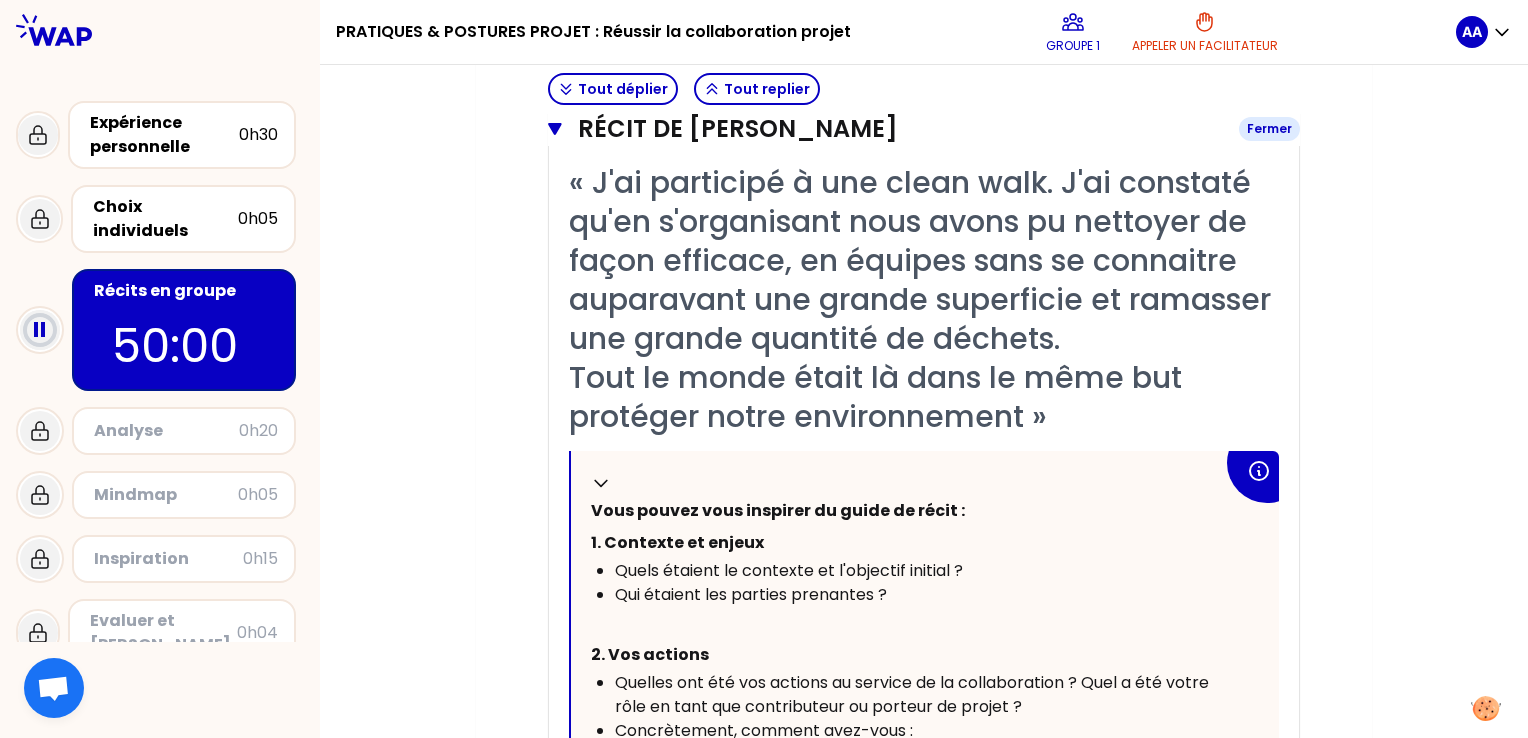 scroll, scrollTop: 816, scrollLeft: 0, axis: vertical 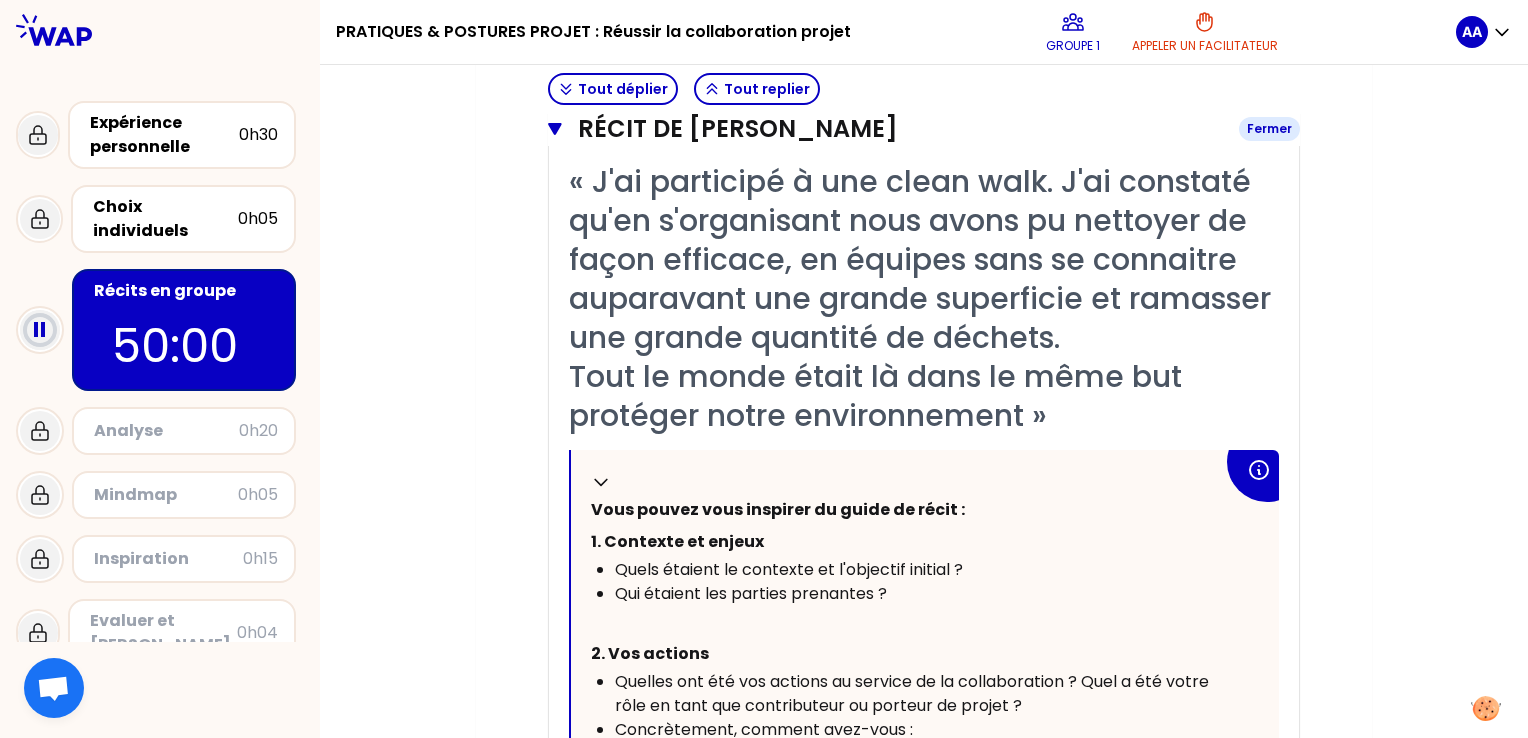 click 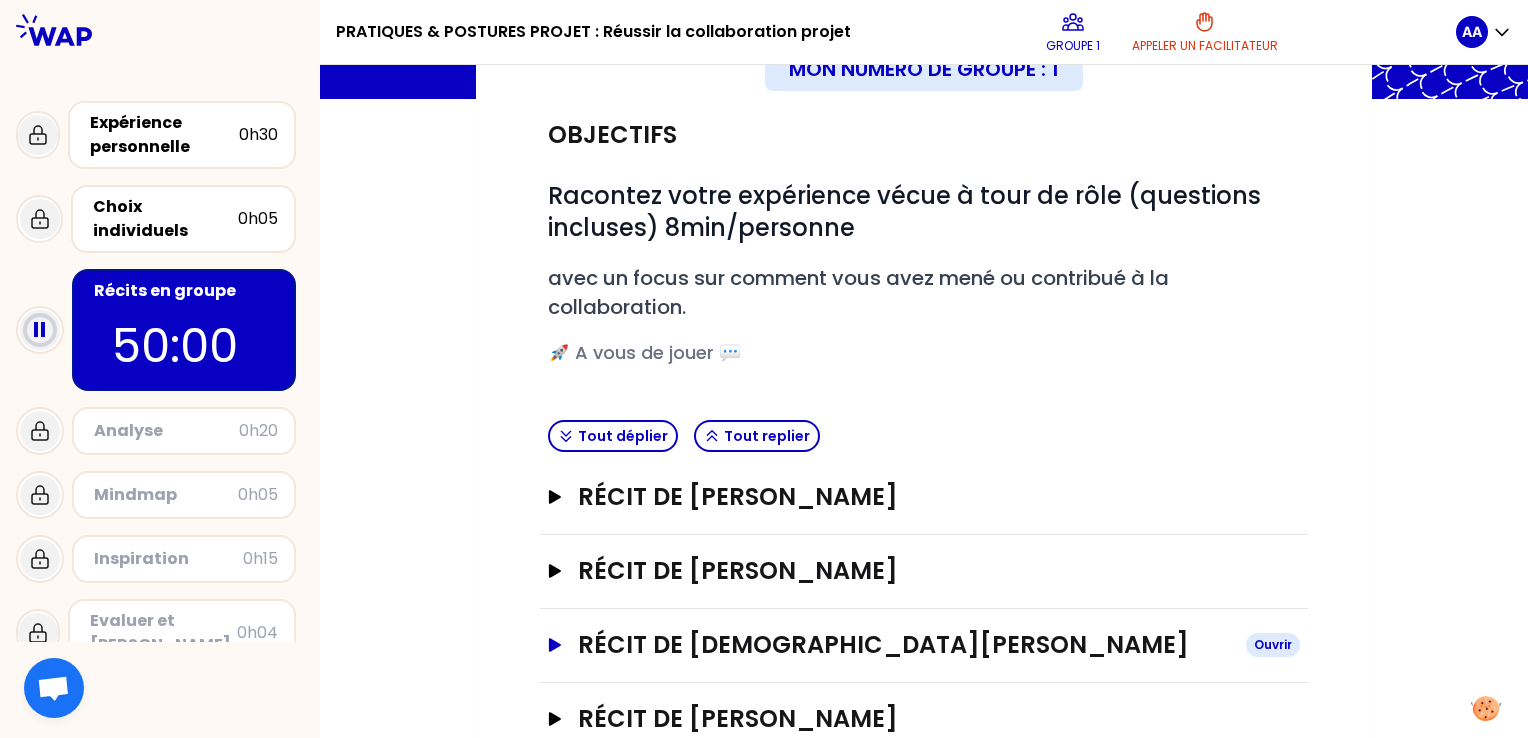 scroll, scrollTop: 300, scrollLeft: 0, axis: vertical 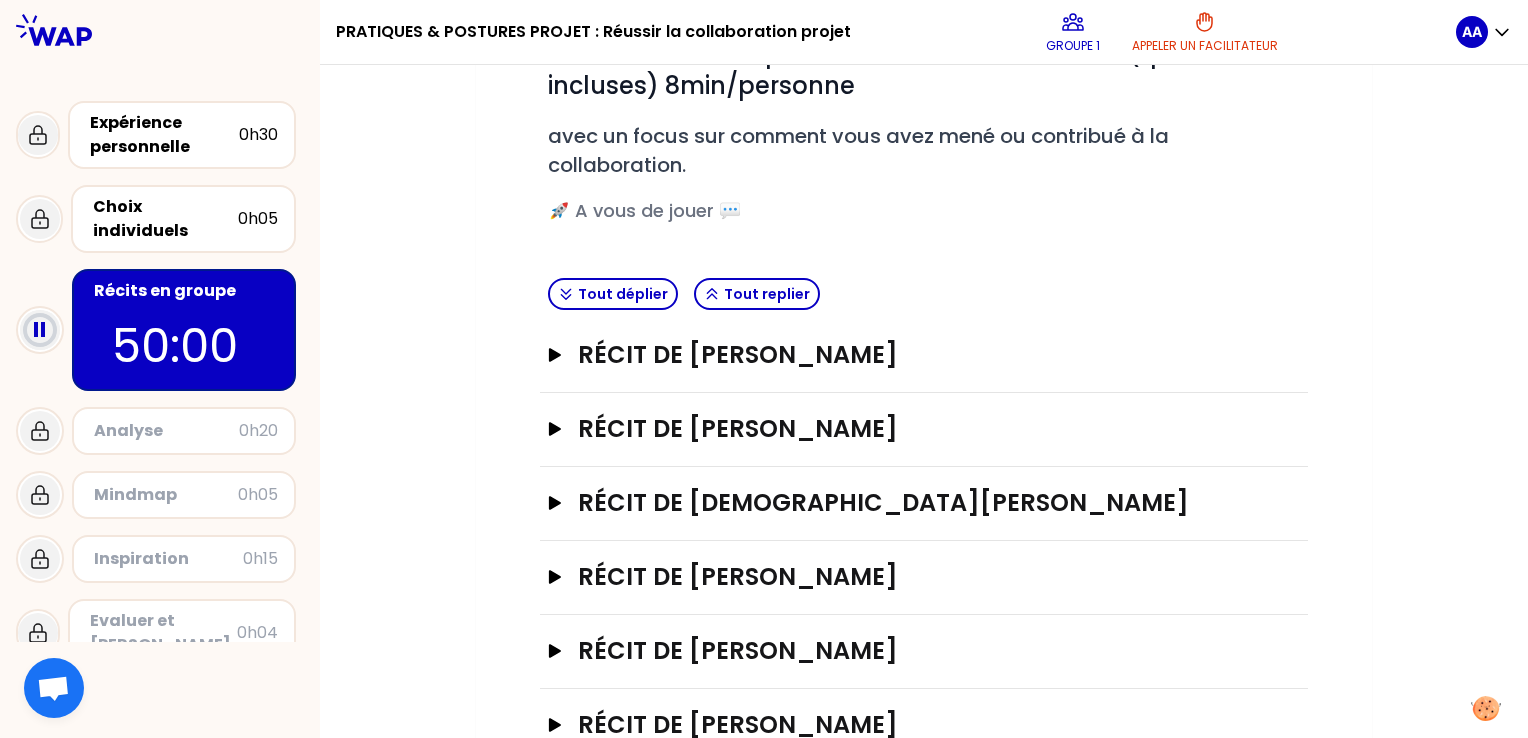 click on "Récit de Sandrine MANACH Ouvrir" at bounding box center (924, 356) 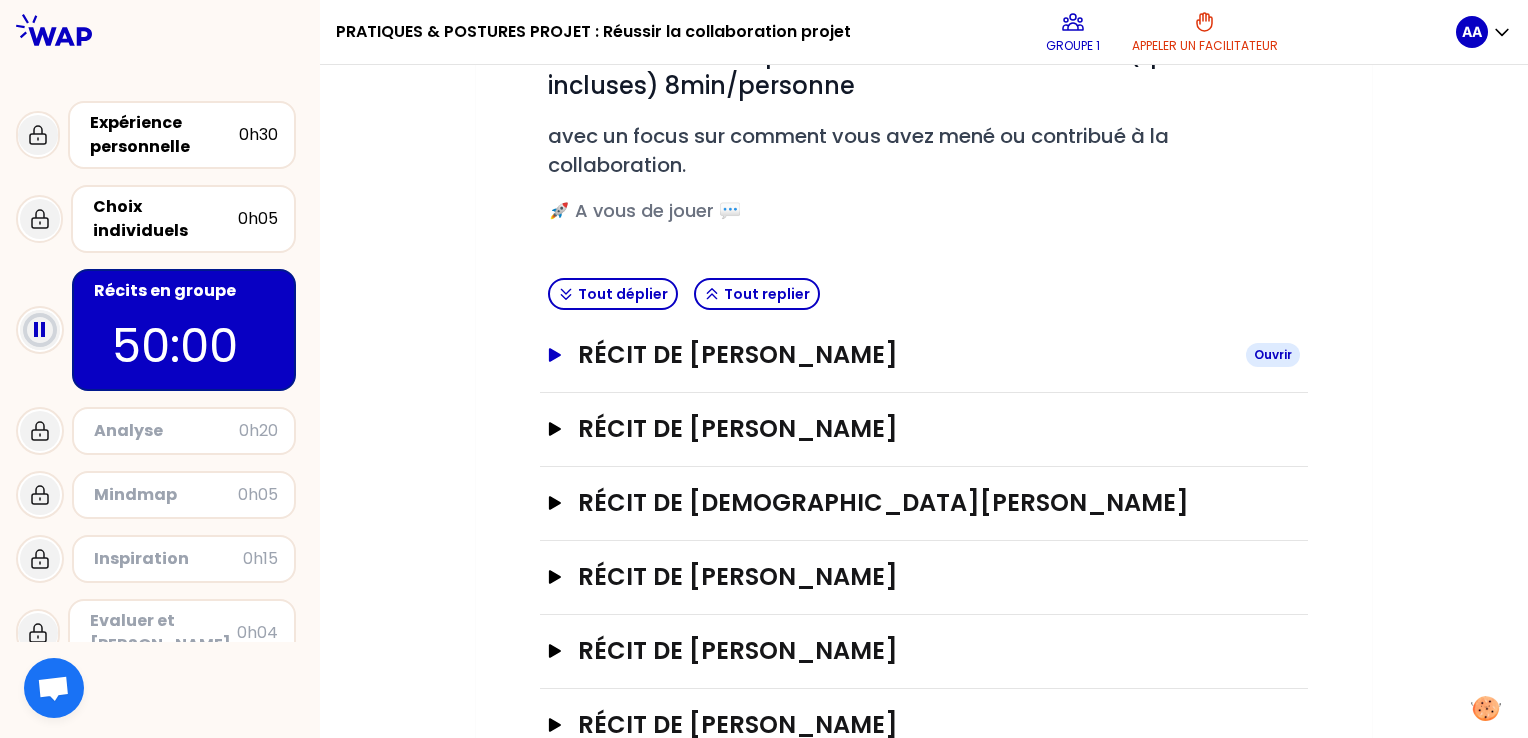 click 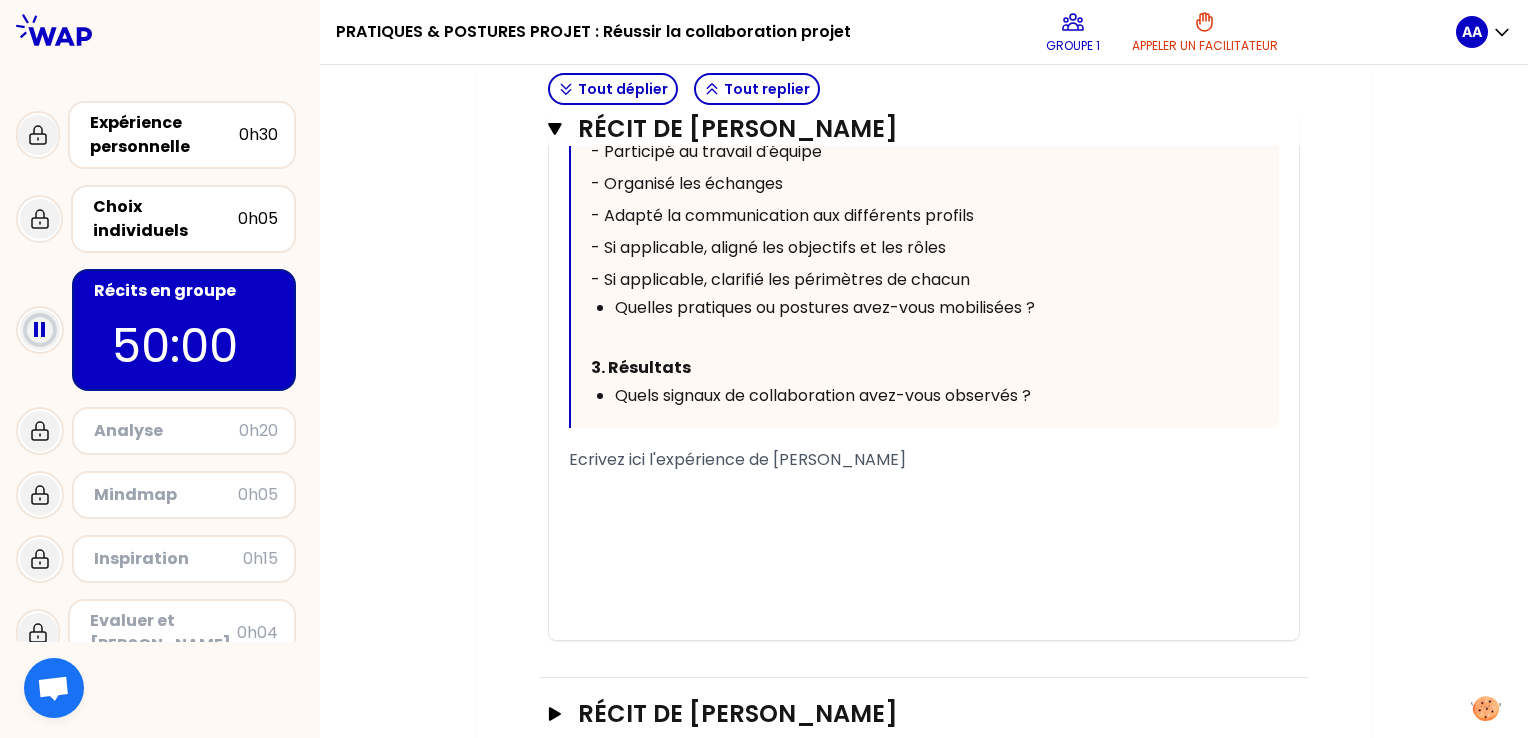 scroll, scrollTop: 1207, scrollLeft: 0, axis: vertical 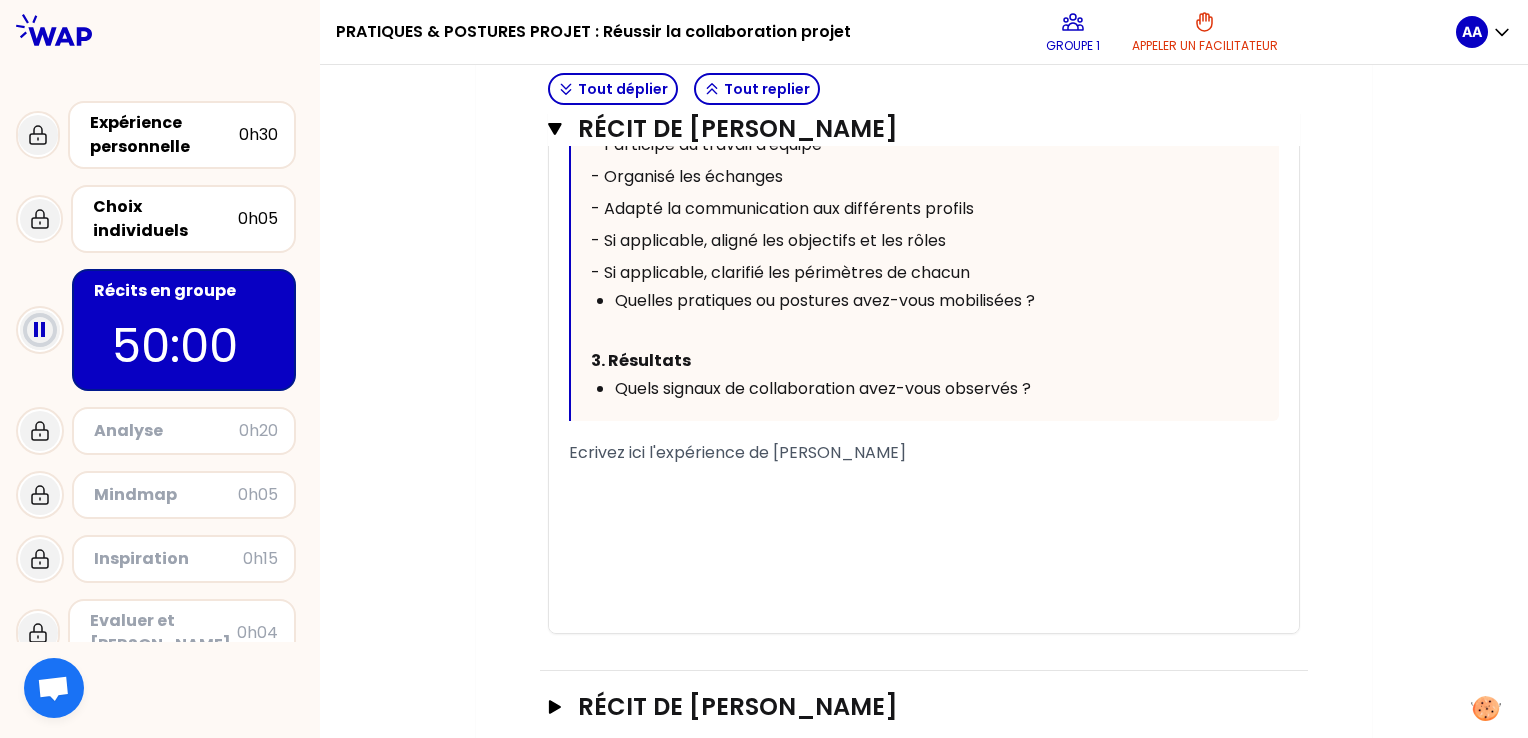 click on "﻿" at bounding box center (924, 501) 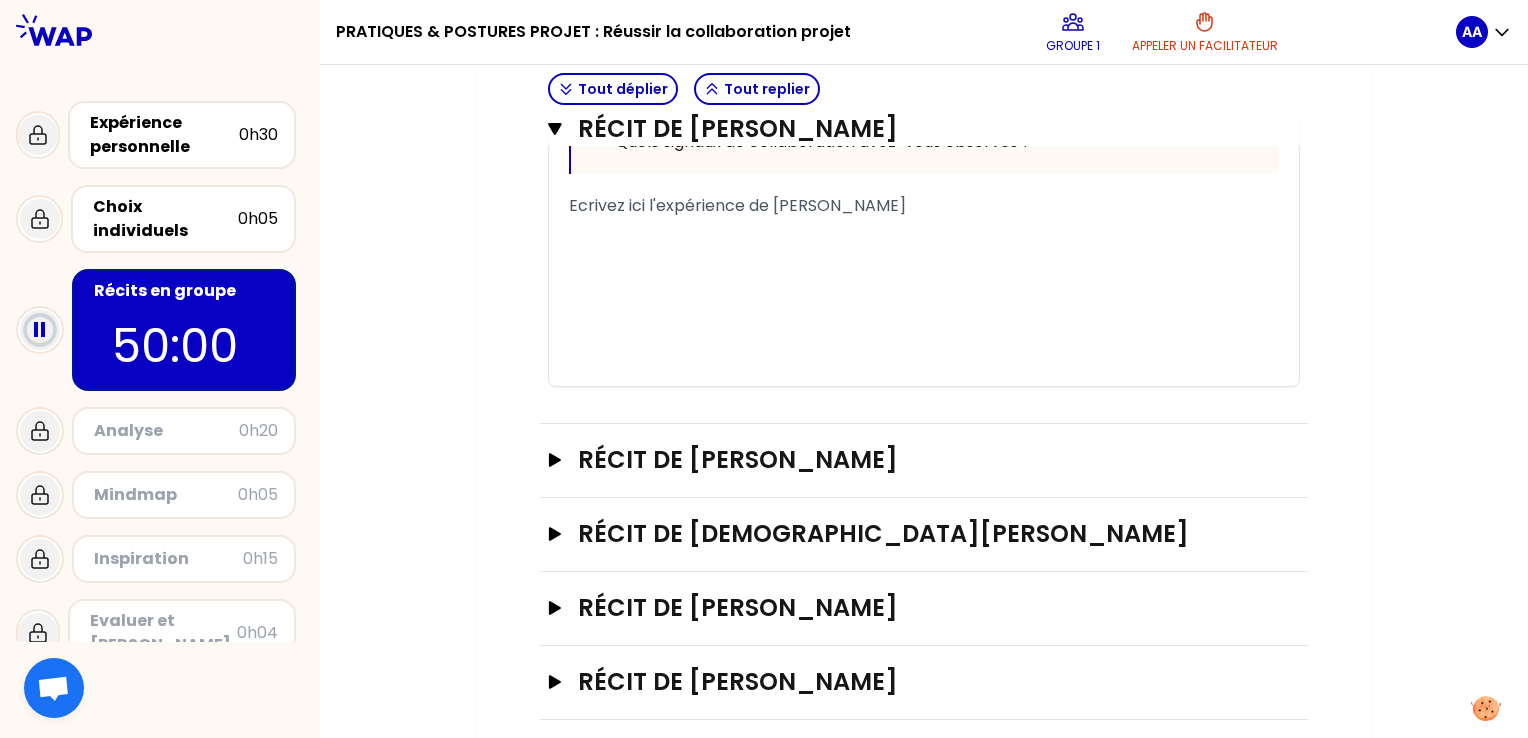 scroll, scrollTop: 1456, scrollLeft: 0, axis: vertical 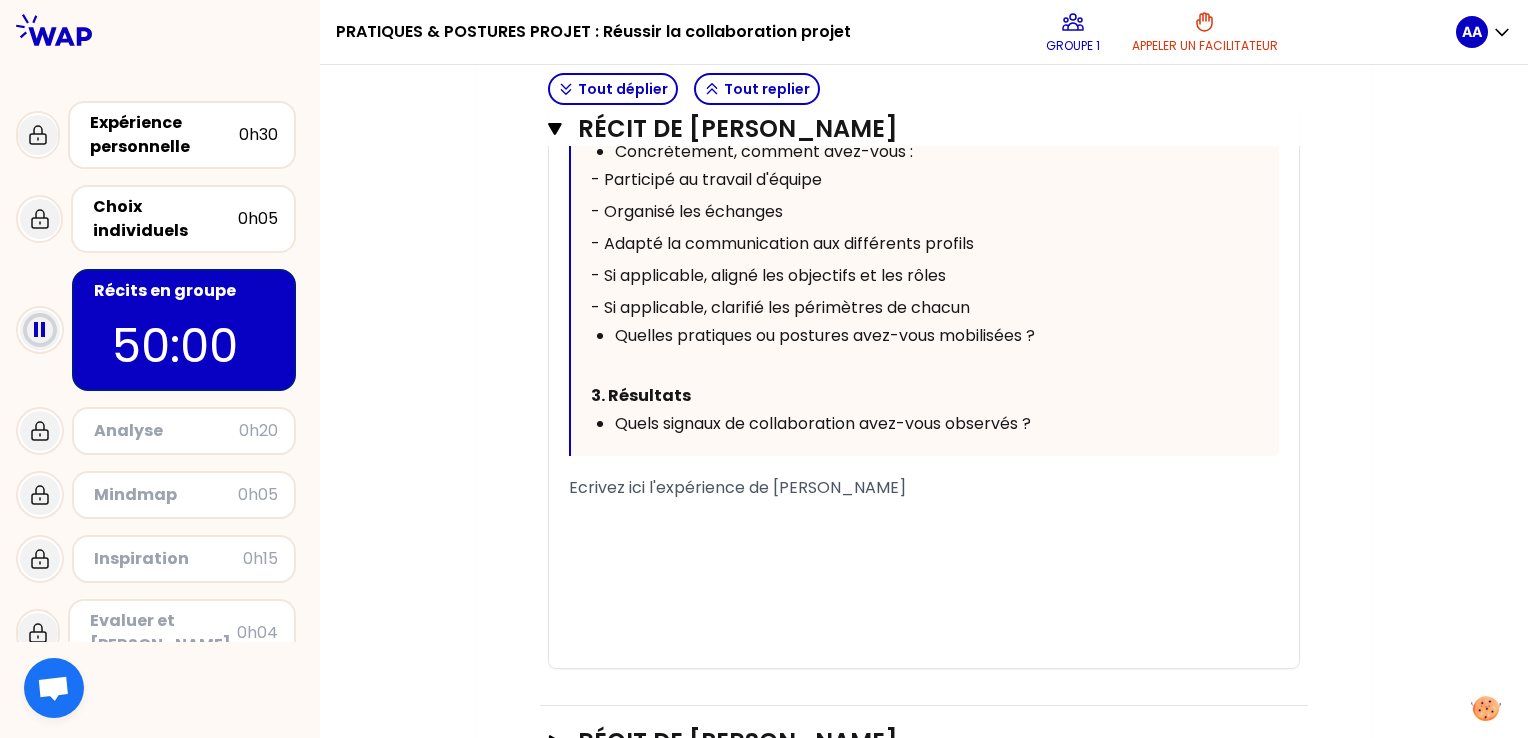 click on "﻿" at bounding box center (924, 560) 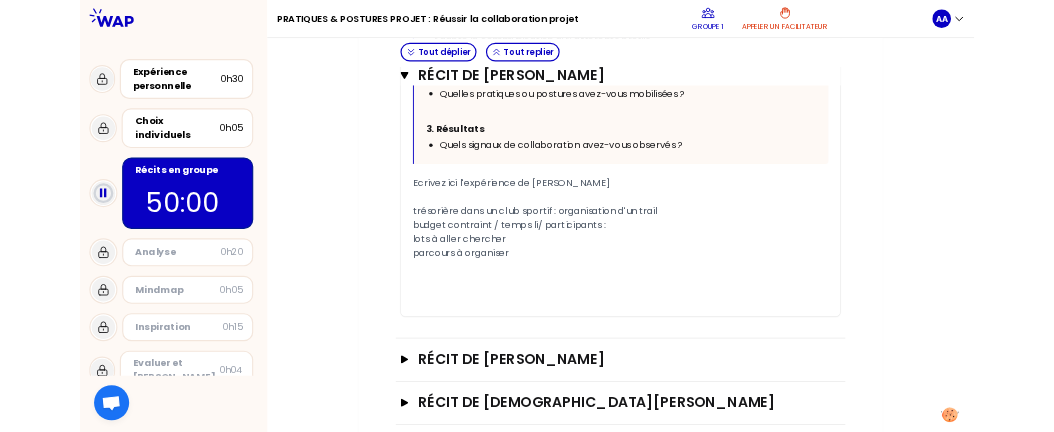 scroll, scrollTop: 1343, scrollLeft: 0, axis: vertical 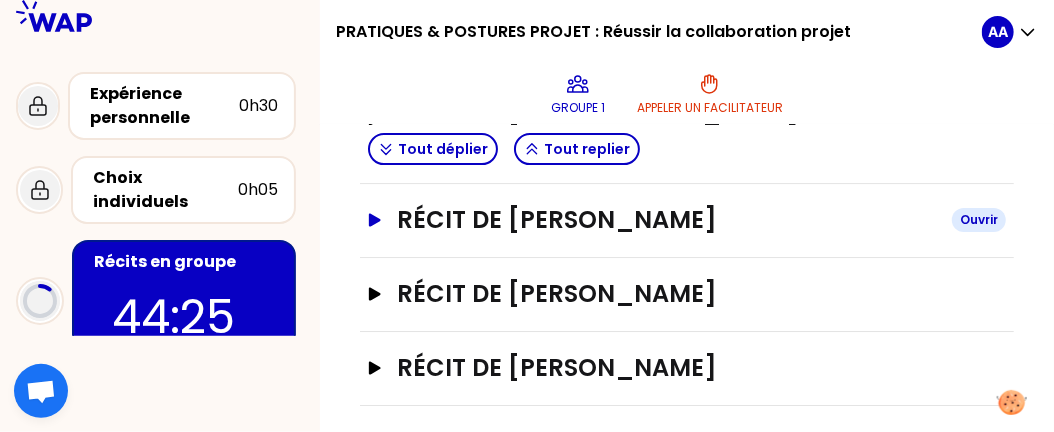 click 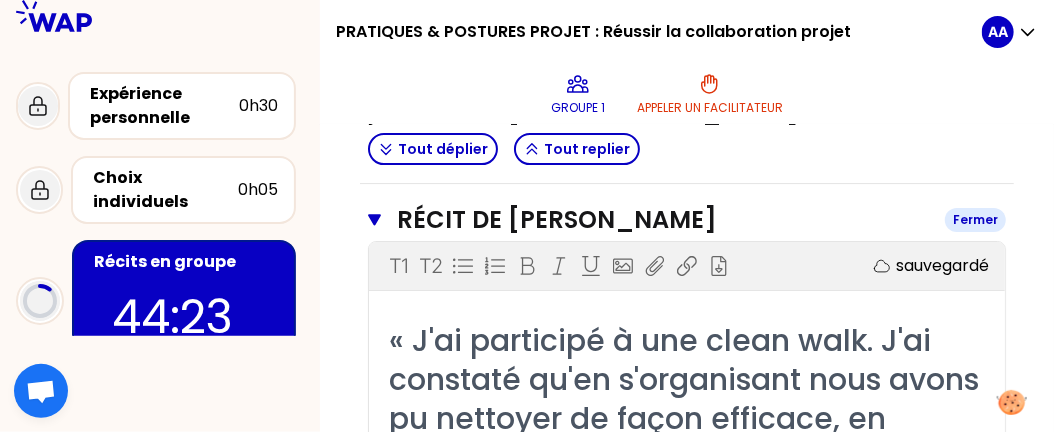 click 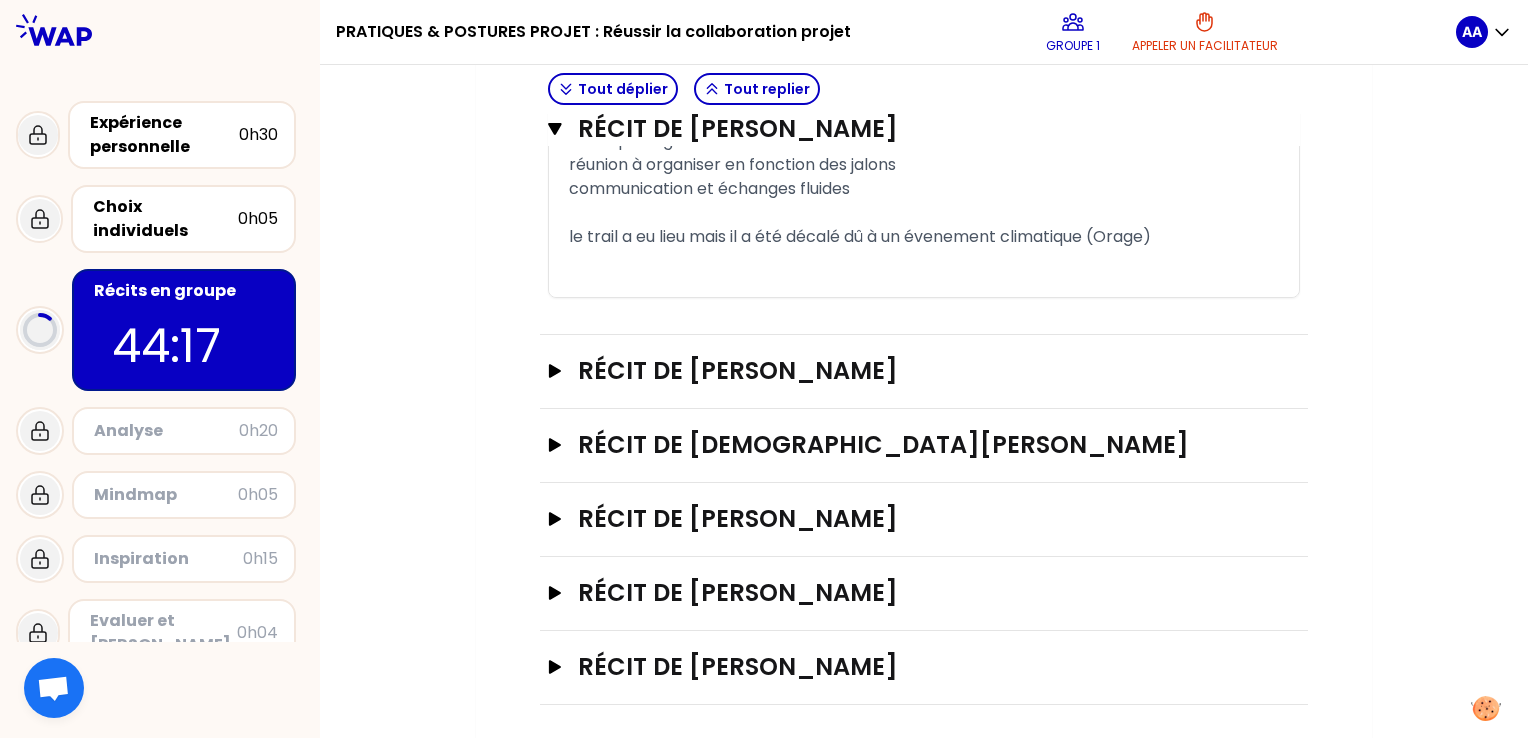 scroll, scrollTop: 1832, scrollLeft: 0, axis: vertical 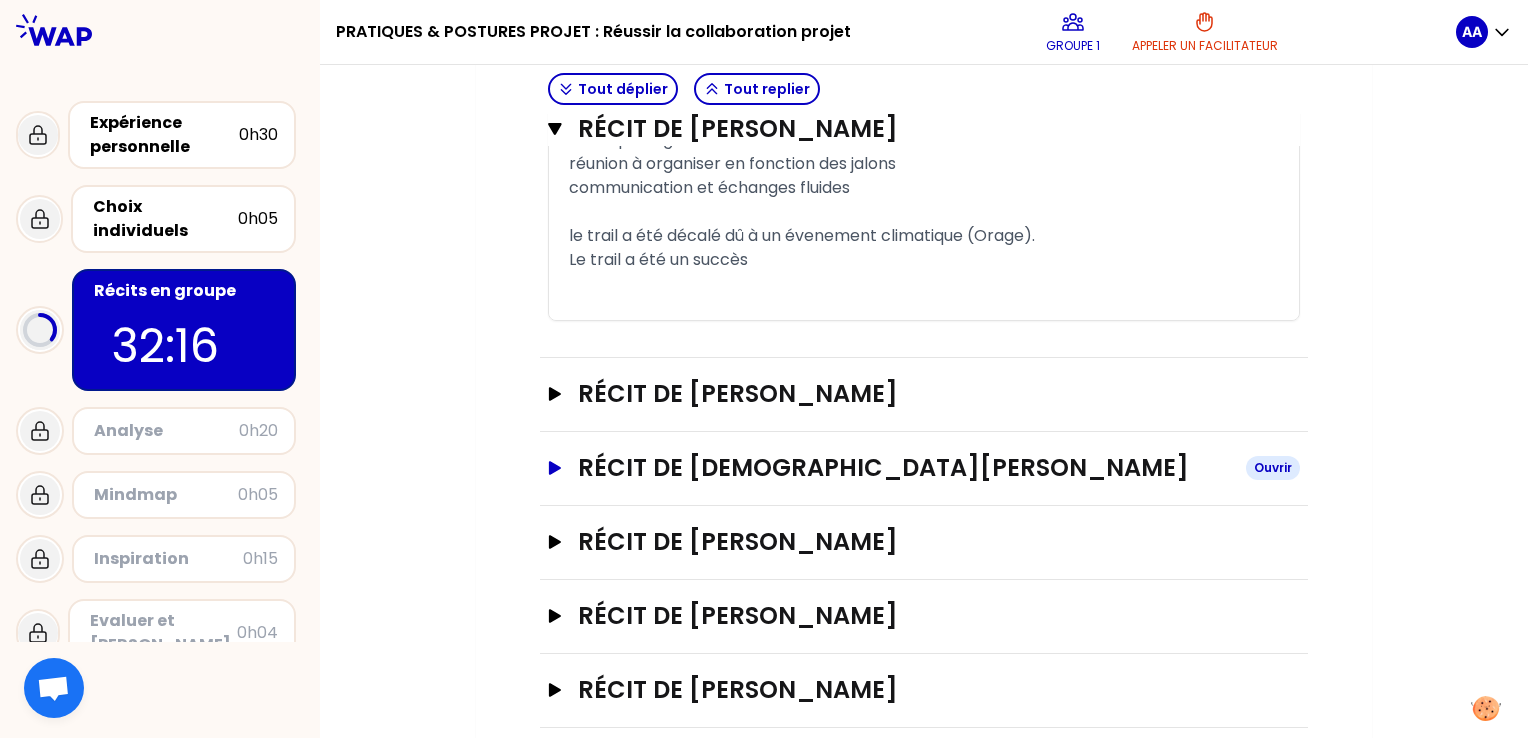 click on "Récit de Zoubida MEZOUAR Ouvrir" at bounding box center [924, 468] 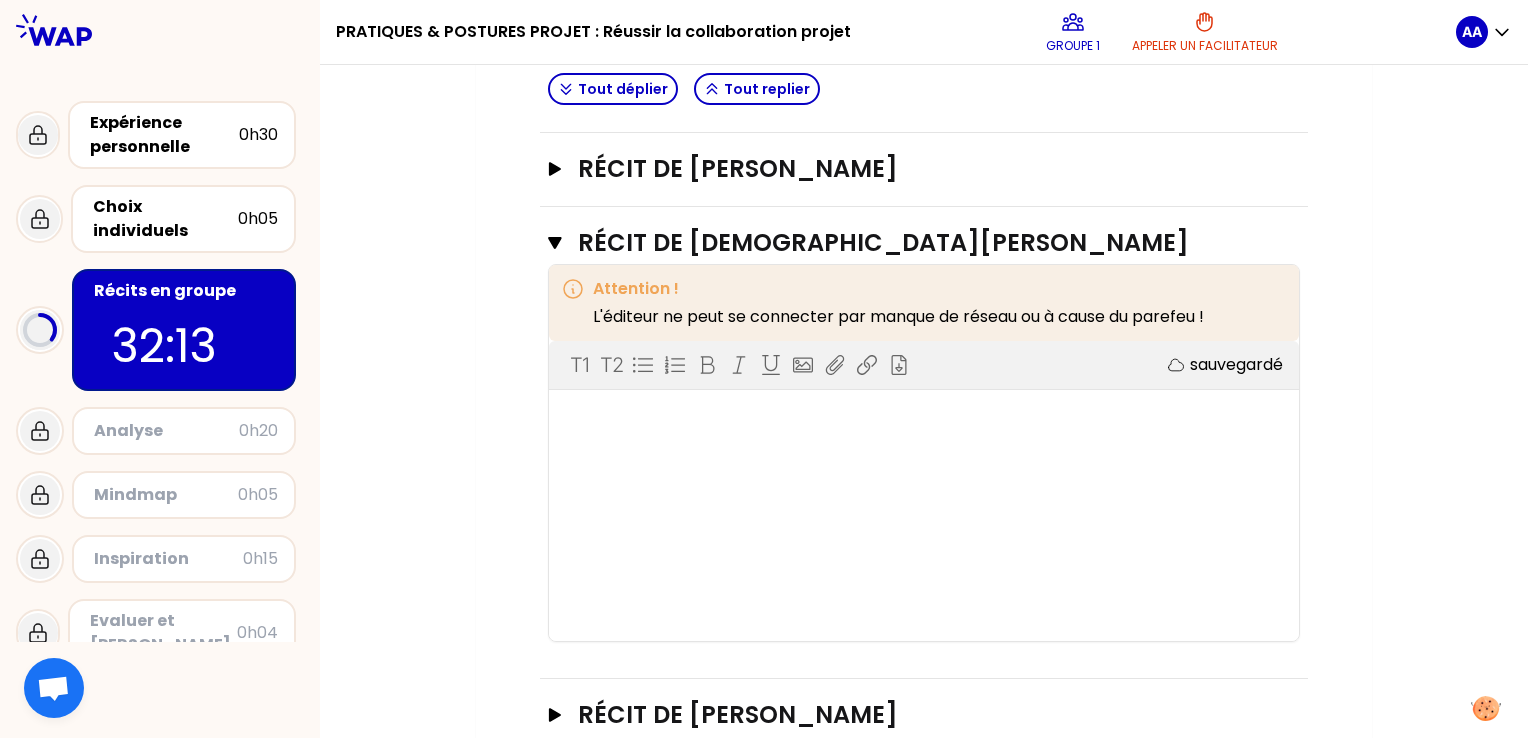scroll, scrollTop: 2108, scrollLeft: 0, axis: vertical 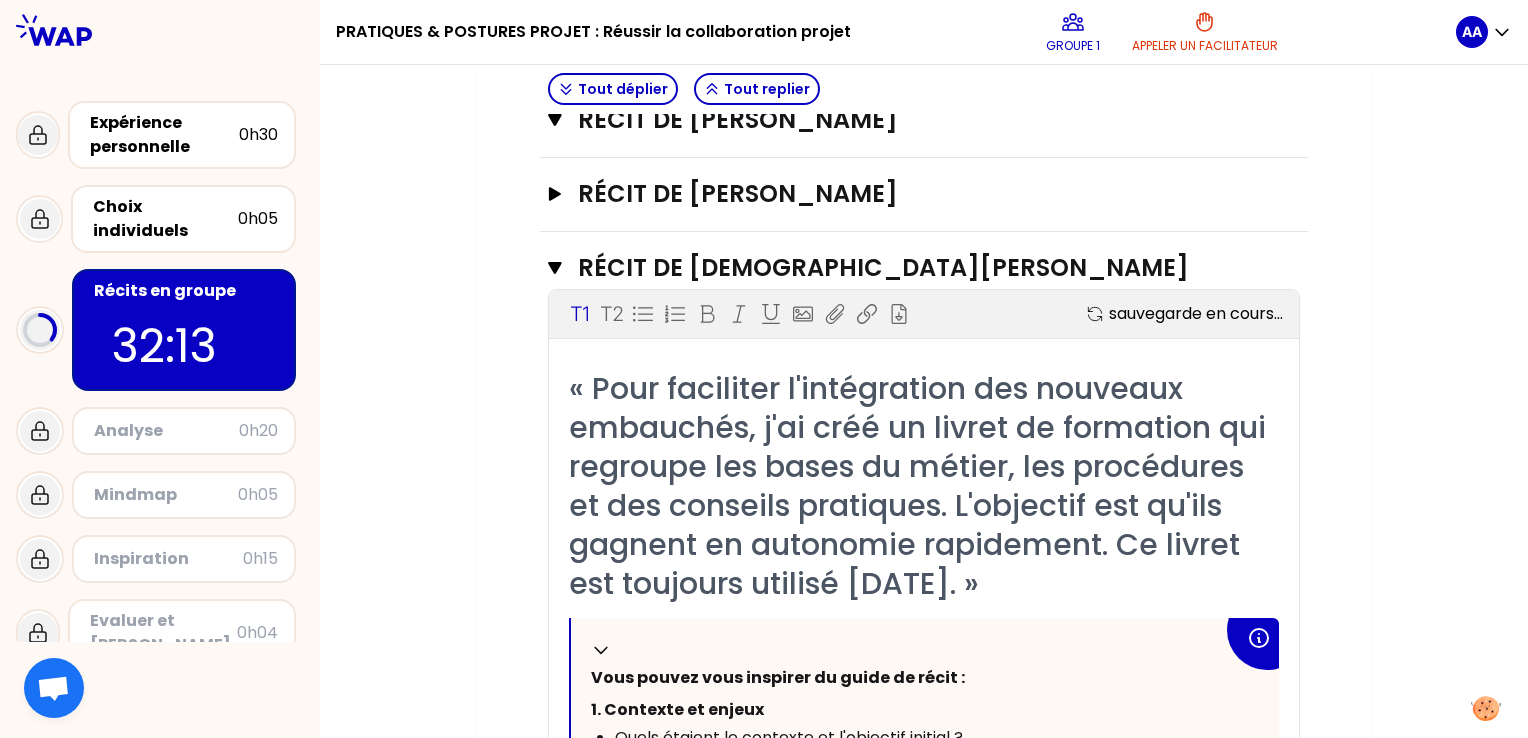 click on "« Pour faciliter l'intégration des nouveaux embauchés, j'ai créé un livret de formation qui regroupe les bases du métier, les procédures et des conseils pratiques. L'objectif est qu'ils gagnent en autonomie rapidement. Ce livret est toujours utilisé aujourd'hui. »" at bounding box center [921, 486] 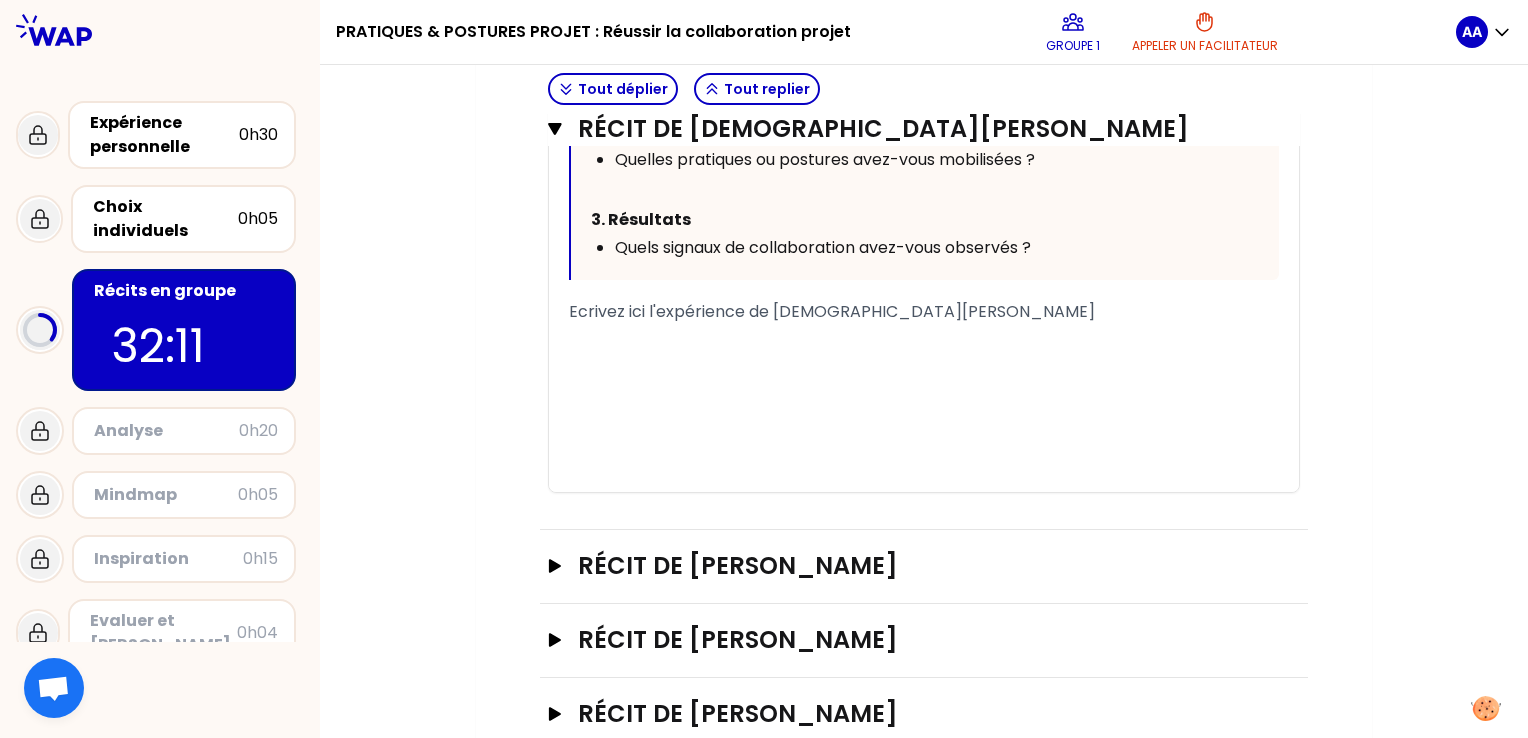 scroll, scrollTop: 3001, scrollLeft: 0, axis: vertical 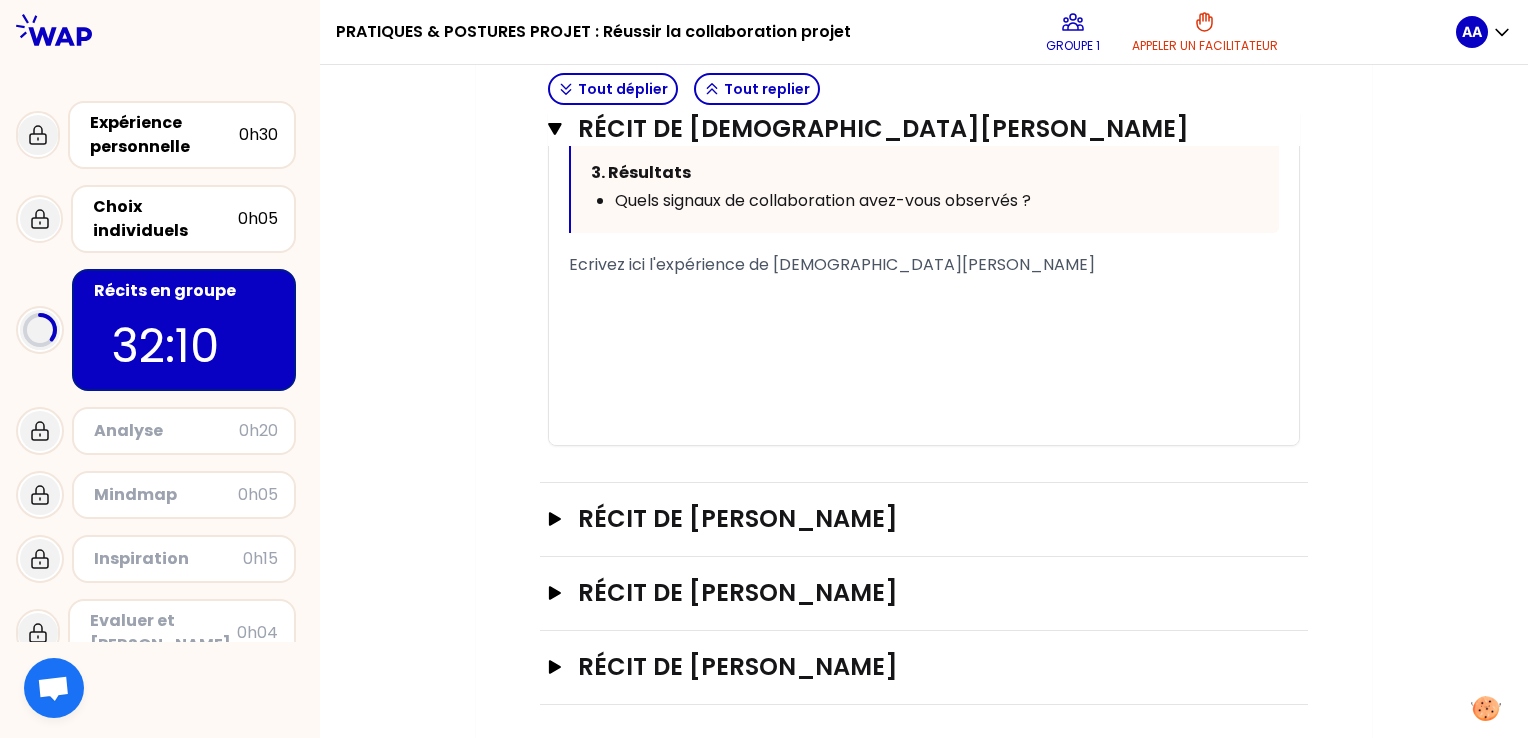 click on "﻿" at bounding box center (924, 337) 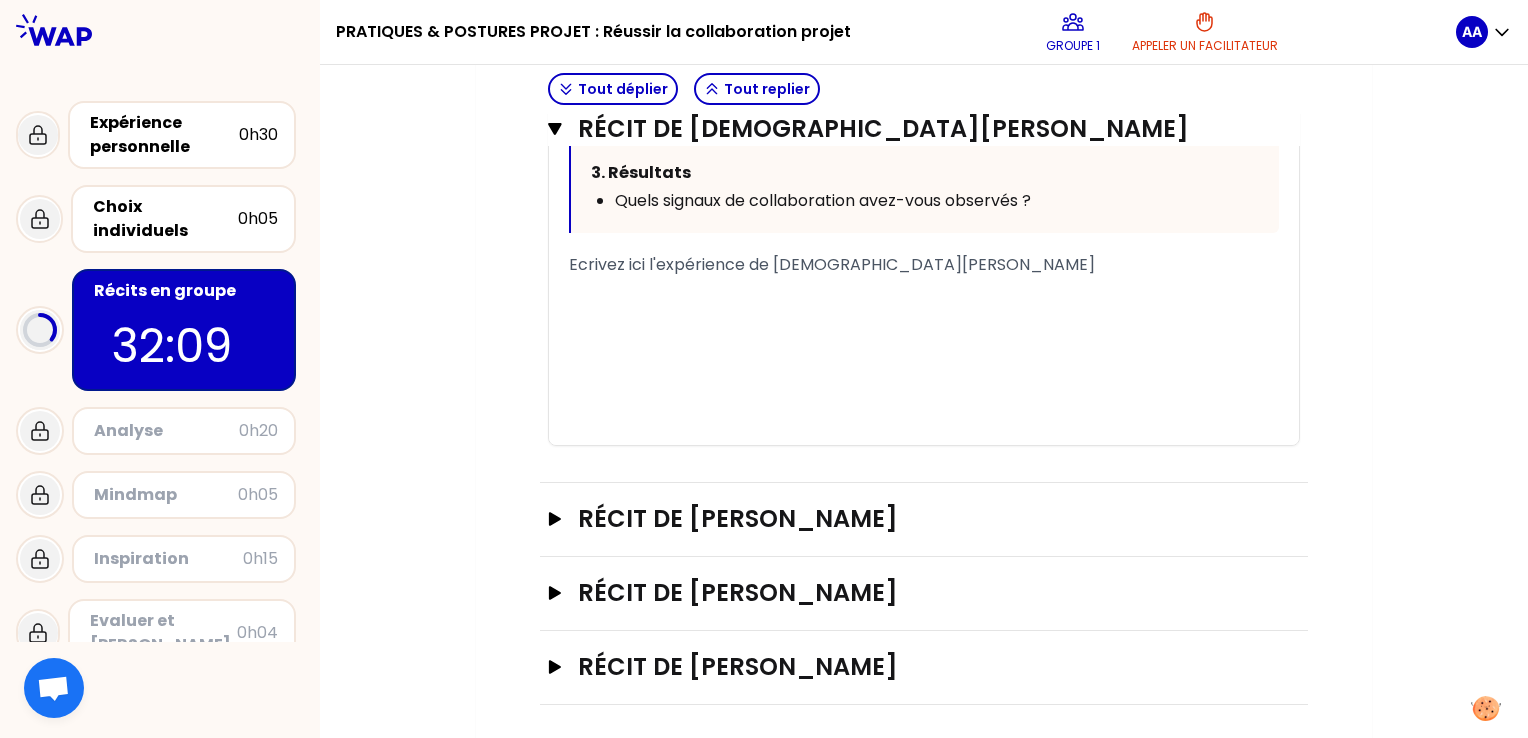 click on "﻿" at bounding box center [924, 313] 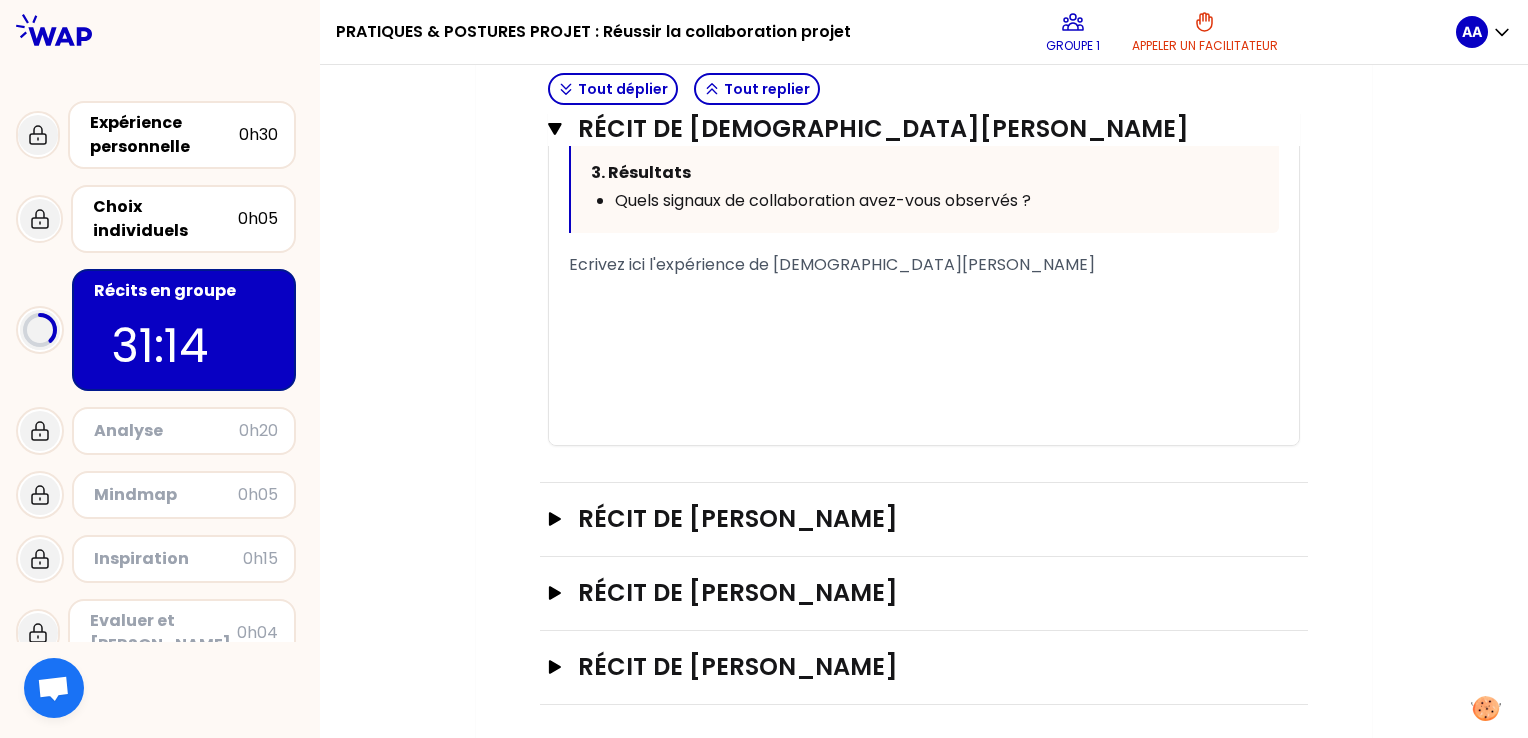click on "Mon numéro de groupe : 1 Objectifs # Racontez votre expérience vécue à tour de rôle (questions incluses) 8min/personne # avec un focus sur comment vous avez mené ou contribué à la collaboration. # 🚀 A vous de jouer 💬 Tout déplier Tout replier Récit de Sandrine MANACH Fermer T1 T2 Exporter sauvegardé « Faisant partie d'un club sportif et en tant que trésorière, j'ai aidé à l'organisation d'un trail dans mon village avec les membres du club. Cela s'est fait dans la bonne humeur, avec des échanges constructifs car nous avions tous pour objectif que les participants s'amusent lors de notre course. » Replier Vous pouvez vous inspirer du guide de récit : 1. Contexte et enjeux  Quels étaient le contexte et l'objectif initial ? Qui étaient les parties prenantes ? ﻿ 2. Vos actions Quelles ont été vos actions au service de la collaboration ? Quel a été votre rôle en tant que contributeur ou porteur de projet ? Concrètement, comment avez-vous :  - Participé au travail d'équipe ﻿ T1" at bounding box center [924, -1040] 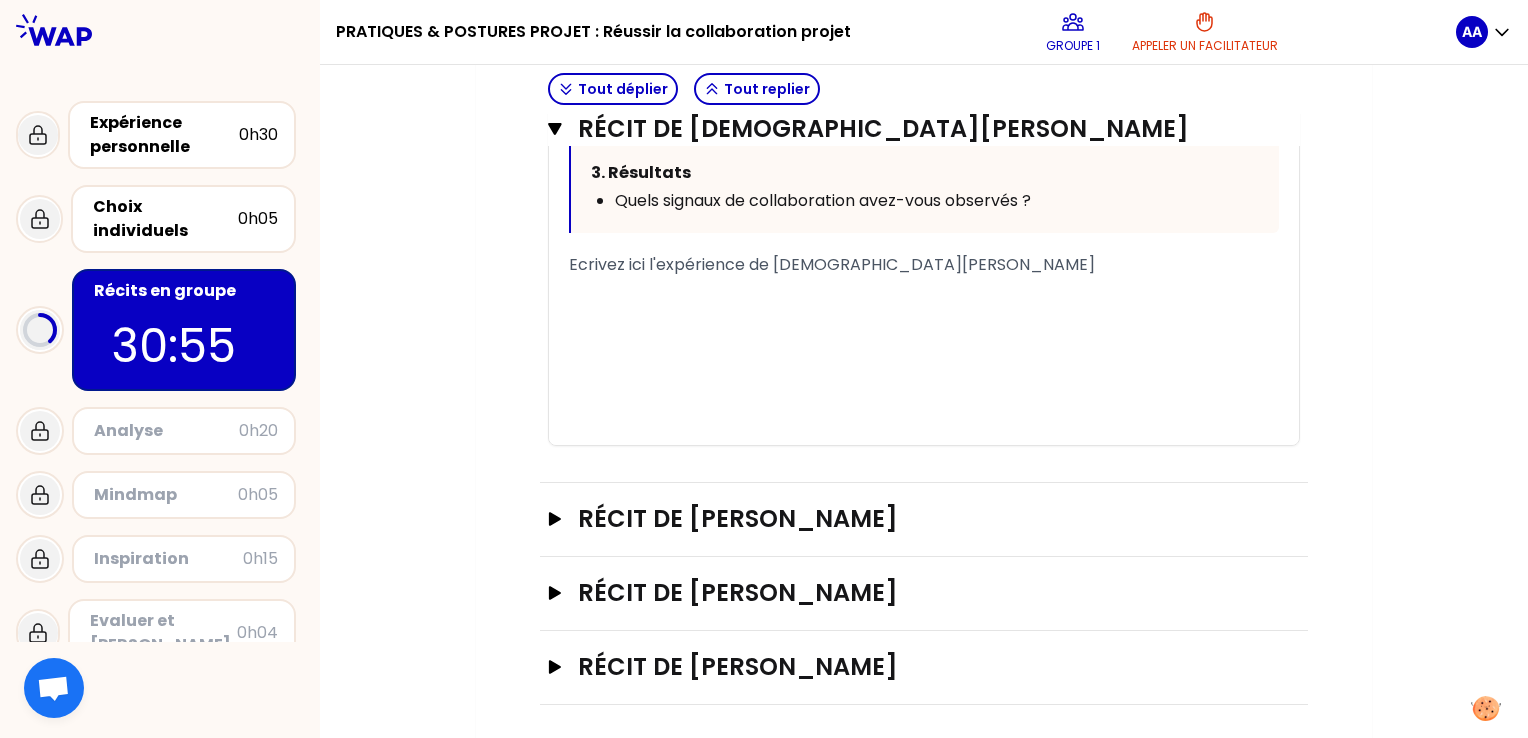 click on "﻿" at bounding box center (924, 385) 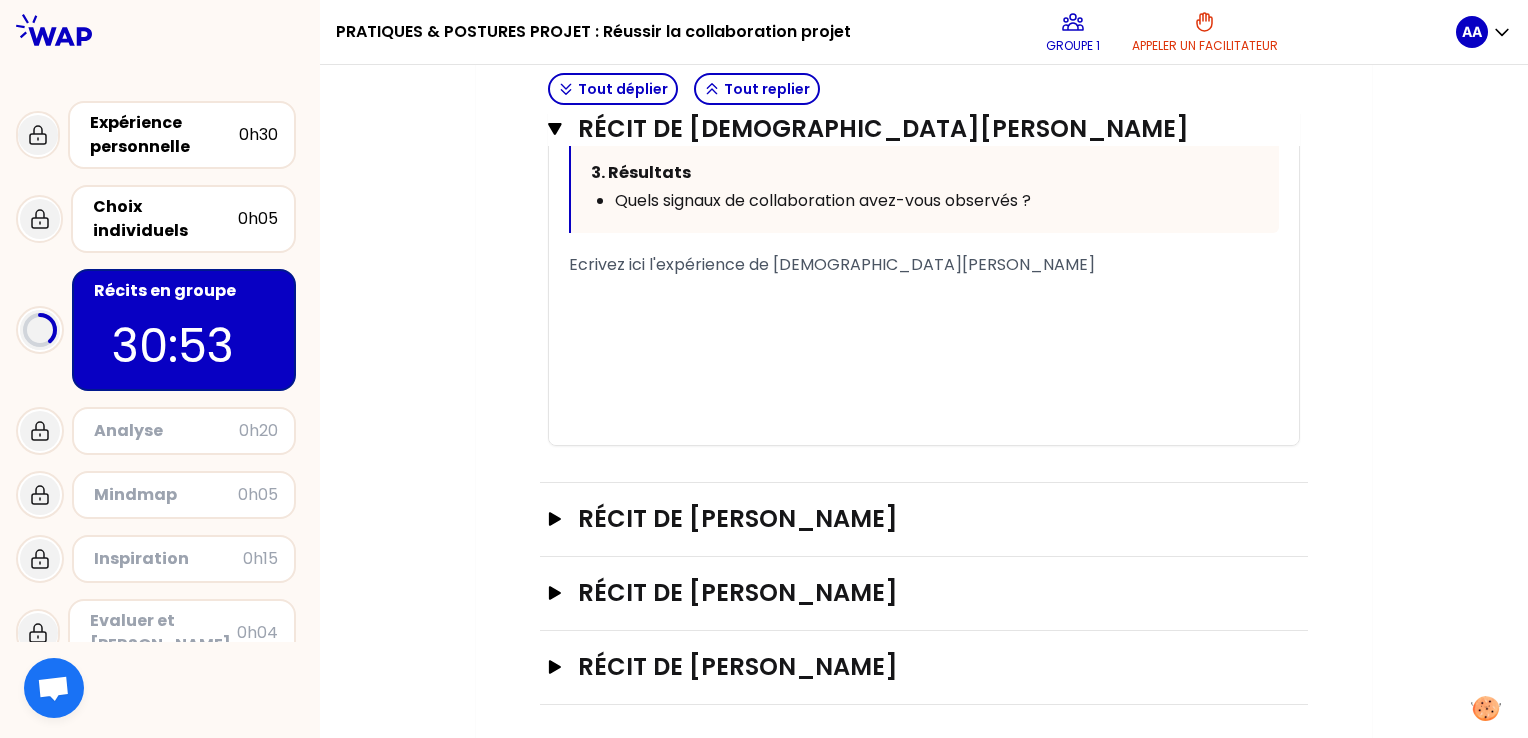 click on "﻿" at bounding box center [924, 313] 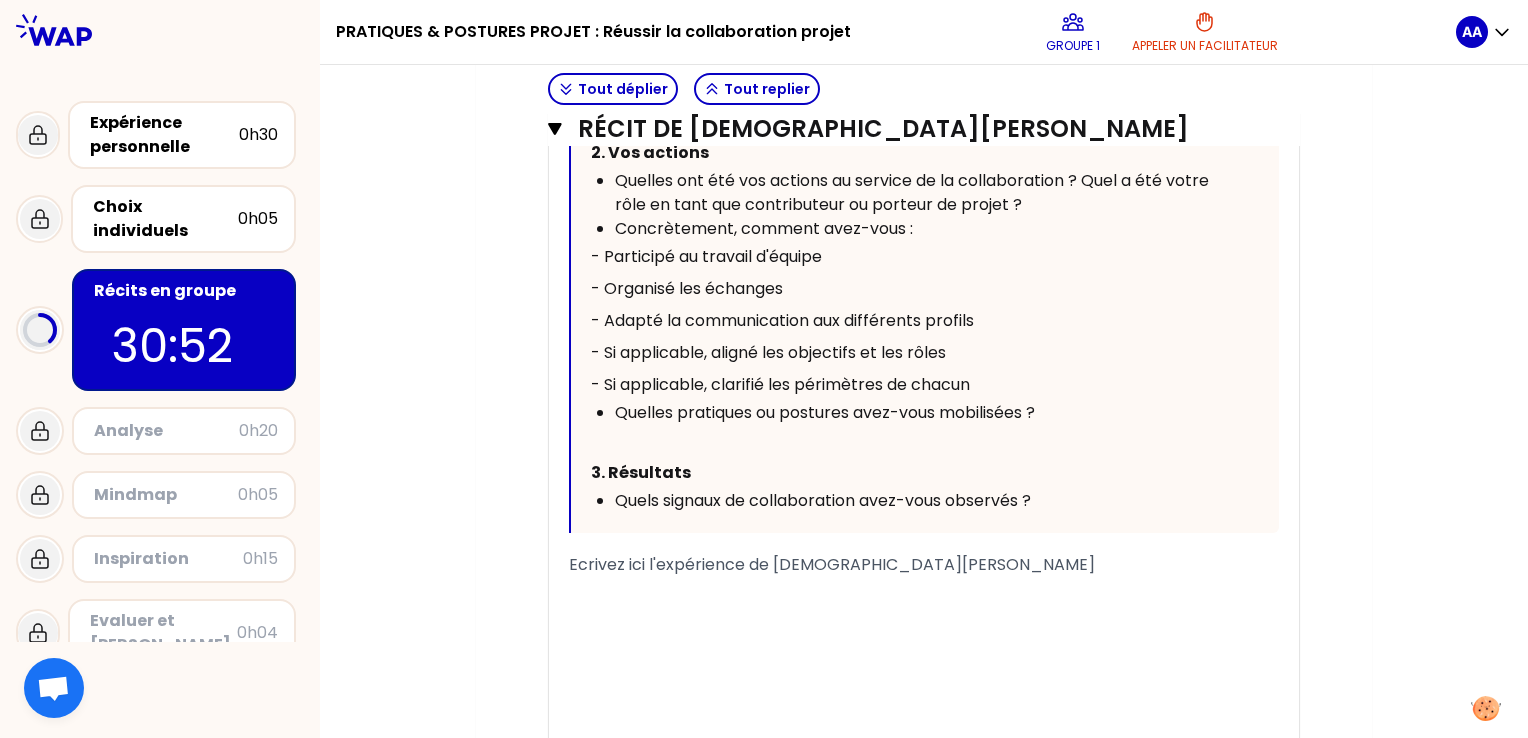 scroll, scrollTop: 2901, scrollLeft: 0, axis: vertical 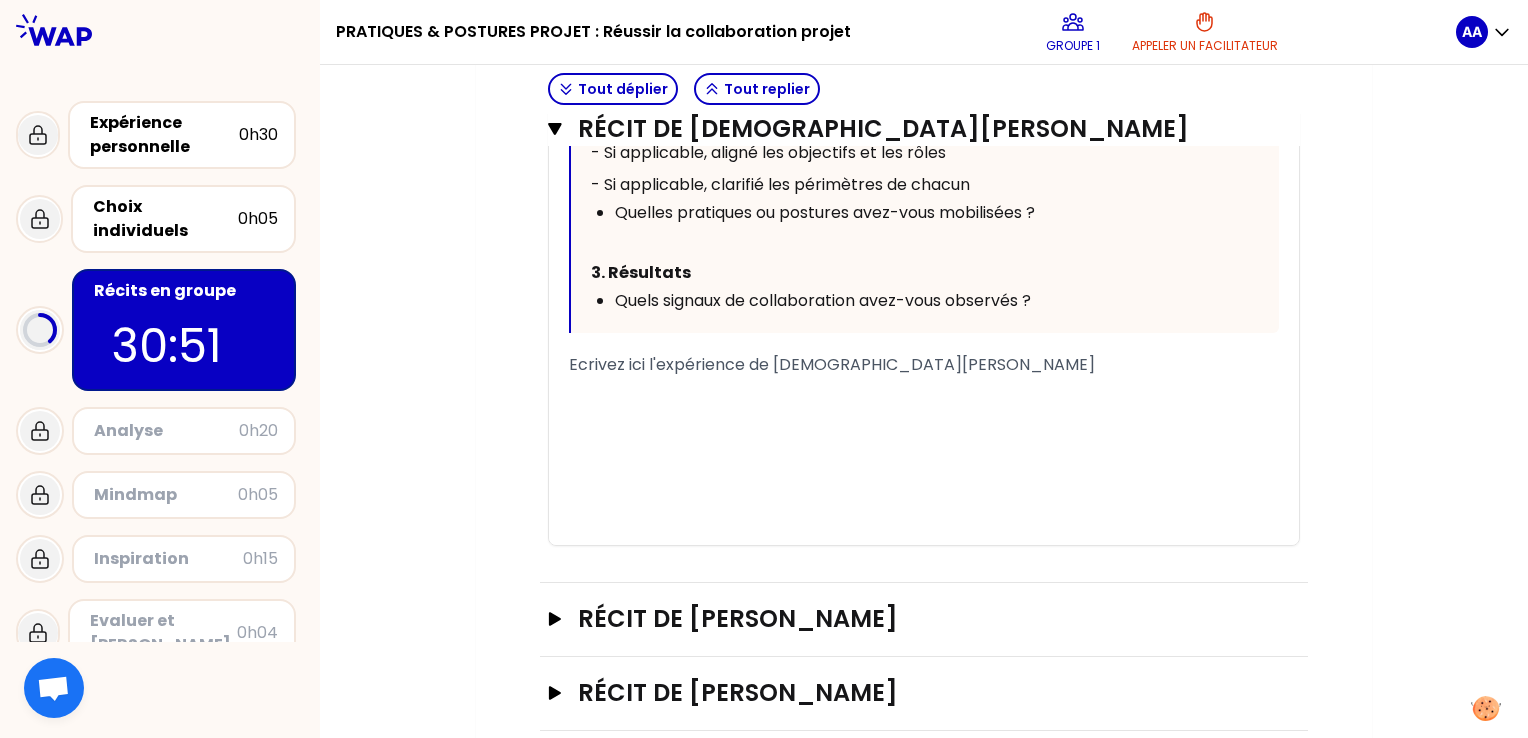 click on "﻿" at bounding box center [924, 413] 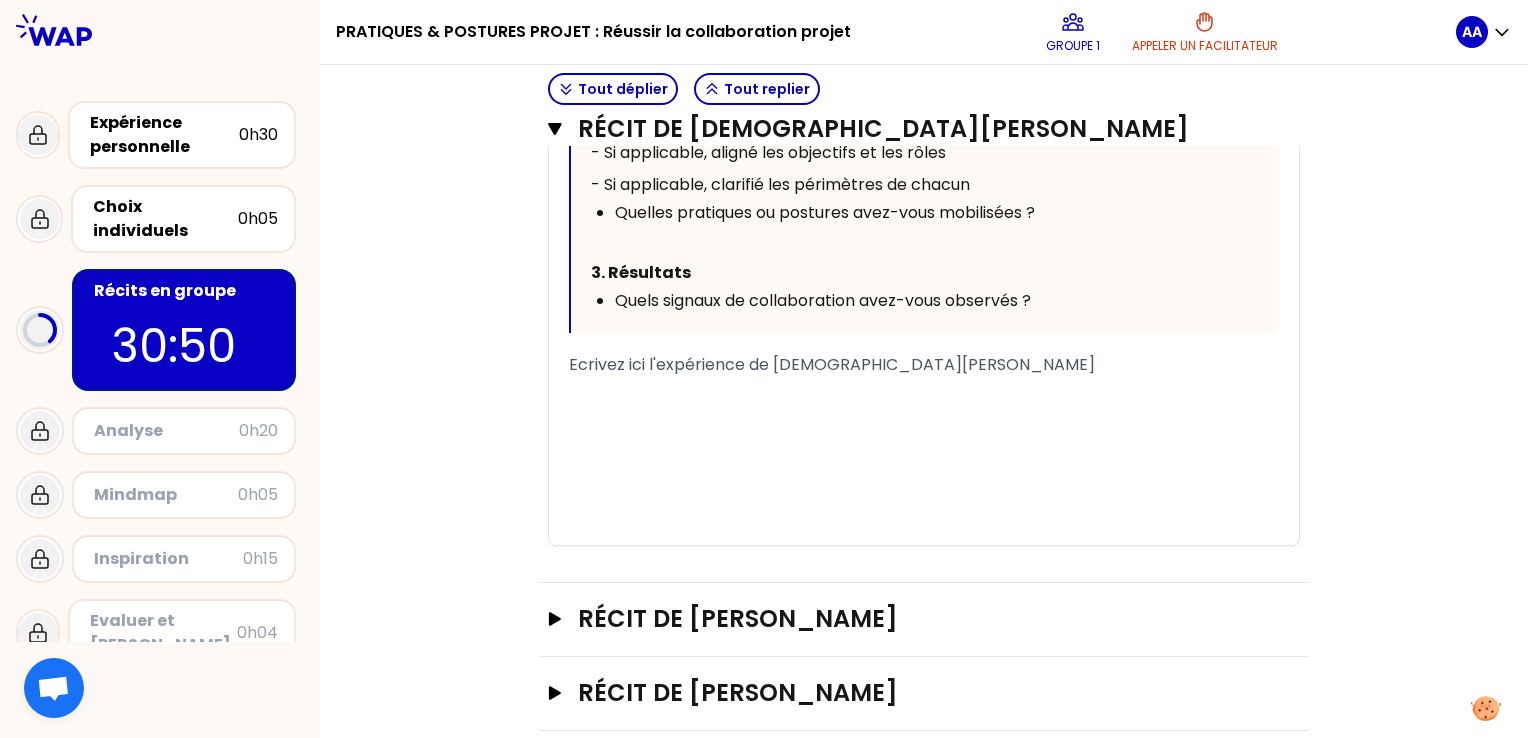 click on "﻿" at bounding box center (924, 413) 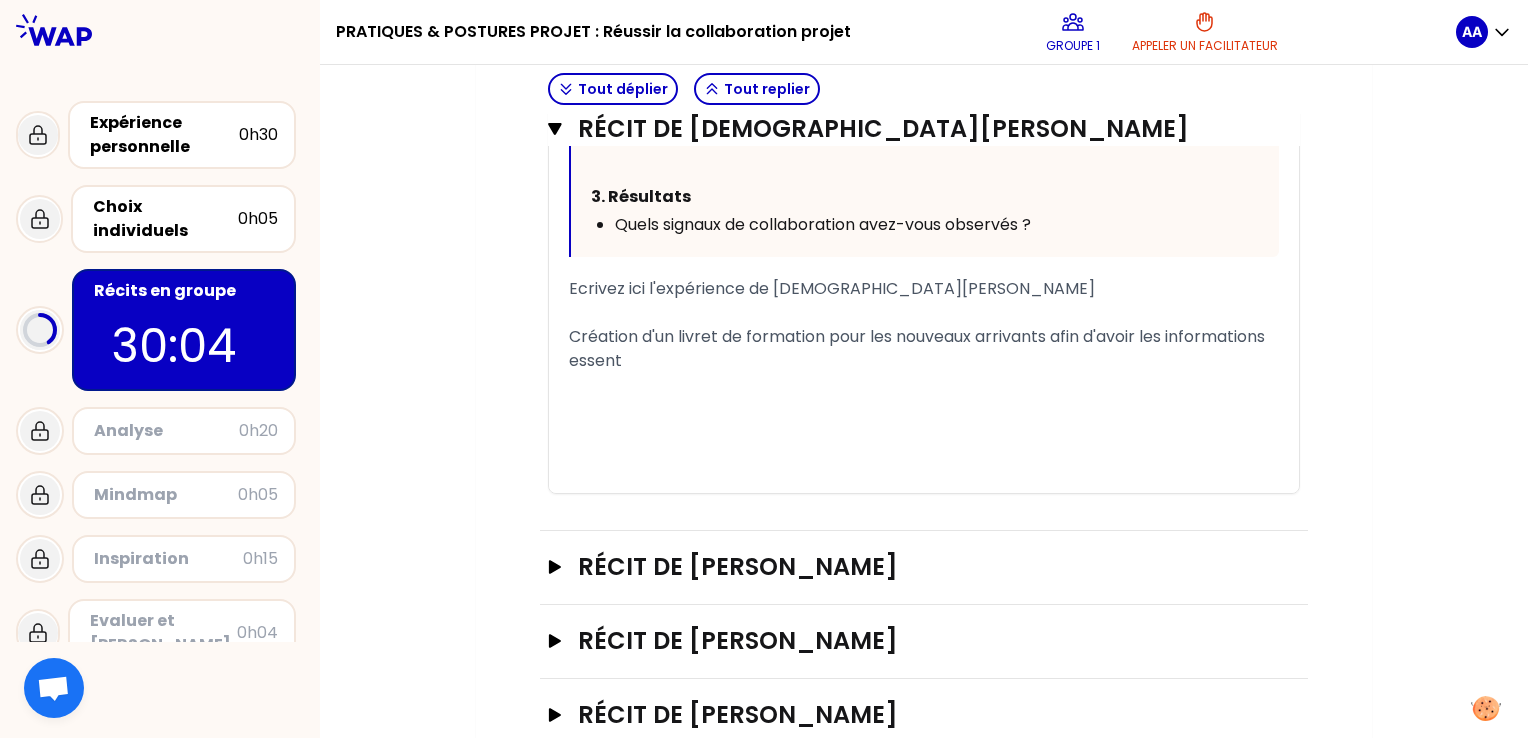 scroll, scrollTop: 2901, scrollLeft: 0, axis: vertical 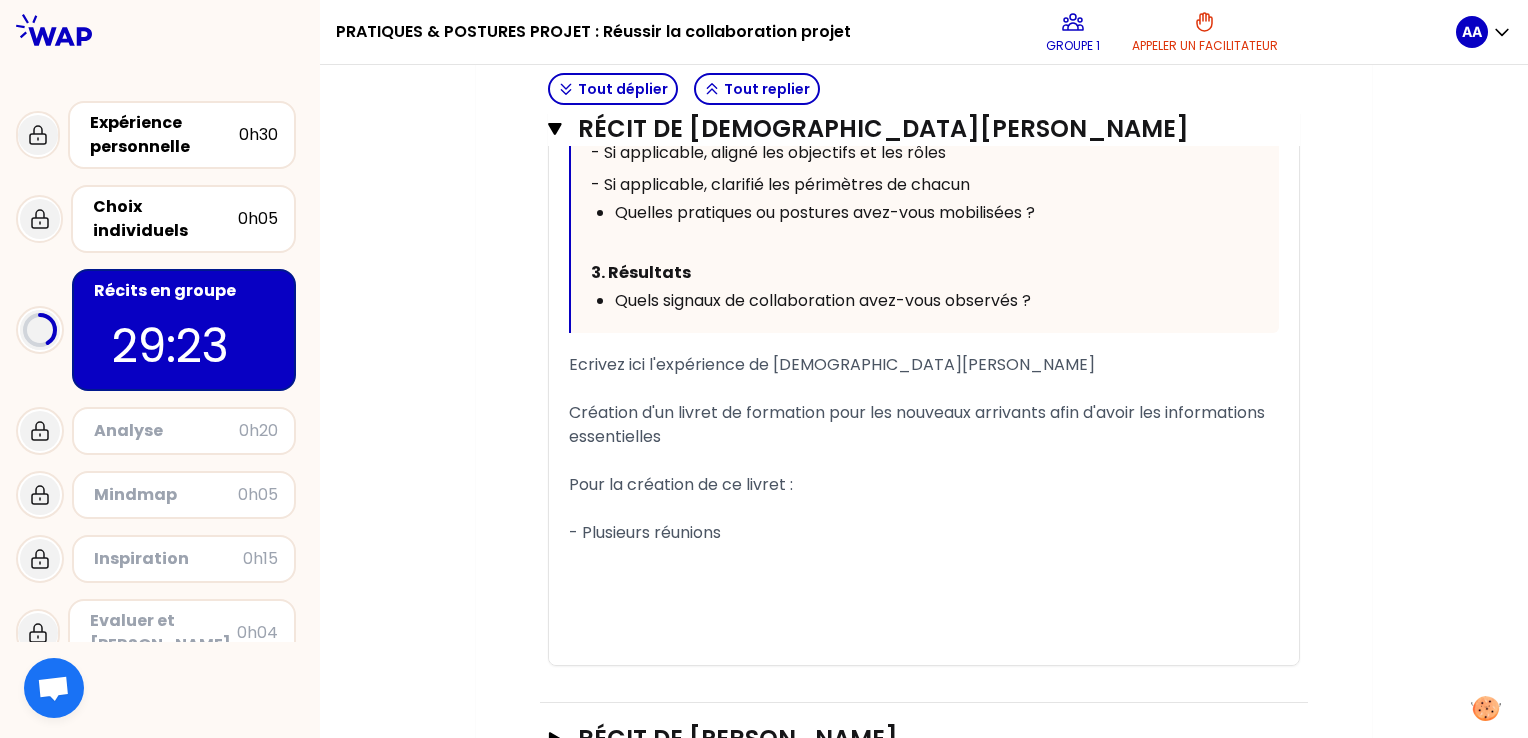 click on "- Plusieurs réunions" at bounding box center [924, 533] 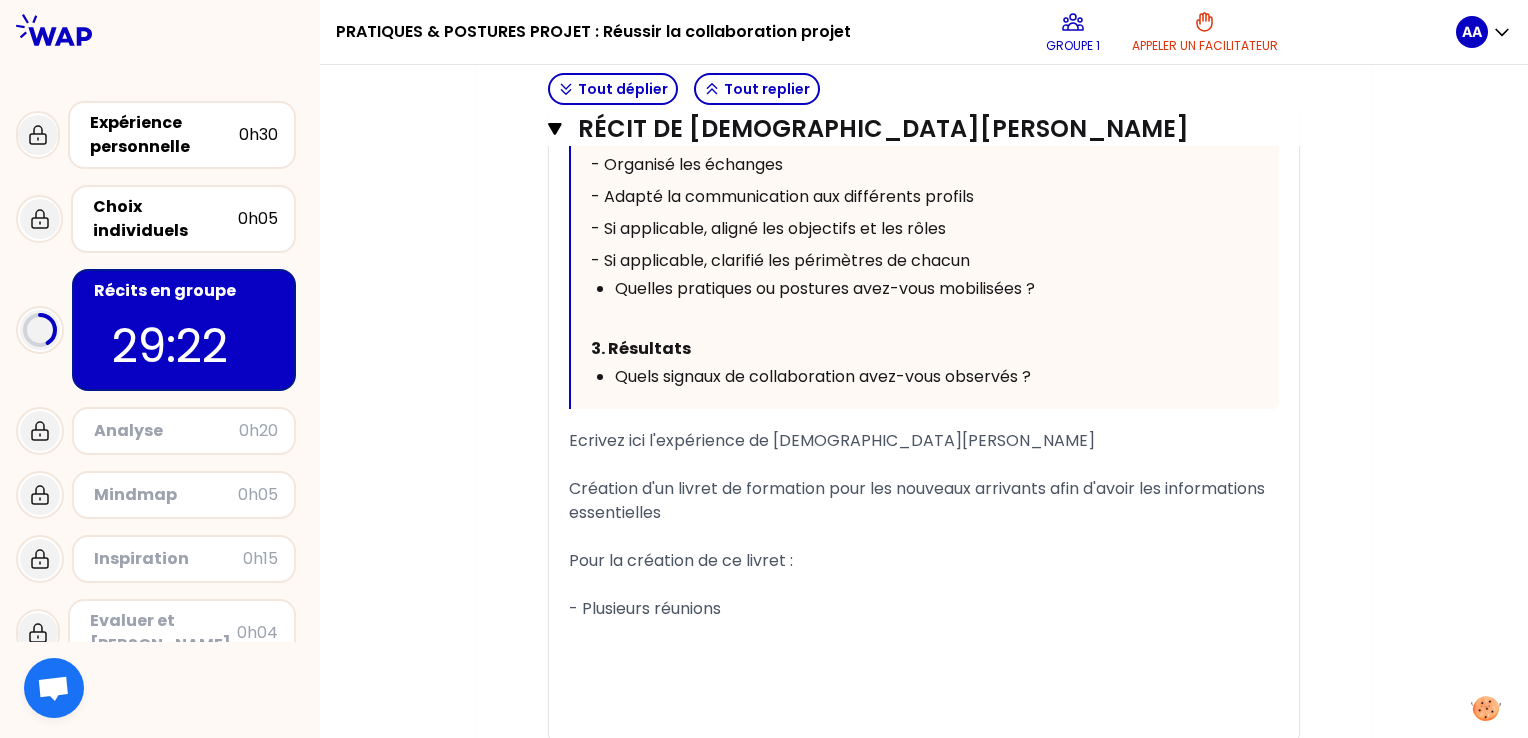 scroll, scrollTop: 2977, scrollLeft: 0, axis: vertical 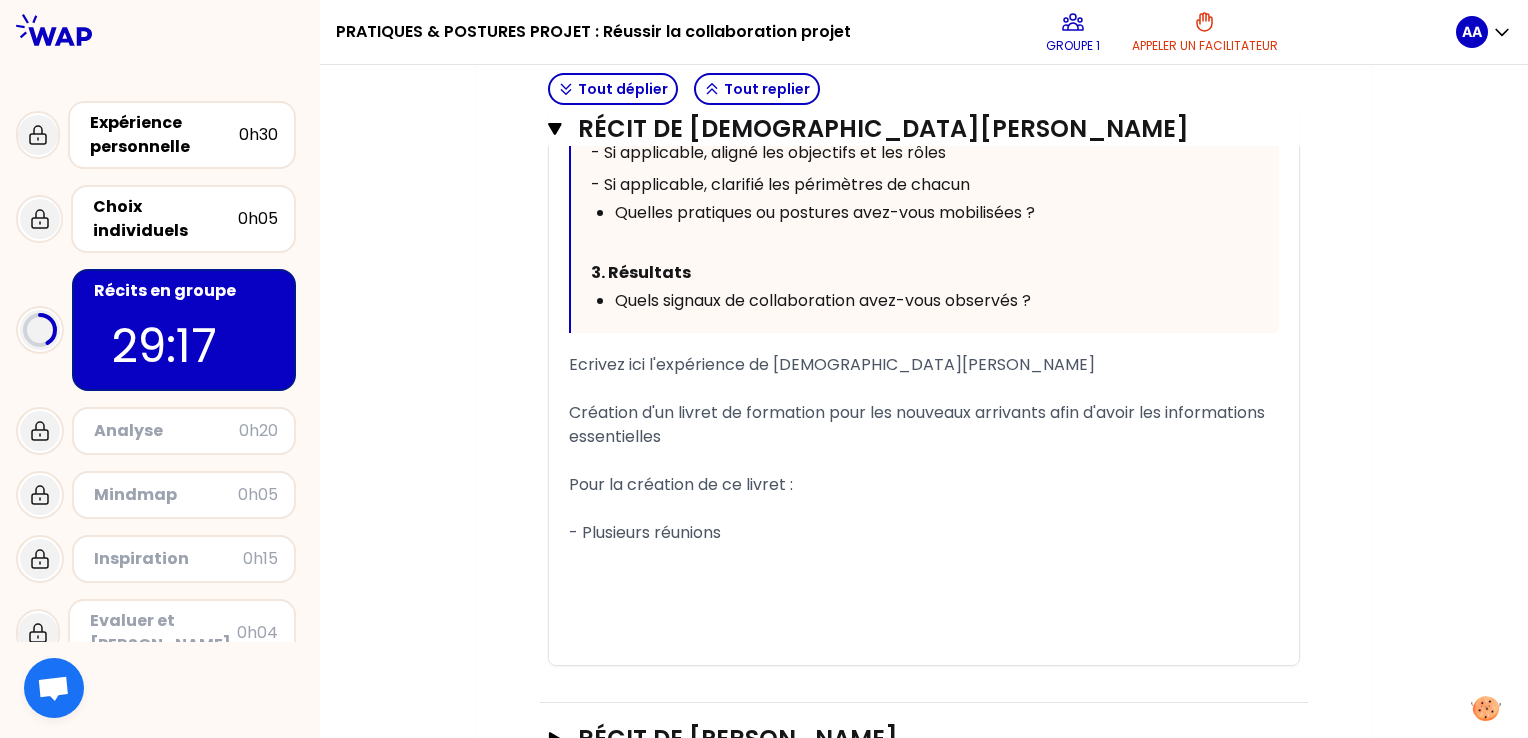 click on "- Plusieurs réunions" at bounding box center (924, 533) 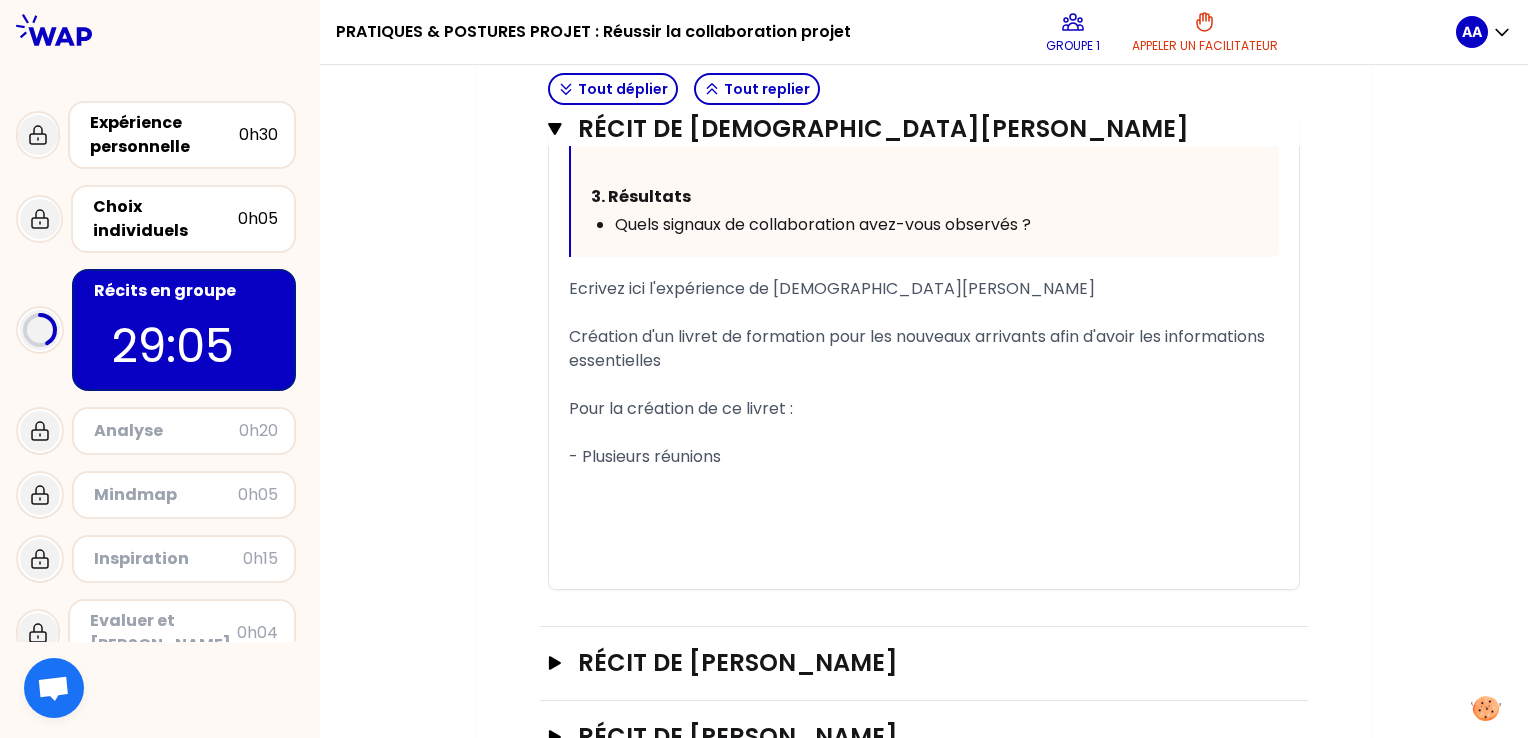 scroll, scrollTop: 2901, scrollLeft: 0, axis: vertical 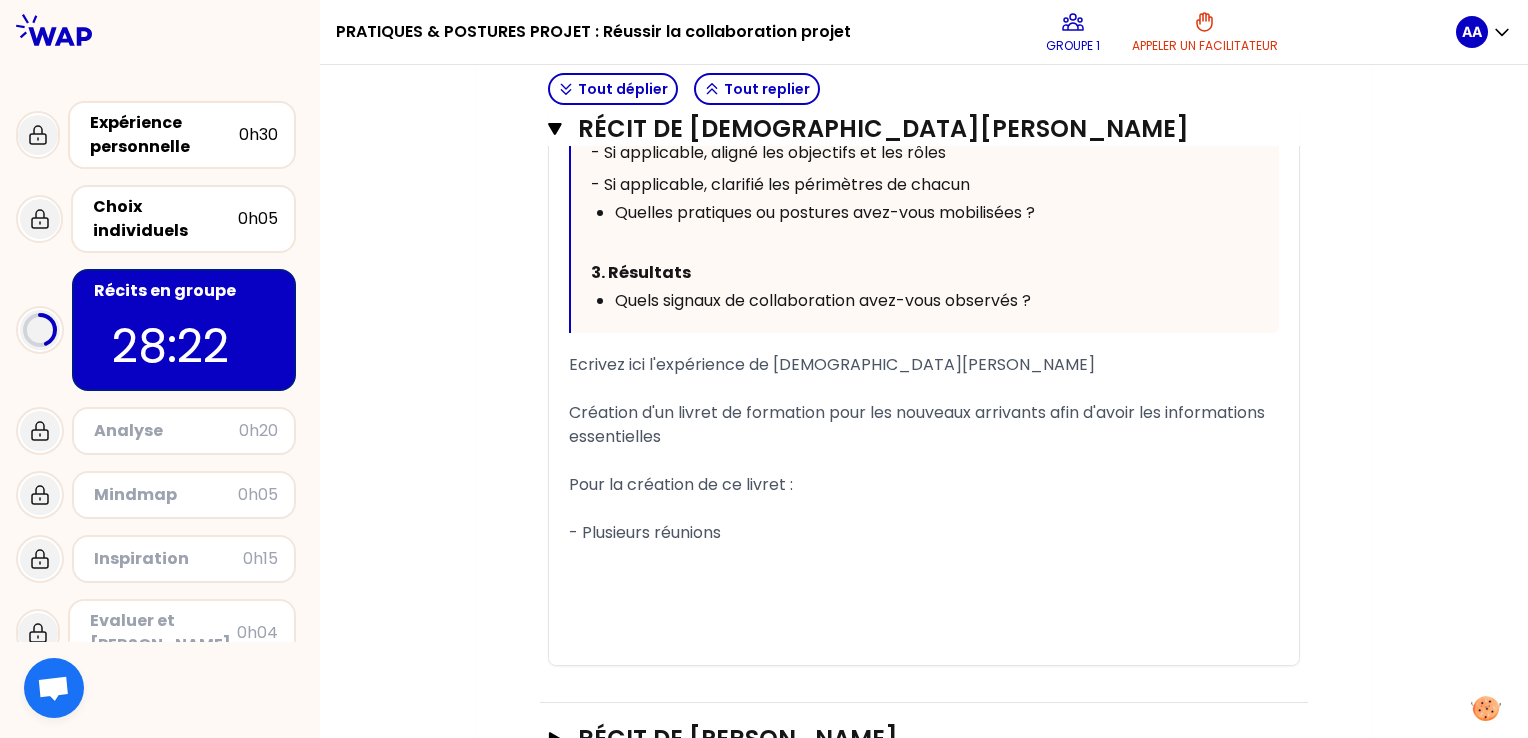 click on "Mon numéro de groupe : 1 Objectifs # Racontez votre expérience vécue à tour de rôle (questions incluses) 8min/personne # avec un focus sur comment vous avez mené ou contribué à la collaboration. # 🚀 A vous de jouer 💬 Tout déplier Tout replier Récit de Sandrine MANACH Fermer T1 T2 Exporter sauvegardé « Faisant partie d'un club sportif et en tant que trésorière, j'ai aidé à l'organisation d'un trail dans mon village avec les membres du club. Cela s'est fait dans la bonne humeur, avec des échanges constructifs car nous avions tous pour objectif que les participants s'amusent lors de notre course. » Replier Vous pouvez vous inspirer du guide de récit : 1. Contexte et enjeux  Quels étaient le contexte et l'objectif initial ? Qui étaient les parties prenantes ? ﻿ 2. Vos actions Quelles ont été vos actions au service de la collaboration ? Quel a été votre rôle en tant que contributeur ou porteur de projet ? Concrètement, comment avez-vous :  - Participé au travail d'équipe ﻿ T1" at bounding box center (924, -880) 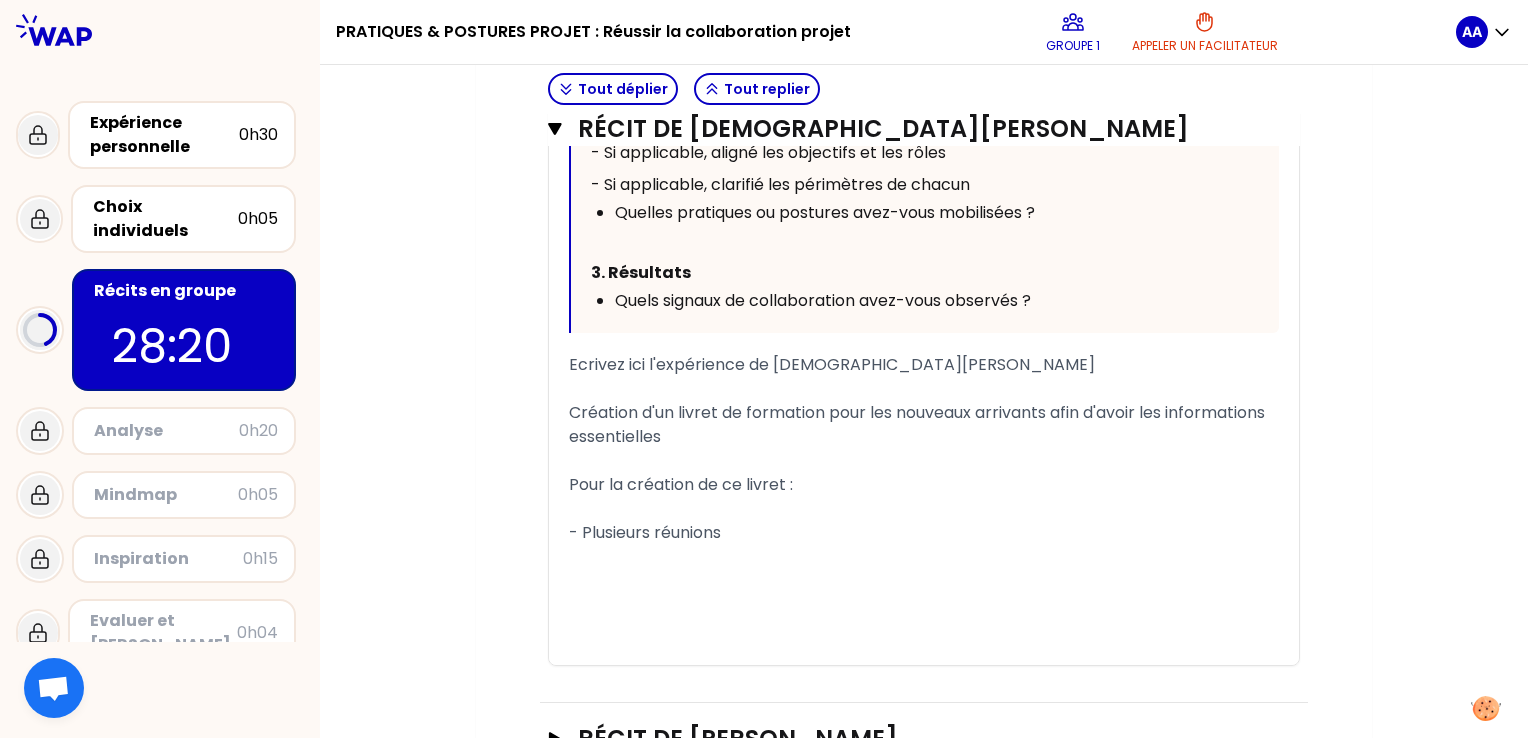 click on "- Plusieurs réunions" at bounding box center (924, 533) 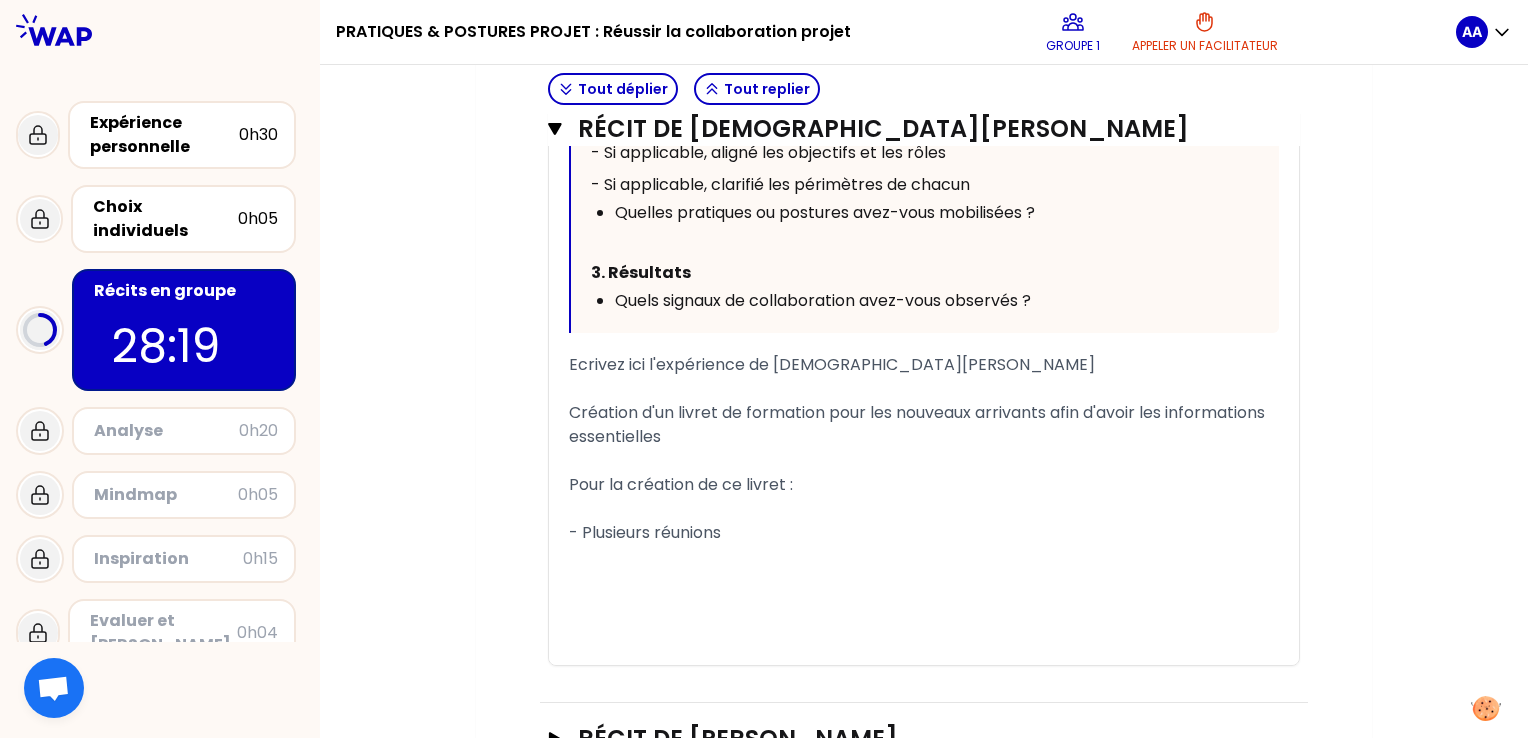 click on "- Plusieurs réunions" at bounding box center (924, 533) 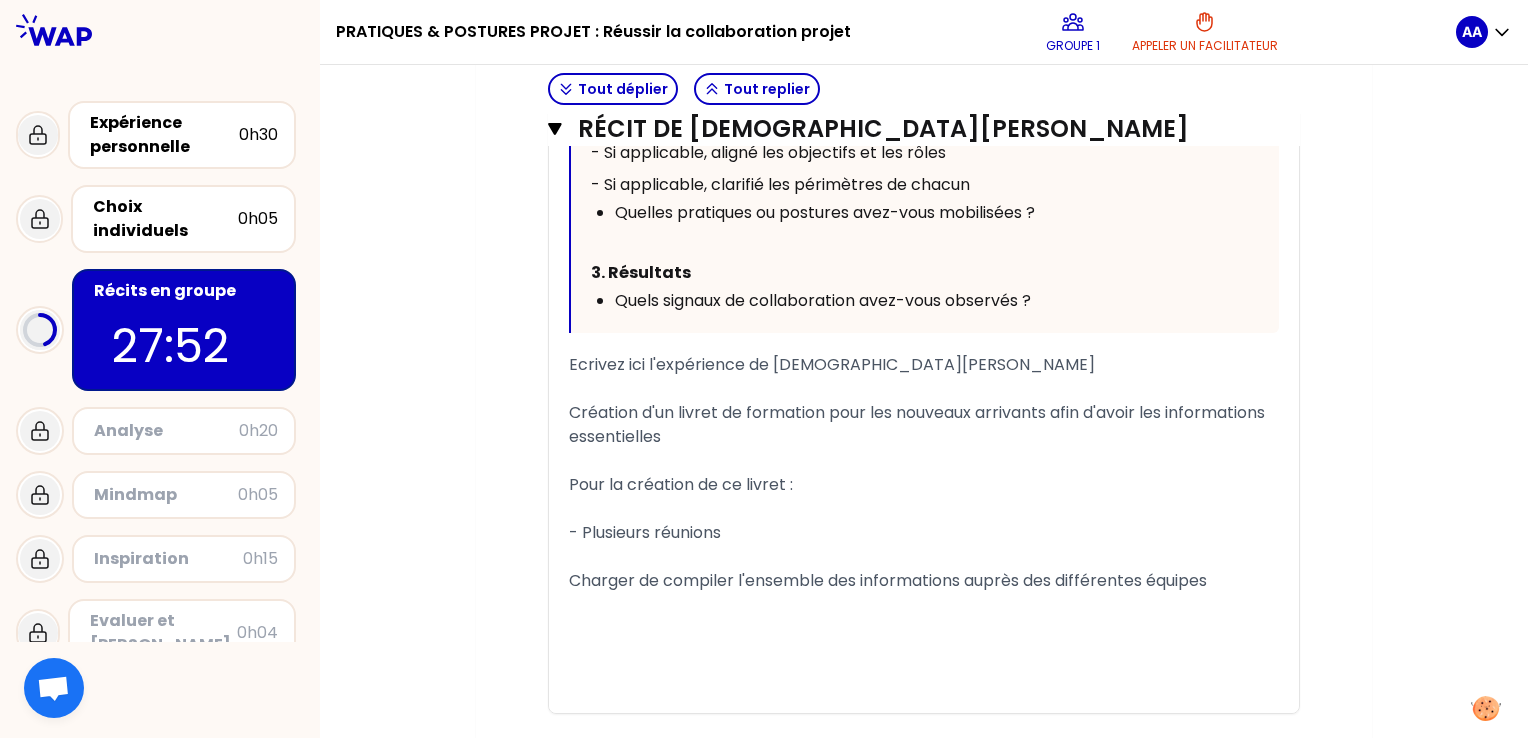 click on "- Plusieurs réunions" at bounding box center (924, 533) 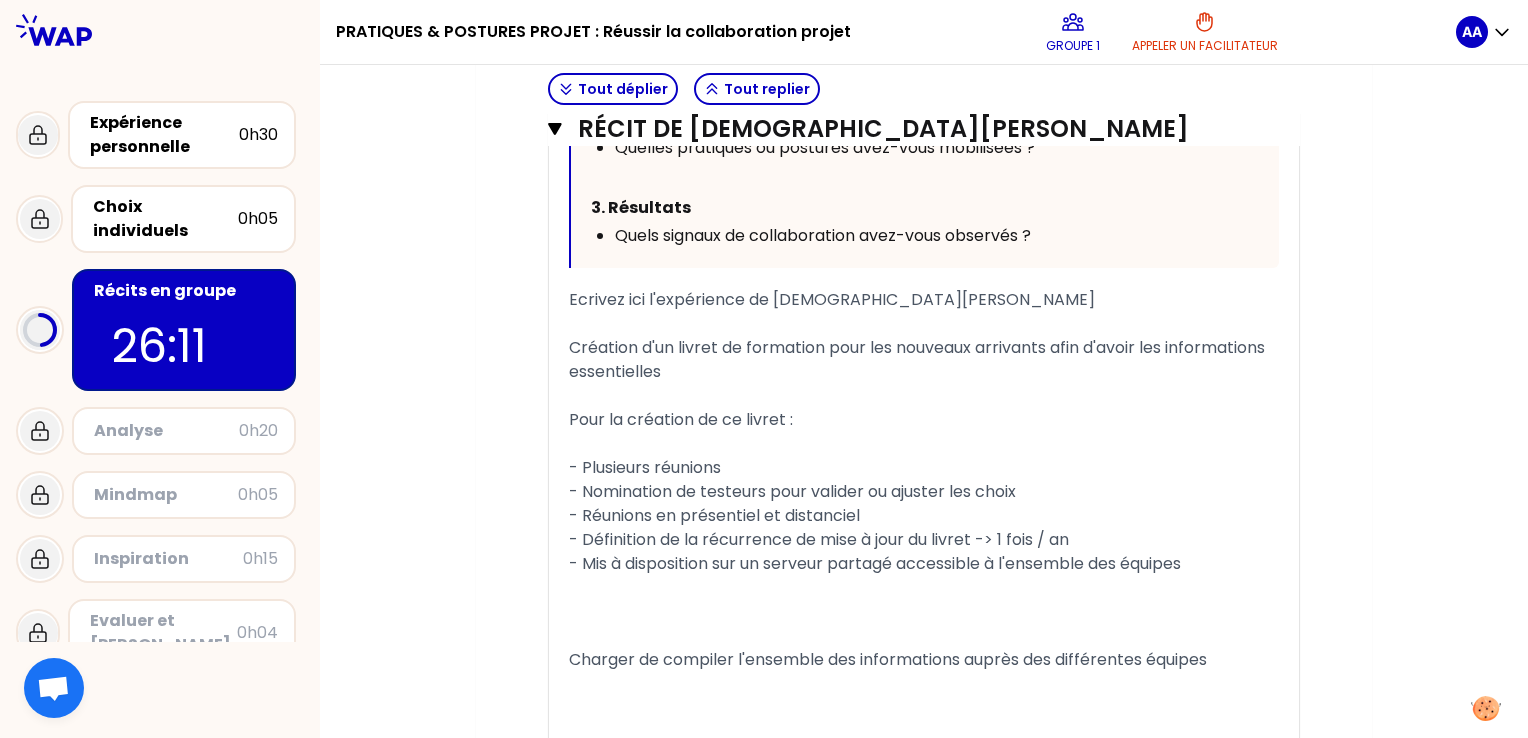 scroll, scrollTop: 3001, scrollLeft: 0, axis: vertical 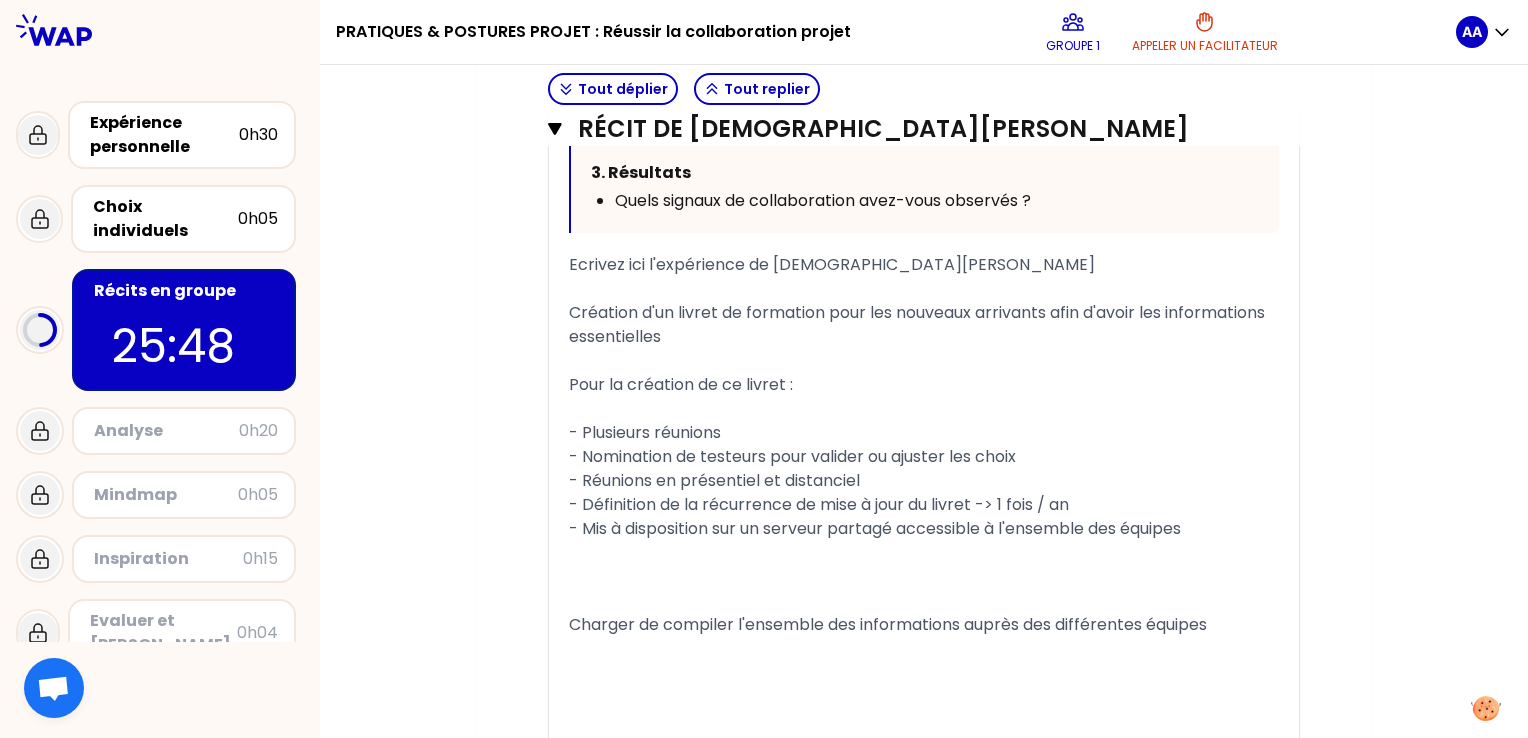 click on "- Plusieurs réunions" at bounding box center [924, 433] 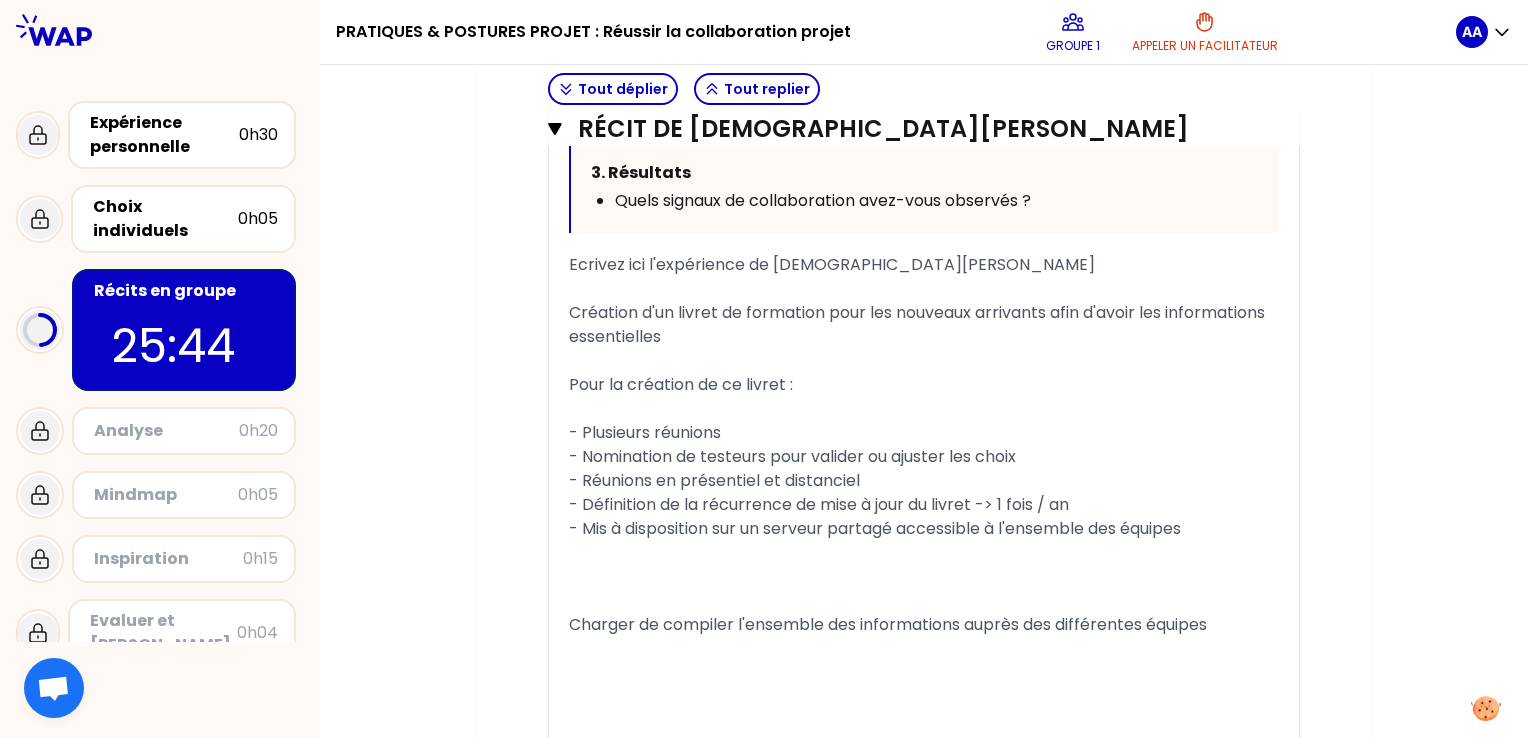 click on "- Mis à disposition sur un serveur partagé accessible à l'ensemble des équipes" at bounding box center [924, 529] 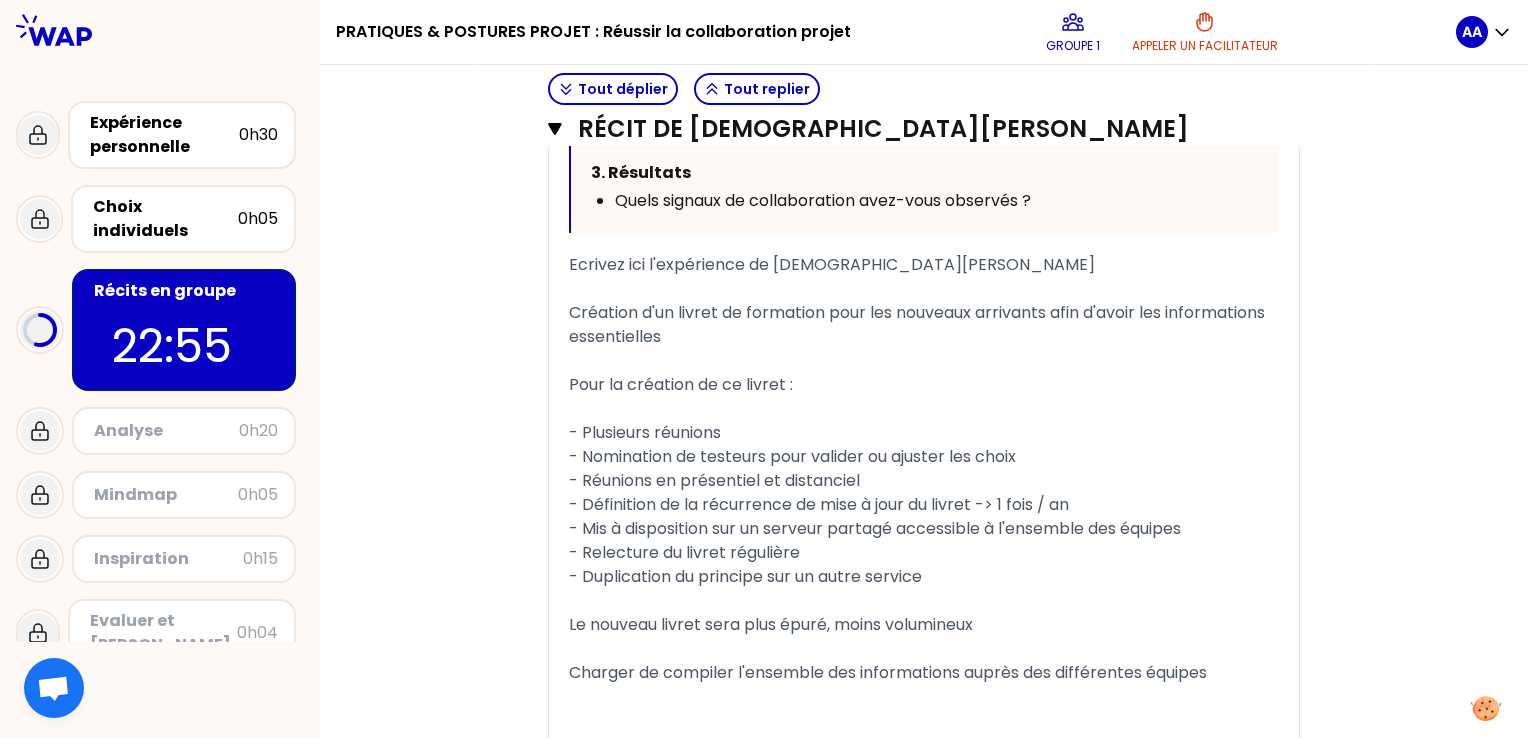 click on "Mon numéro de groupe : 1 Objectifs # Racontez votre expérience vécue à tour de rôle (questions incluses) 8min/personne # avec un focus sur comment vous avez mené ou contribué à la collaboration. # 🚀 A vous de jouer 💬 Tout déplier Tout replier Récit de Sandrine MANACH Fermer T1 T2 Exporter sauvegardé « Faisant partie d'un club sportif et en tant que trésorière, j'ai aidé à l'organisation d'un trail dans mon village avec les membres du club. Cela s'est fait dans la bonne humeur, avec des échanges constructifs car nous avions tous pour objectif que les participants s'amusent lors de notre course. » Replier Vous pouvez vous inspirer du guide de récit : 1. Contexte et enjeux  Quels étaient le contexte et l'objectif initial ? Qui étaient les parties prenantes ? ﻿ 2. Vos actions Quelles ont été vos actions au service de la collaboration ? Quel a été votre rôle en tant que contributeur ou porteur de projet ? Concrètement, comment avez-vous :  - Participé au travail d'équipe ﻿ T1" at bounding box center (924, -860) 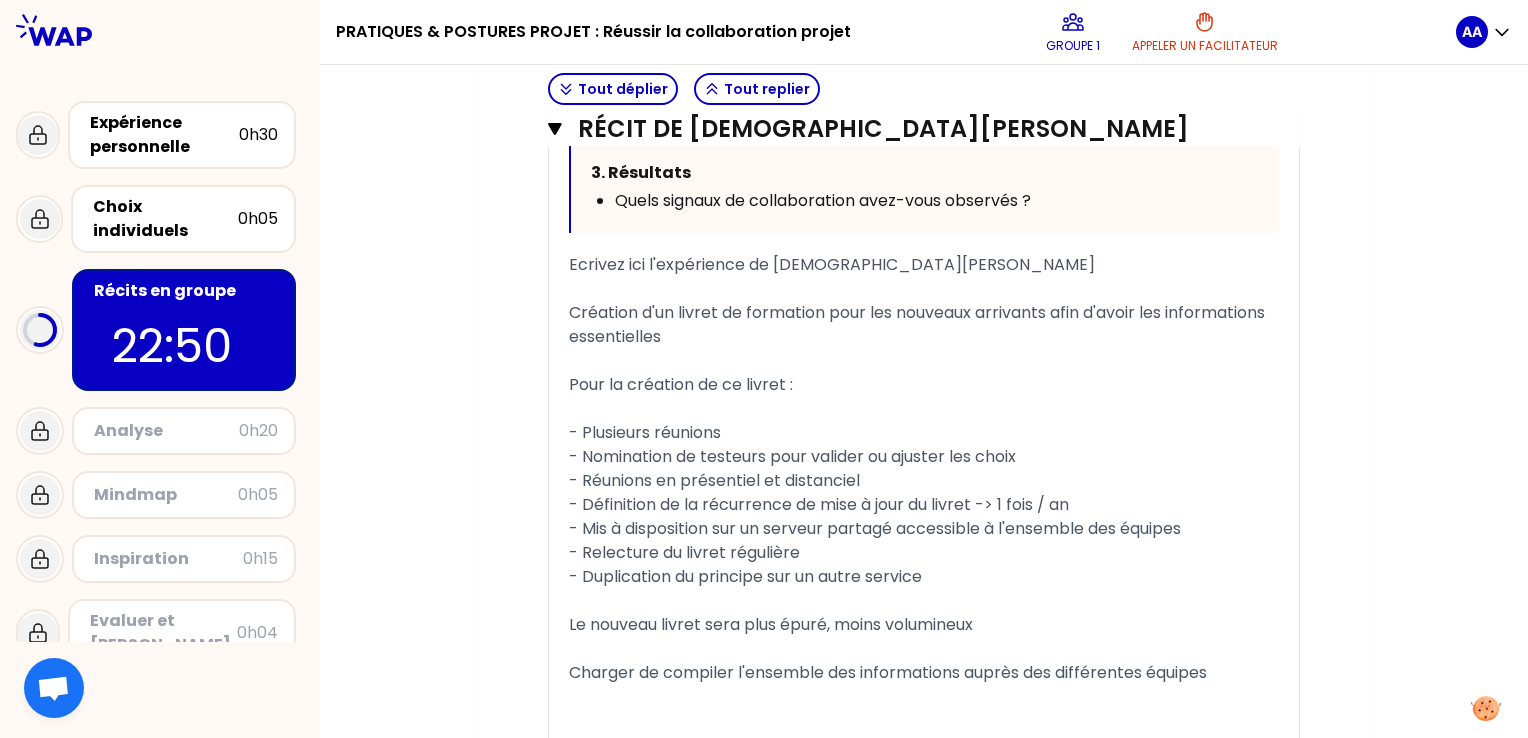 click on "Le nouveau livret sera plus épuré, moins volumineux" at bounding box center (924, 625) 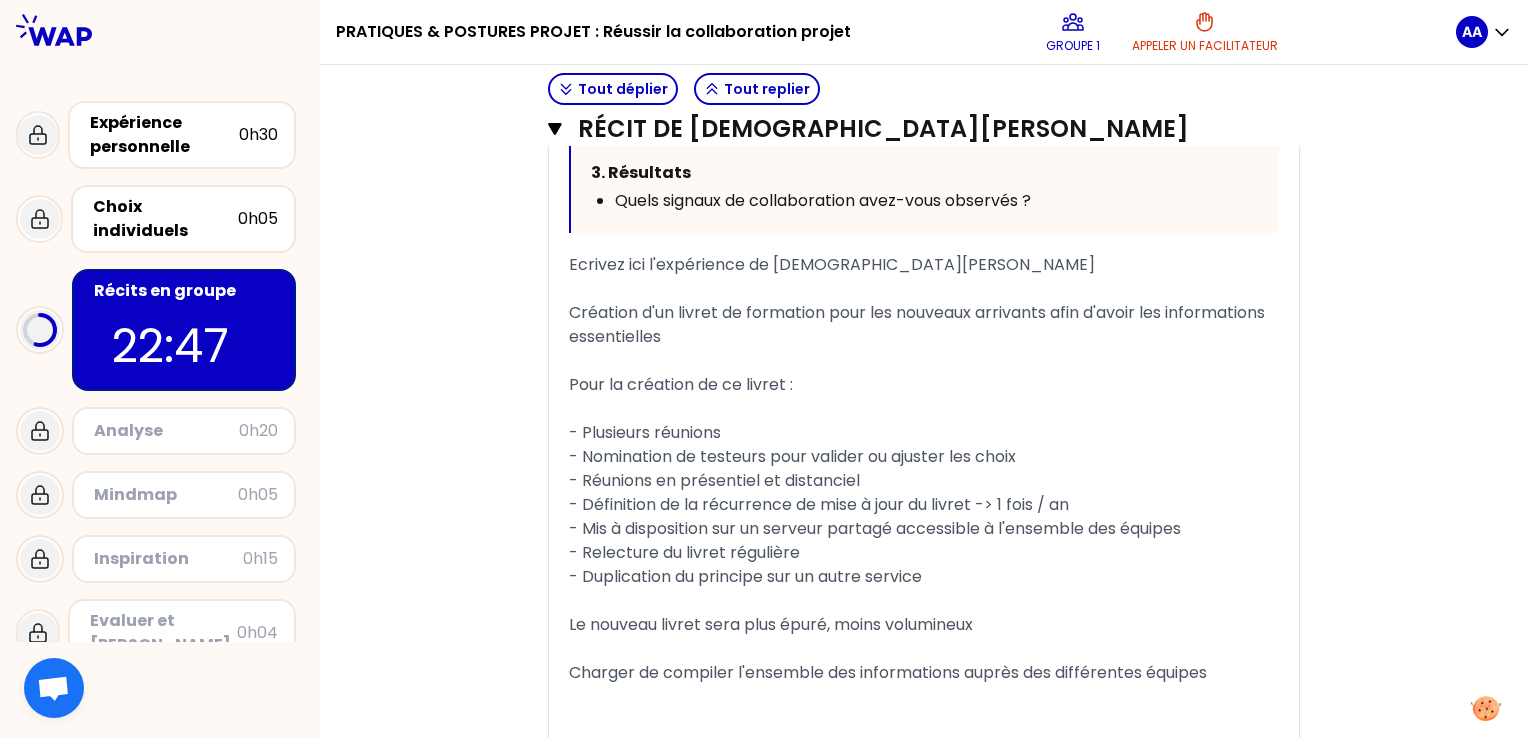 click on "Le nouveau livret sera plus épuré, moins volumineux" at bounding box center [924, 625] 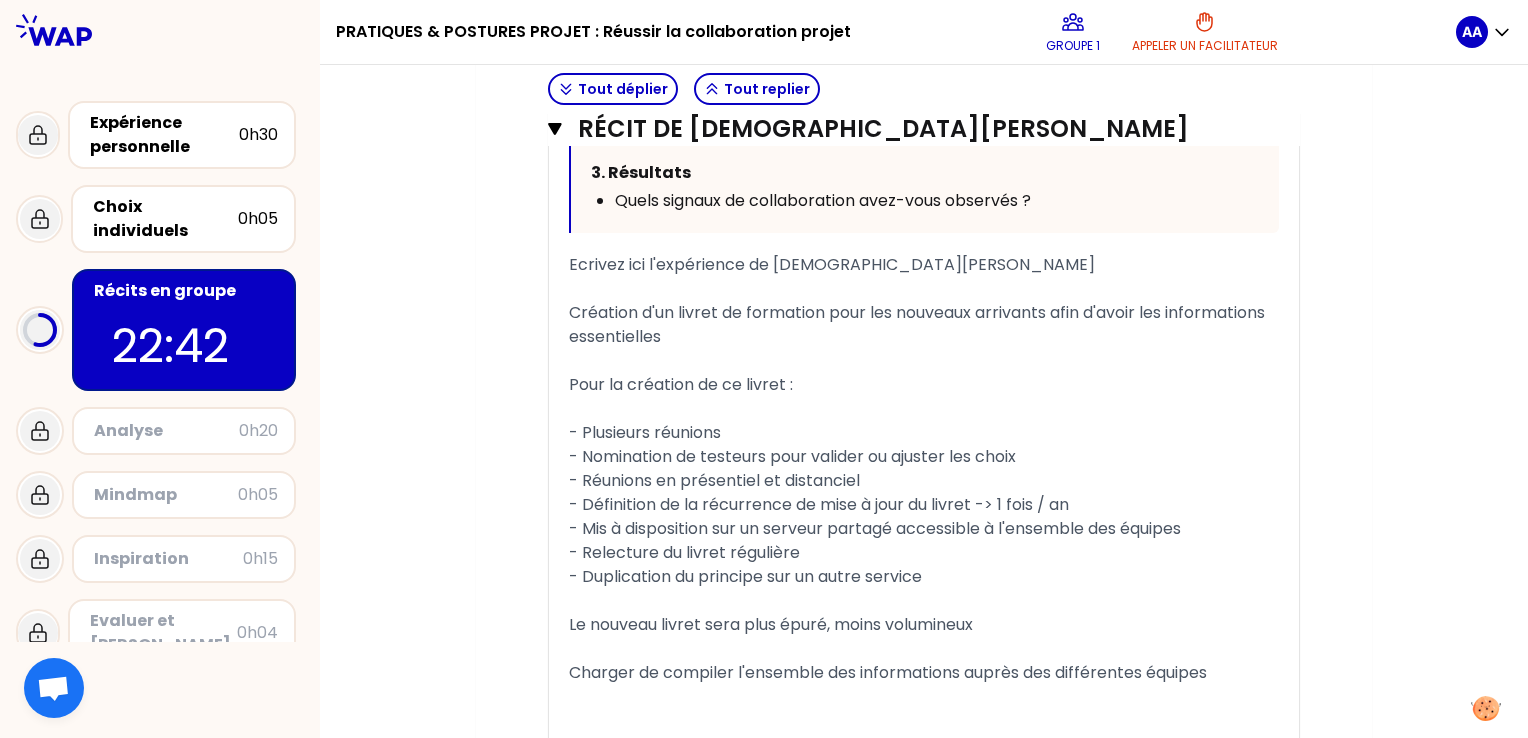 click on "« Pour faciliter l'intégration des nouveaux embauchés, j'ai créé un livret de formation qui regroupe les bases du métier, les procédures et des conseils pratiques. L'objectif est qu'ils gagnent en autonomie rapidement. Ce livret est toujours utilisé aujourd'hui. » Replier Vous pouvez vous inspirer du guide de récit : 1. Contexte et enjeux  Quels étaient le contexte et l'objectif initial ? Qui étaient les parties prenantes ? ﻿ 2. Vos actions Quelles ont été vos actions au service de la collaboration ? Quel a été votre rôle en tant que contributeur ou porteur de projet ? Concrètement, comment avez-vous :  - Participé au travail d'équipe - Organisé les échanges  - Adapté la communication aux différents profils - Si applicable, aligné les objectifs et les rôles  - Si applicable, clarifié les périmètres de chacun Quelles pratiques ou postures avez-vous mobilisées ? ﻿ 3. Résultats Quels signaux de collaboration avez-vous observés ? Ecrivez ici l'expérience de Zoubida MEZOUAR" at bounding box center (924, 102) 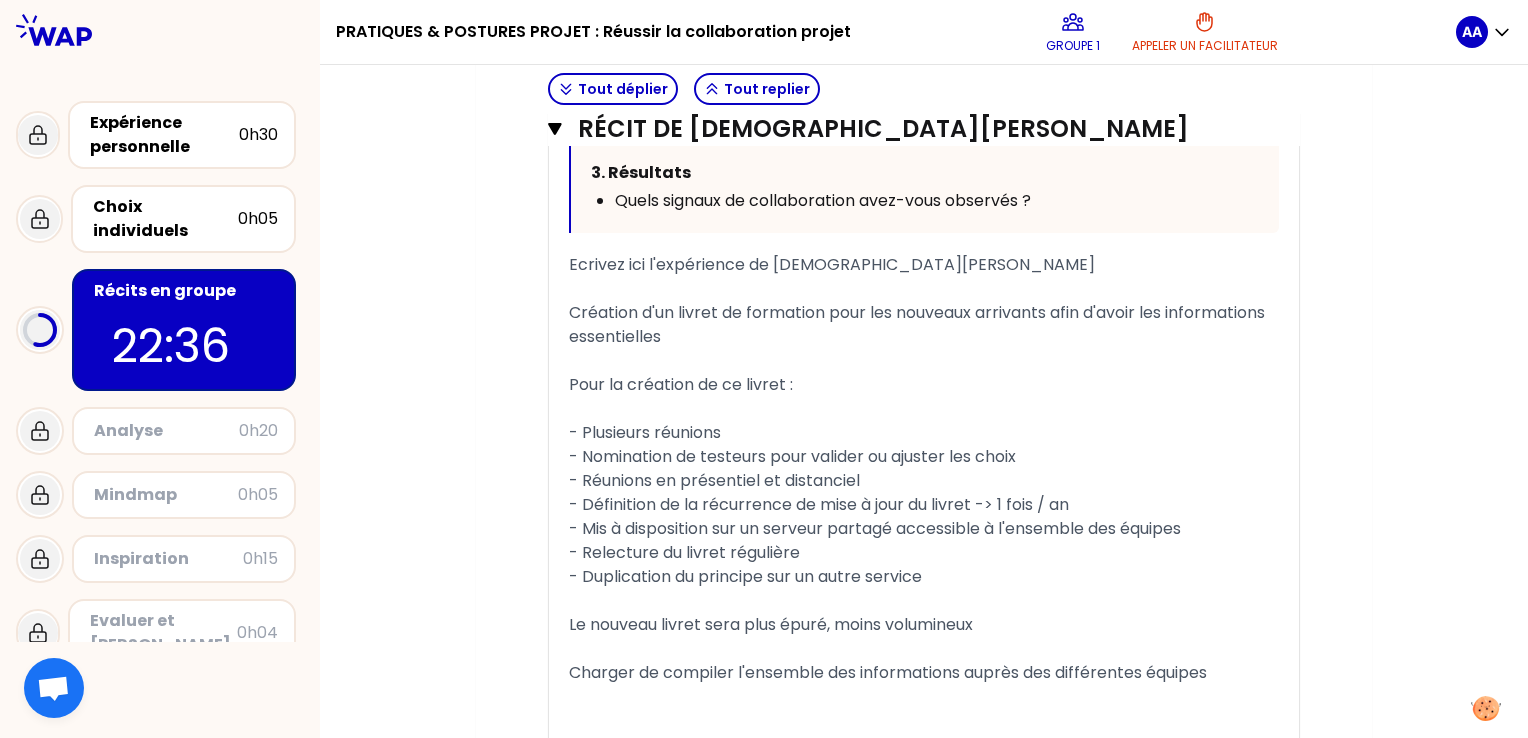 click on "« Pour faciliter l'intégration des nouveaux embauchés, j'ai créé un livret de formation qui regroupe les bases du métier, les procédures et des conseils pratiques. L'objectif est qu'ils gagnent en autonomie rapidement. Ce livret est toujours utilisé aujourd'hui. » Replier Vous pouvez vous inspirer du guide de récit : 1. Contexte et enjeux  Quels étaient le contexte et l'objectif initial ? Qui étaient les parties prenantes ? ﻿ 2. Vos actions Quelles ont été vos actions au service de la collaboration ? Quel a été votre rôle en tant que contributeur ou porteur de projet ? Concrètement, comment avez-vous :  - Participé au travail d'équipe - Organisé les échanges  - Adapté la communication aux différents profils - Si applicable, aligné les objectifs et les rôles  - Si applicable, clarifié les périmètres de chacun Quelles pratiques ou postures avez-vous mobilisées ? ﻿ 3. Résultats Quels signaux de collaboration avez-vous observés ? Ecrivez ici l'expérience de Zoubida MEZOUAR" at bounding box center (924, 102) 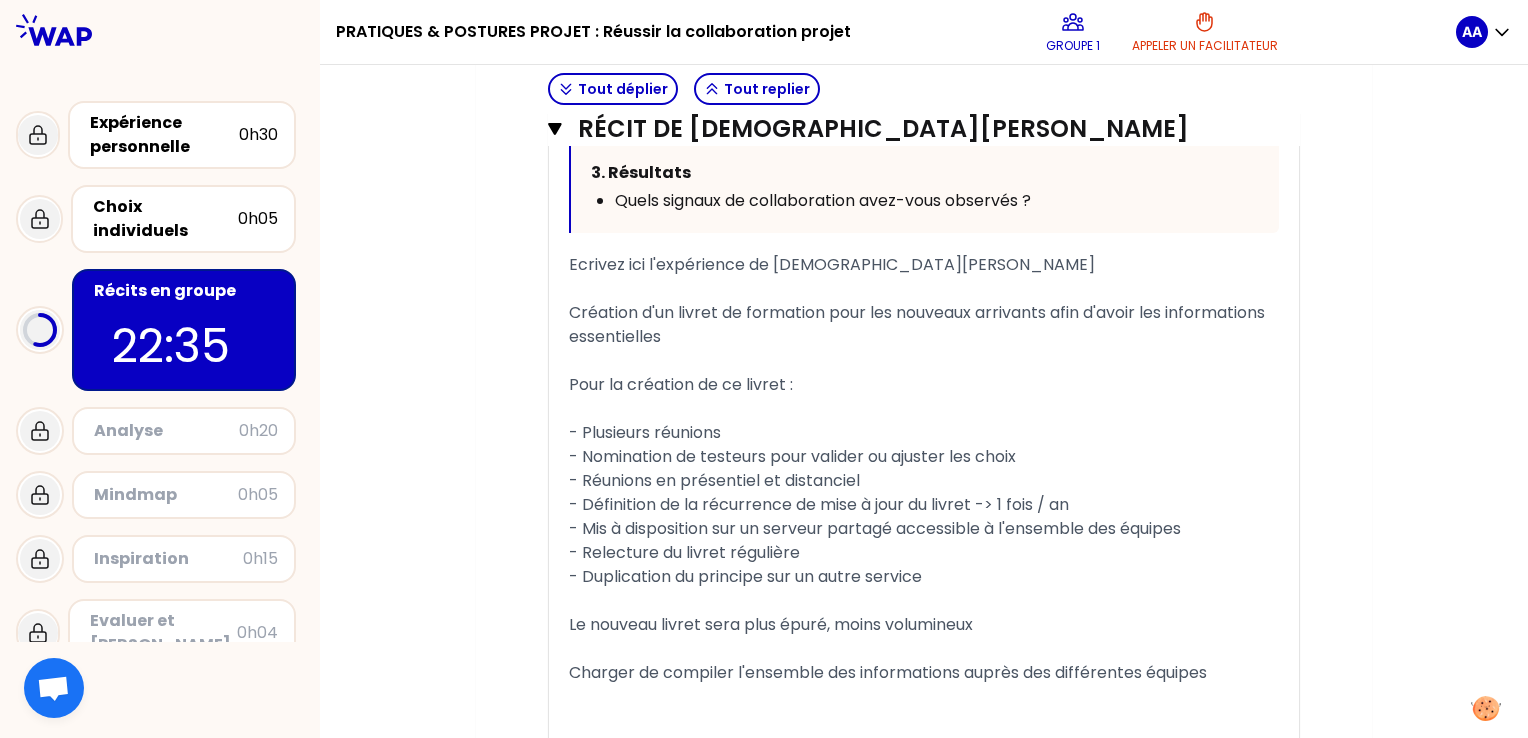 click on "Charger de compiler l'ensemble des informations auprès des différentes équipes" at bounding box center (888, 672) 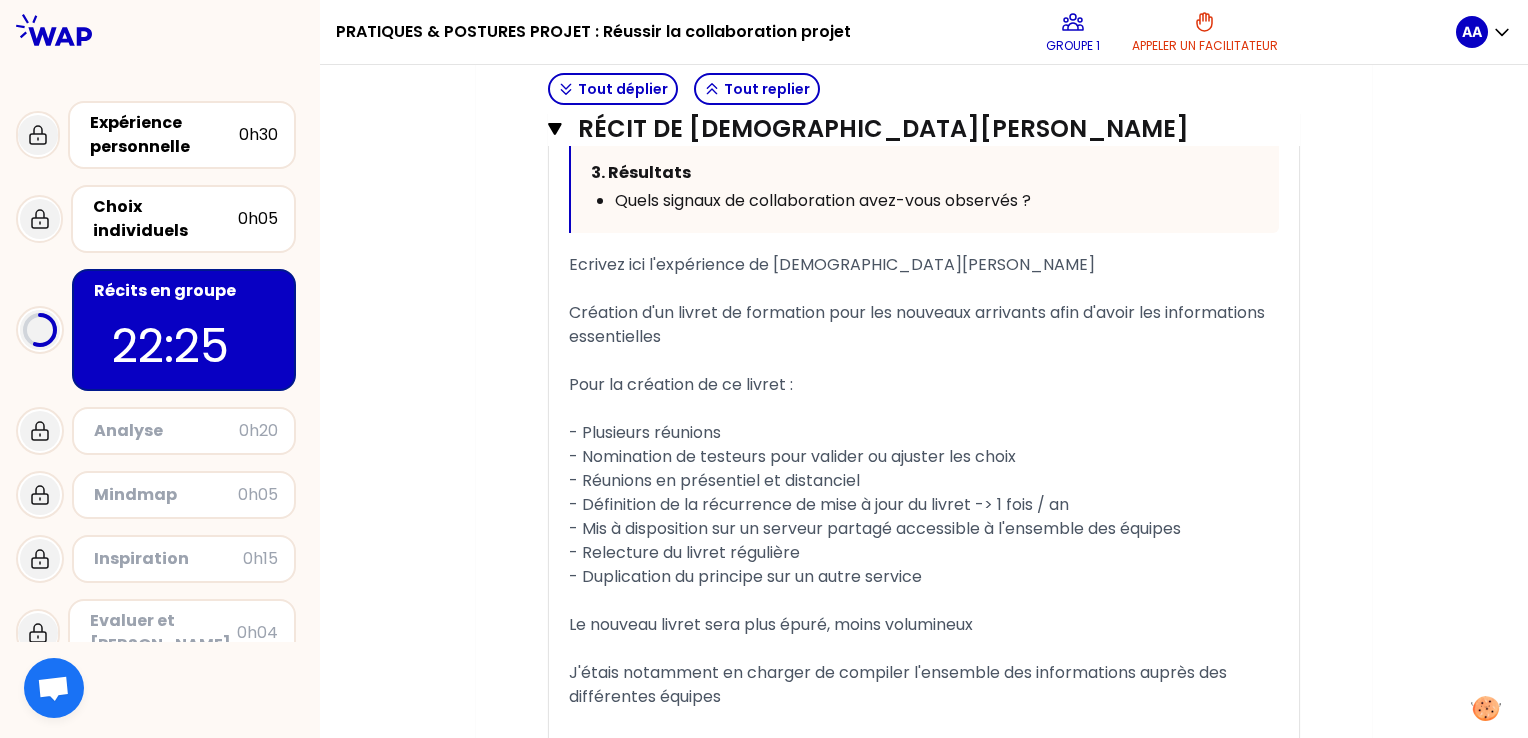 click on "J'étais notamment en charger de compiler l'ensemble des informations auprès des différentes équipes" at bounding box center [900, 684] 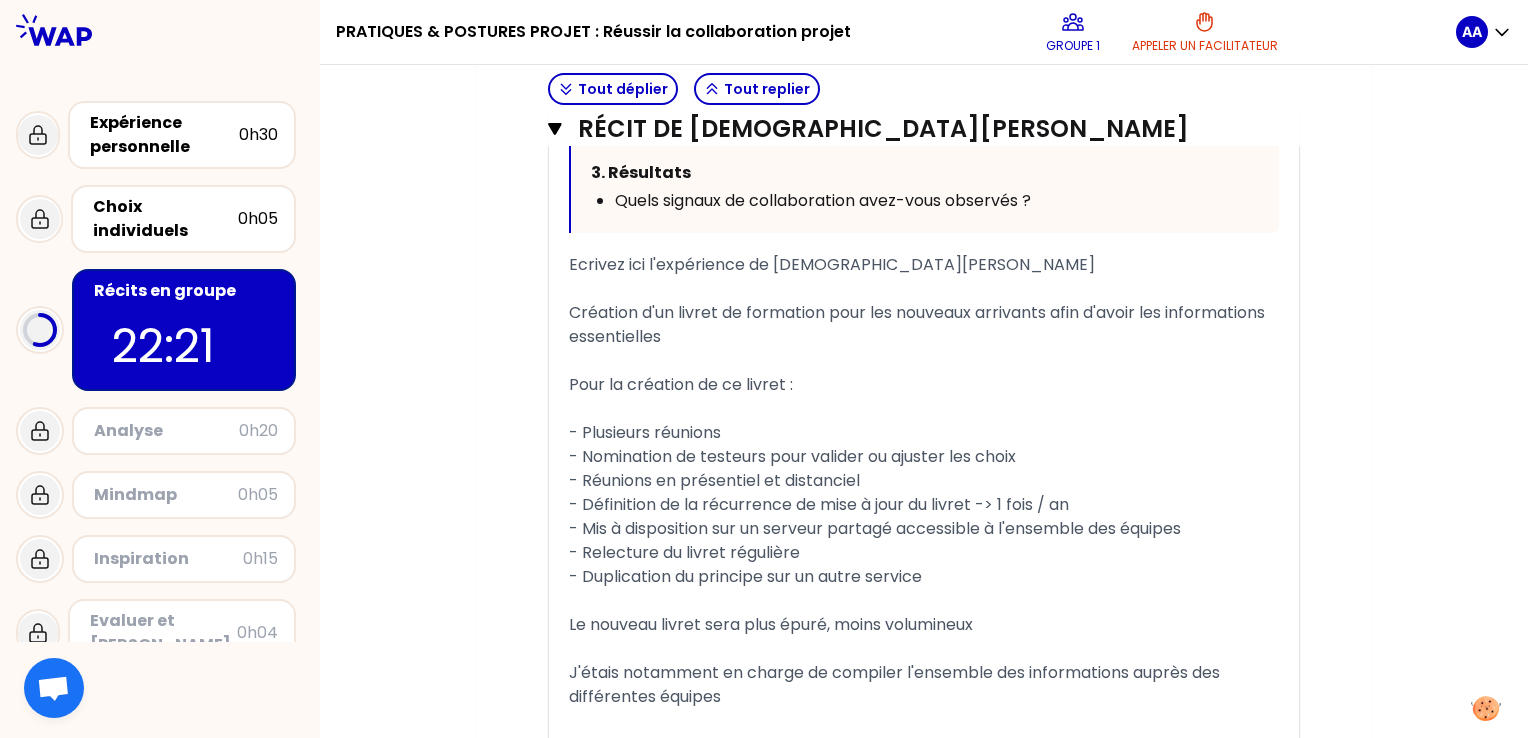 click on "J'étais notamment en charge de compiler l'ensemble des informations auprès des différentes équipes" at bounding box center [924, 685] 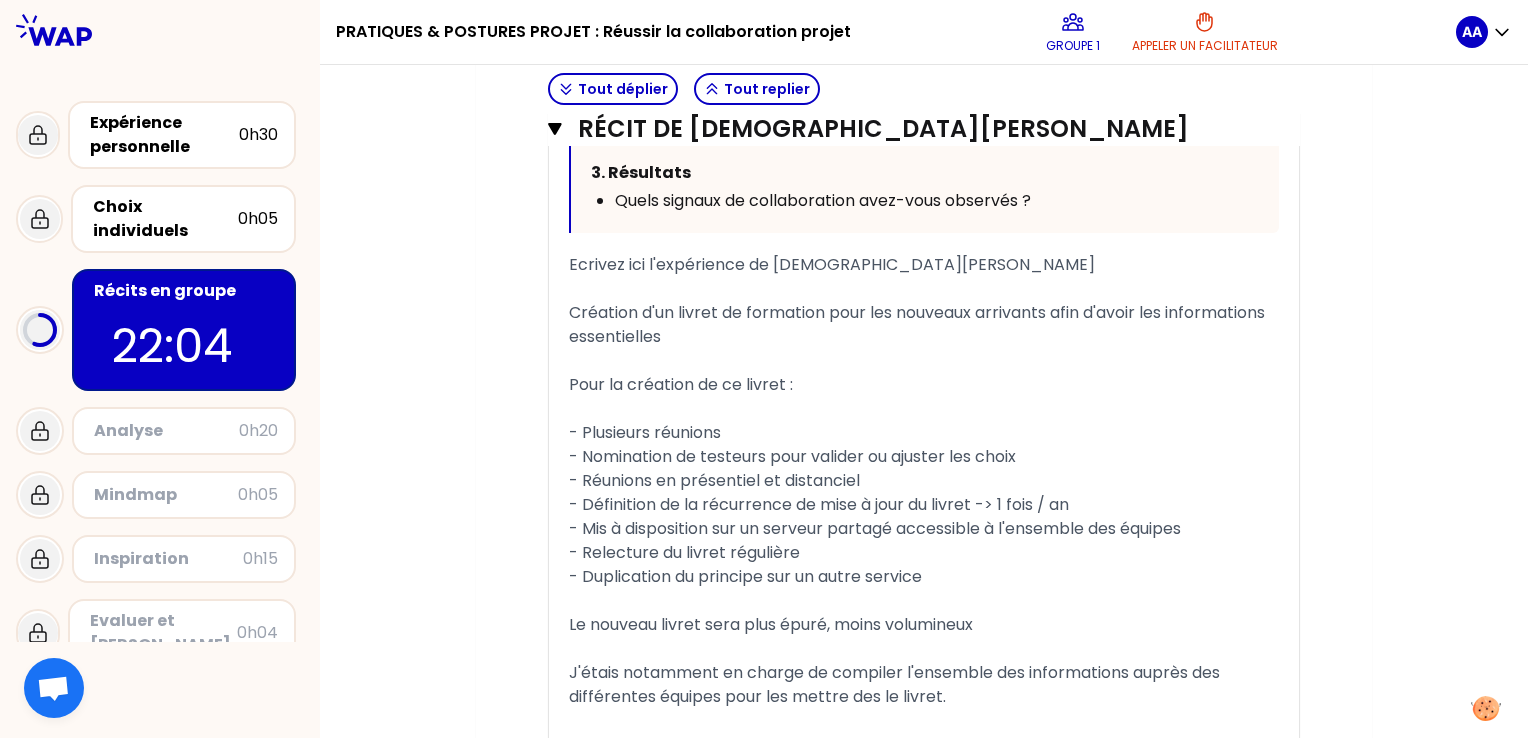 scroll, scrollTop: 3340, scrollLeft: 0, axis: vertical 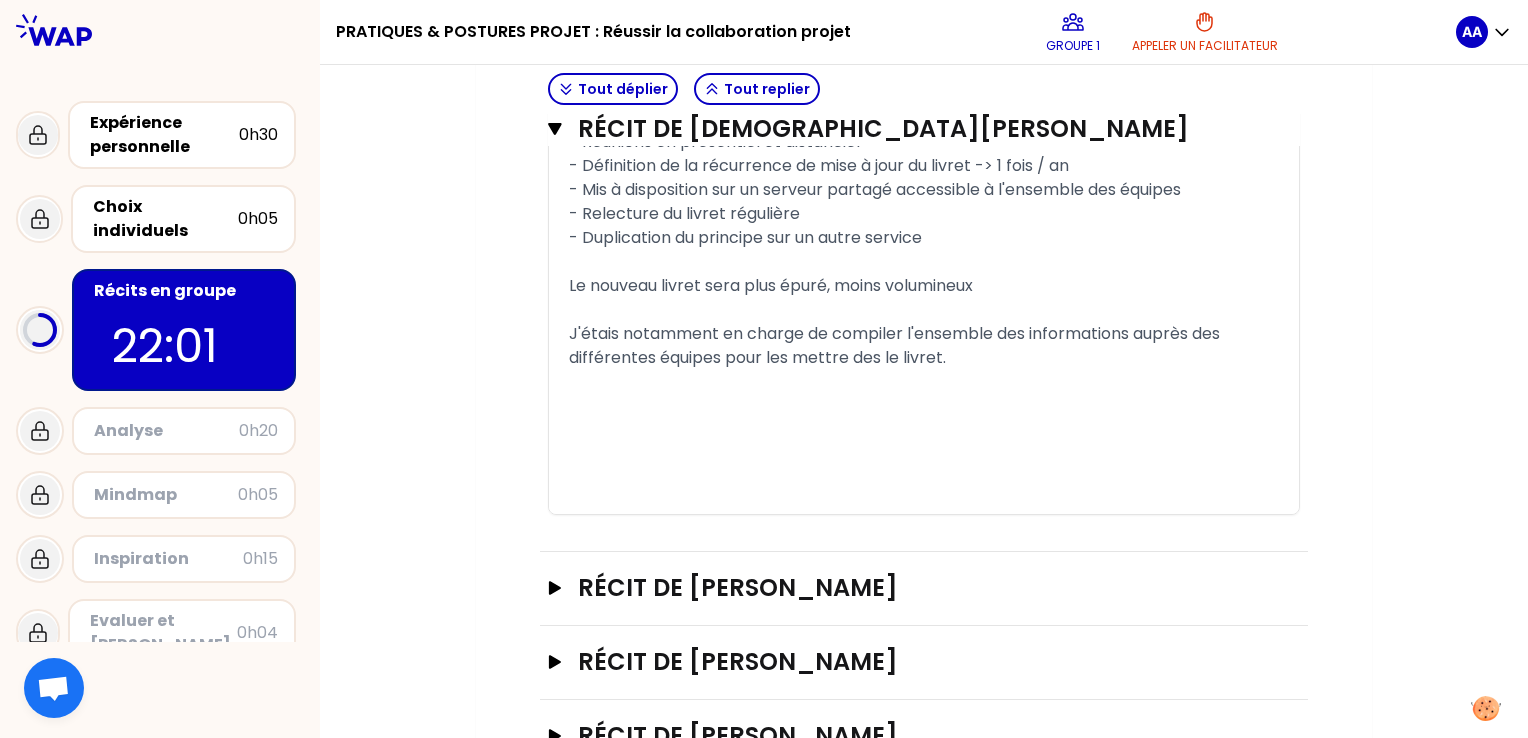 click on "﻿" at bounding box center [924, 406] 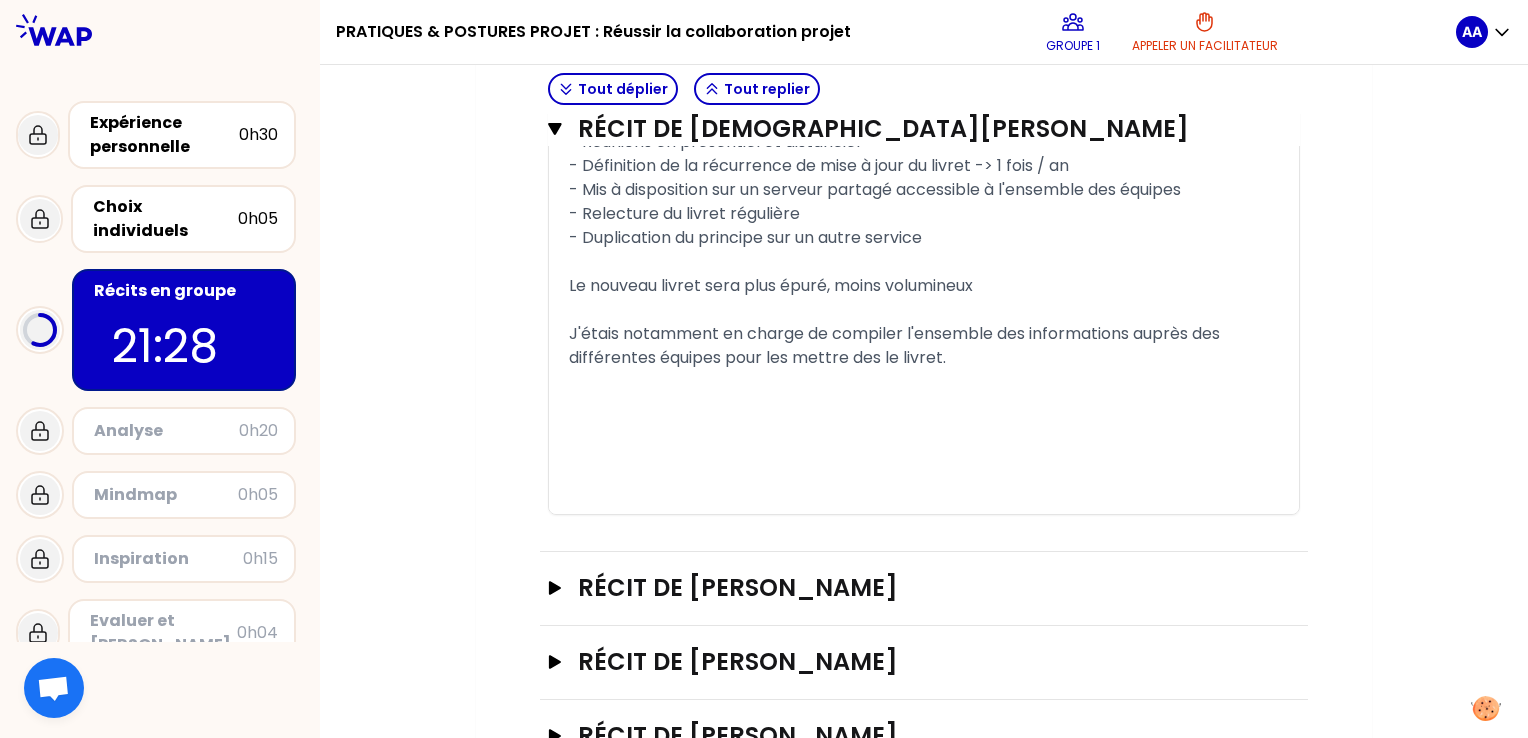 click on "﻿" at bounding box center (924, 406) 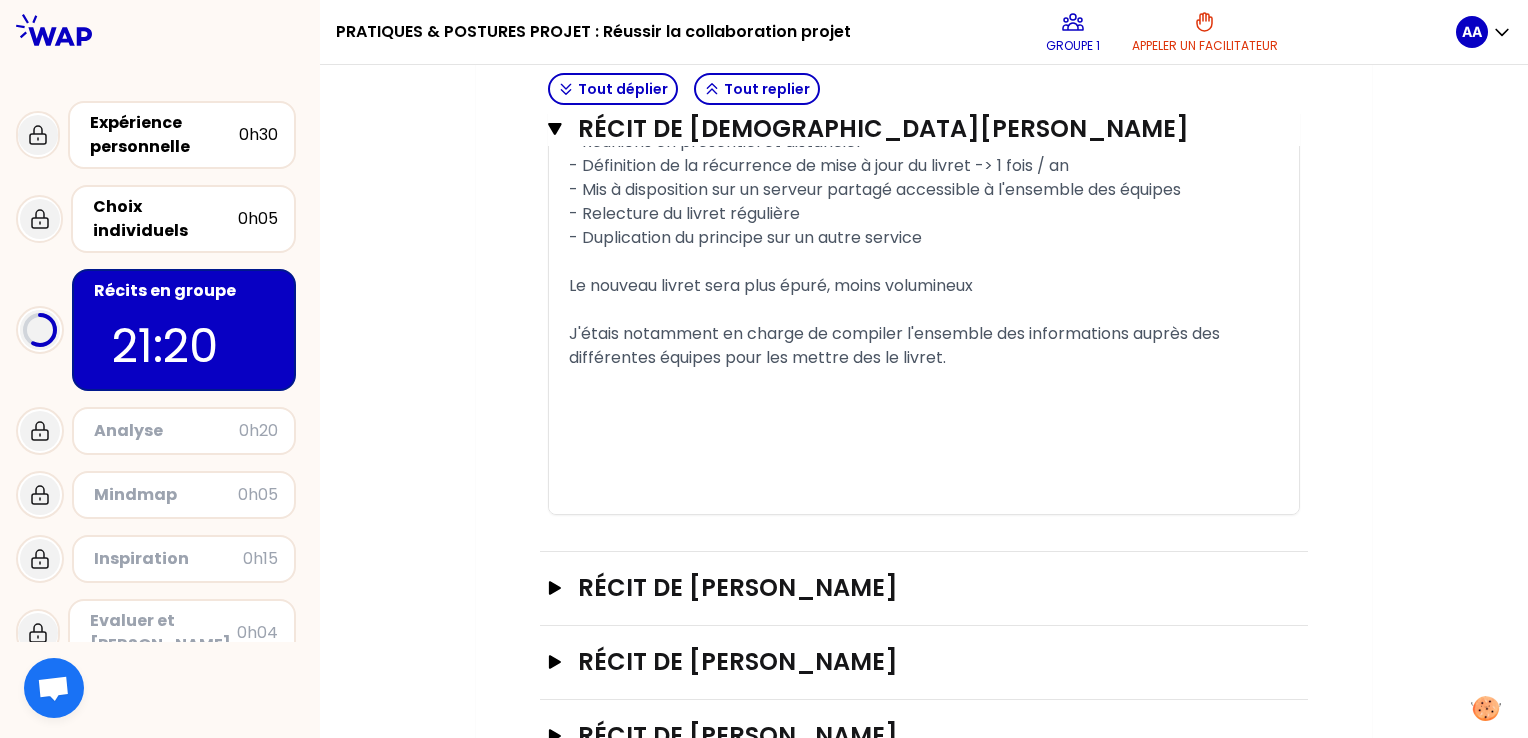click on "Le nouveau livret sera plus épuré, moins volumineux" at bounding box center (924, 286) 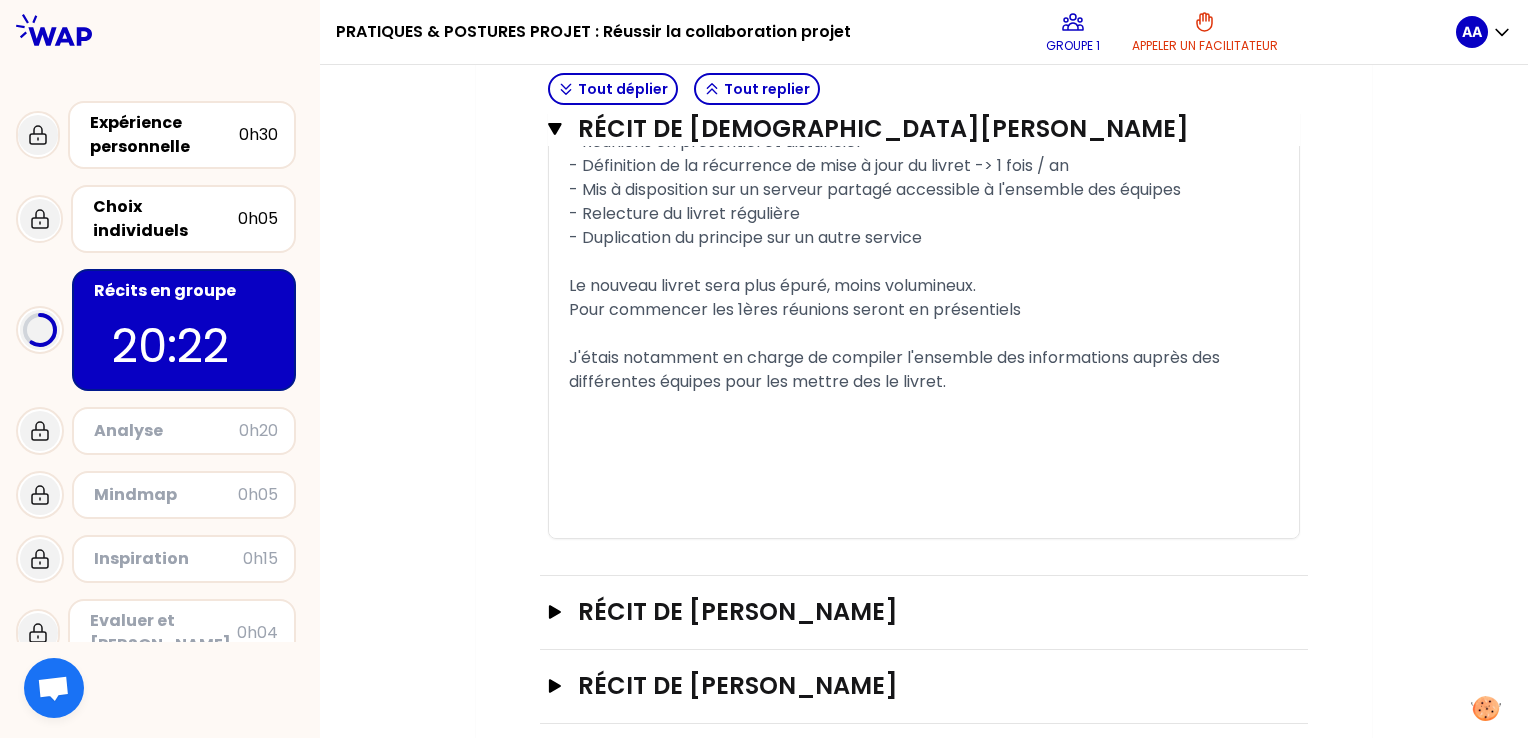 click on "Mon numéro de groupe : 1 Objectifs # Racontez votre expérience vécue à tour de rôle (questions incluses) 8min/personne # avec un focus sur comment vous avez mené ou contribué à la collaboration. # 🚀 A vous de jouer 💬 Tout déplier Tout replier Récit de Sandrine MANACH Fermer T1 T2 Exporter sauvegardé « Faisant partie d'un club sportif et en tant que trésorière, j'ai aidé à l'organisation d'un trail dans mon village avec les membres du club. Cela s'est fait dans la bonne humeur, avec des échanges constructifs car nous avions tous pour objectif que les participants s'amusent lors de notre course. » Replier Vous pouvez vous inspirer du guide de récit : 1. Contexte et enjeux  Quels étaient le contexte et l'objectif initial ? Qui étaient les parties prenantes ? ﻿ 2. Vos actions Quelles ont été vos actions au service de la collaboration ? Quel a été votre rôle en tant que contributeur ou porteur de projet ? Concrètement, comment avez-vous :  - Participé au travail d'équipe ﻿ T1" at bounding box center [924, -1163] 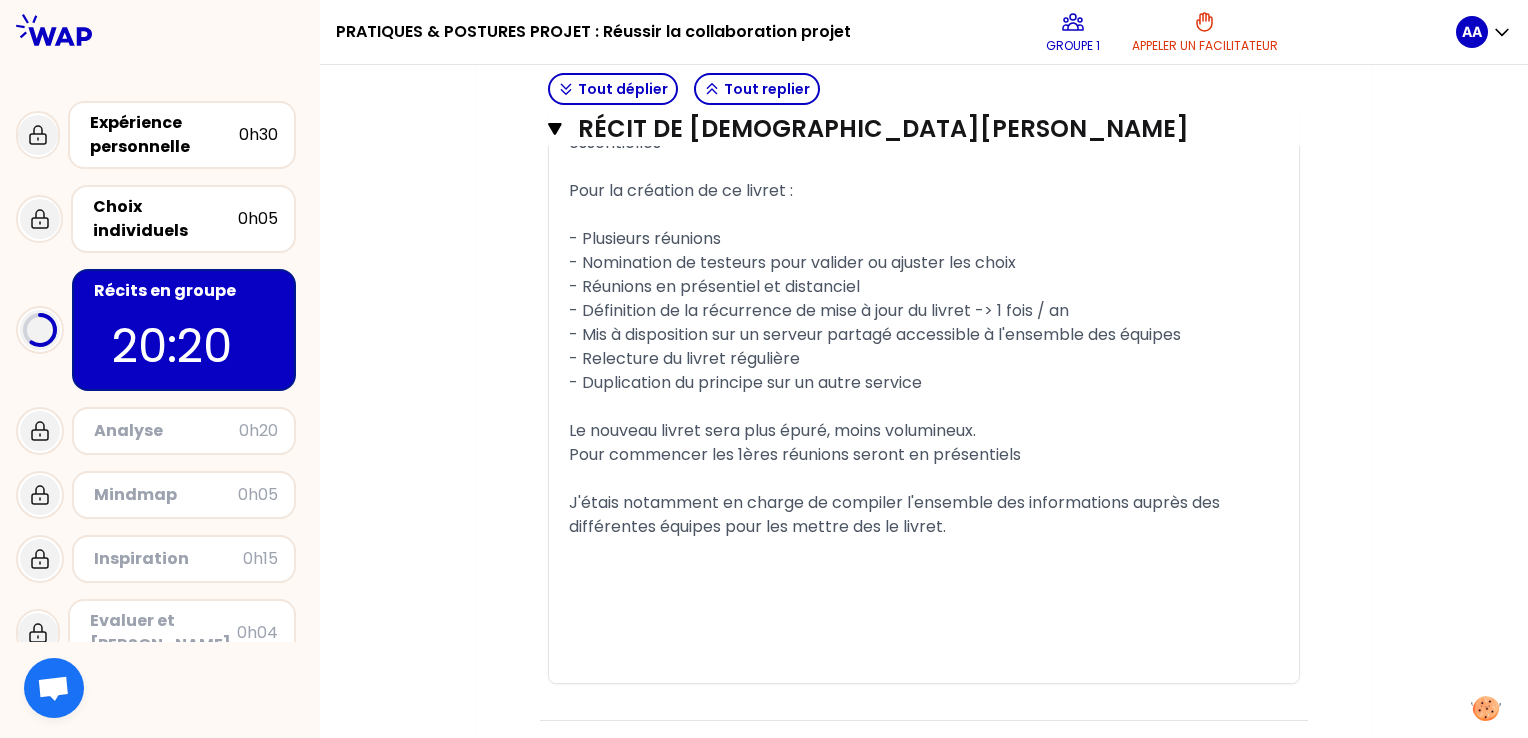 scroll, scrollTop: 3240, scrollLeft: 0, axis: vertical 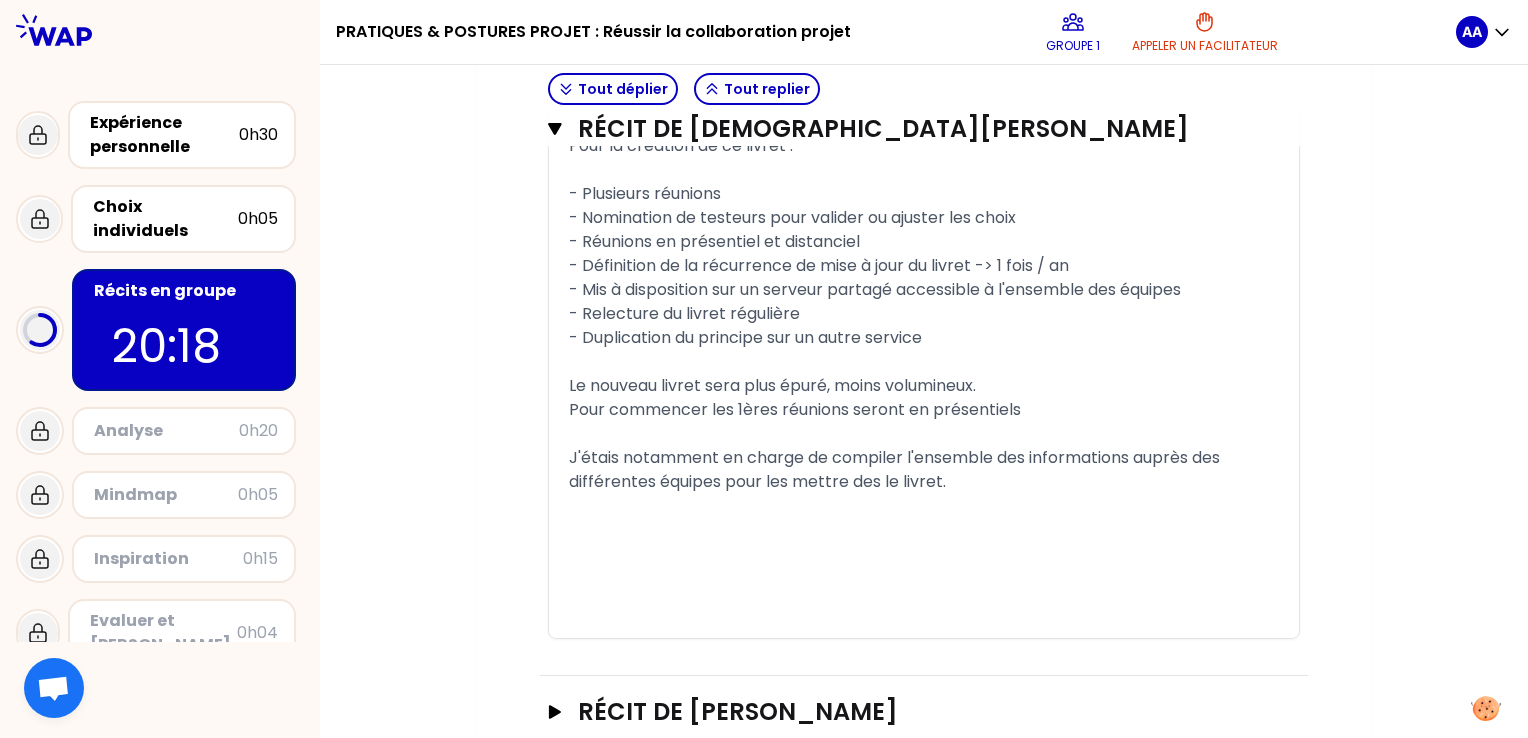 click on "J'étais notamment en charge de compiler l'ensemble des informations auprès des différentes équipes pour les mettre des le livret." at bounding box center (924, 470) 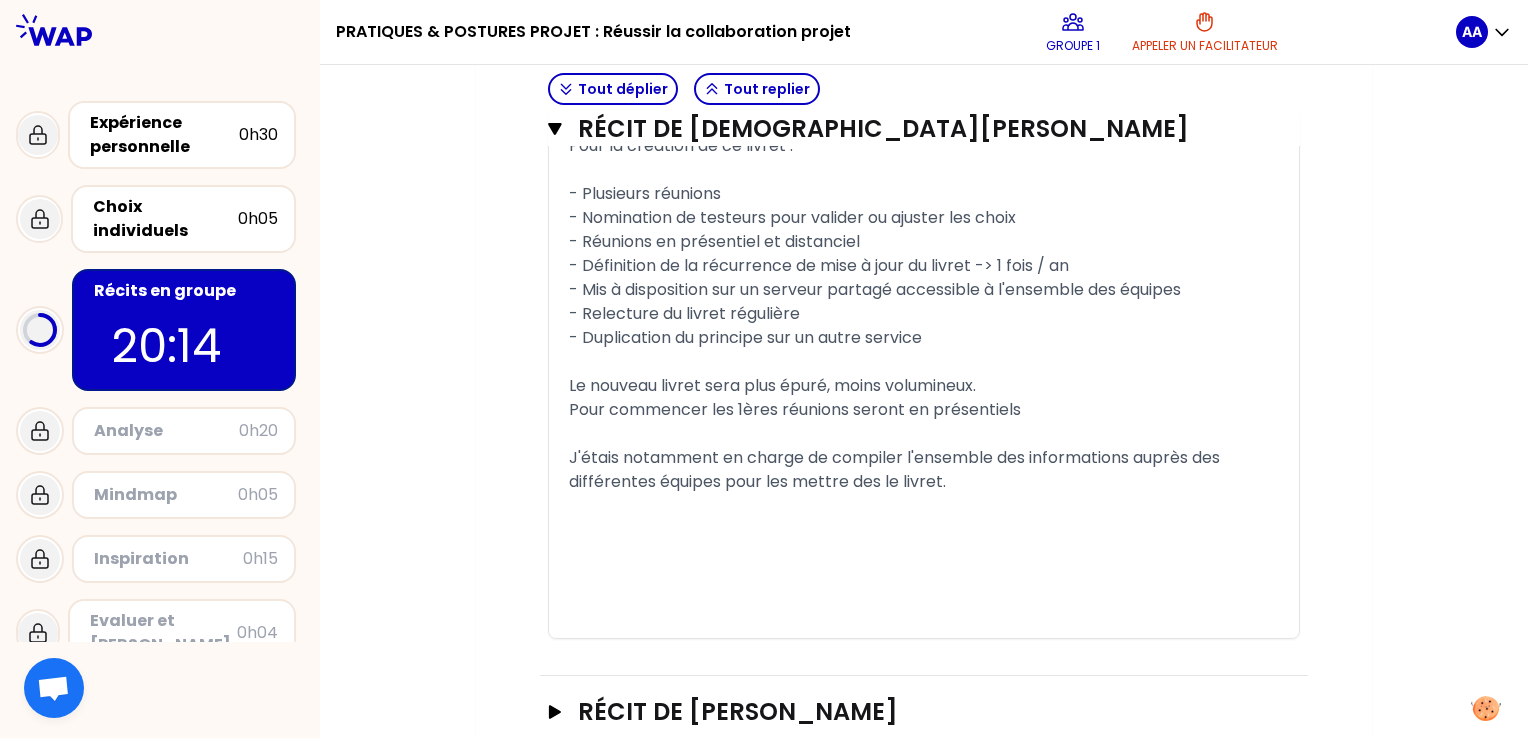 drag, startPoint x: 967, startPoint y: 475, endPoint x: 979, endPoint y: 484, distance: 15 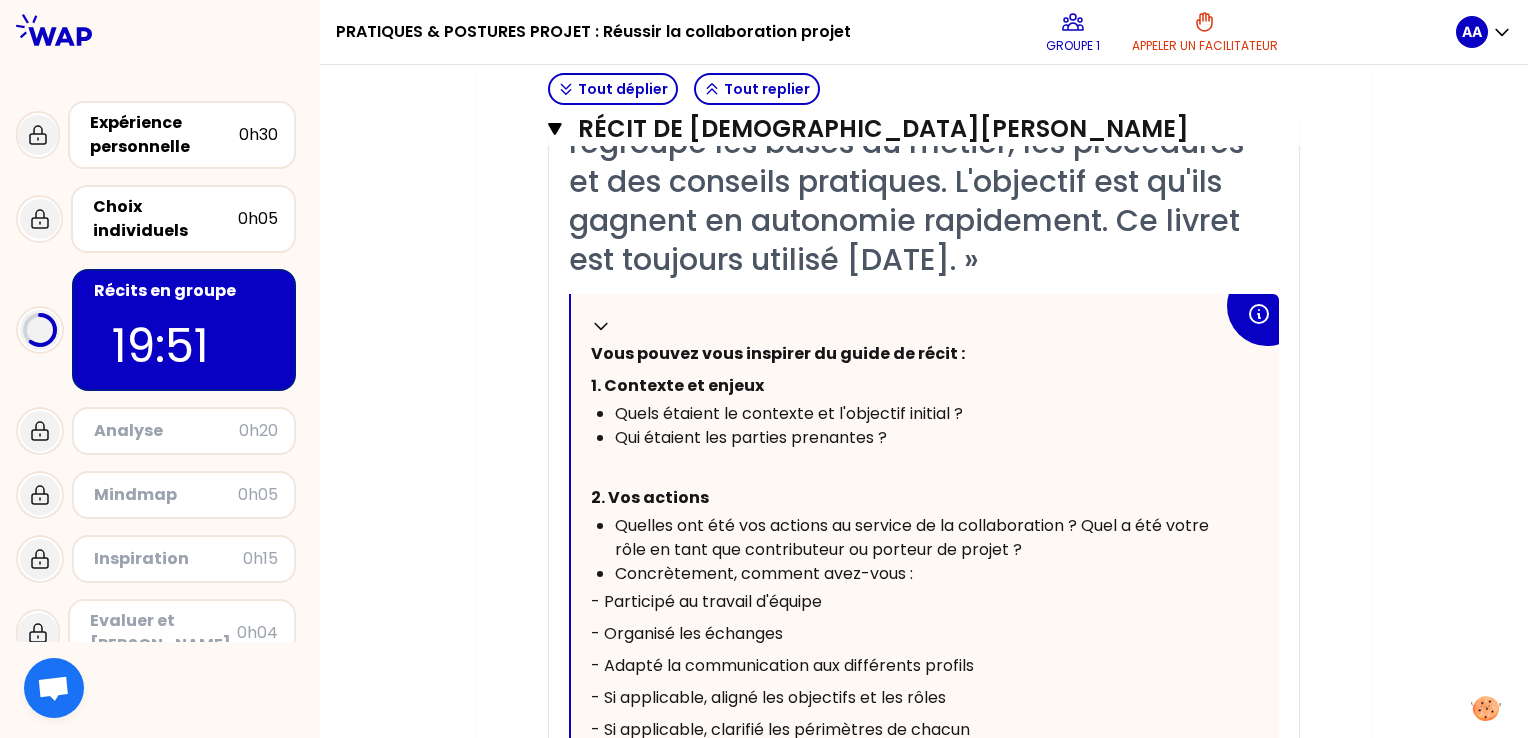 scroll, scrollTop: 2140, scrollLeft: 0, axis: vertical 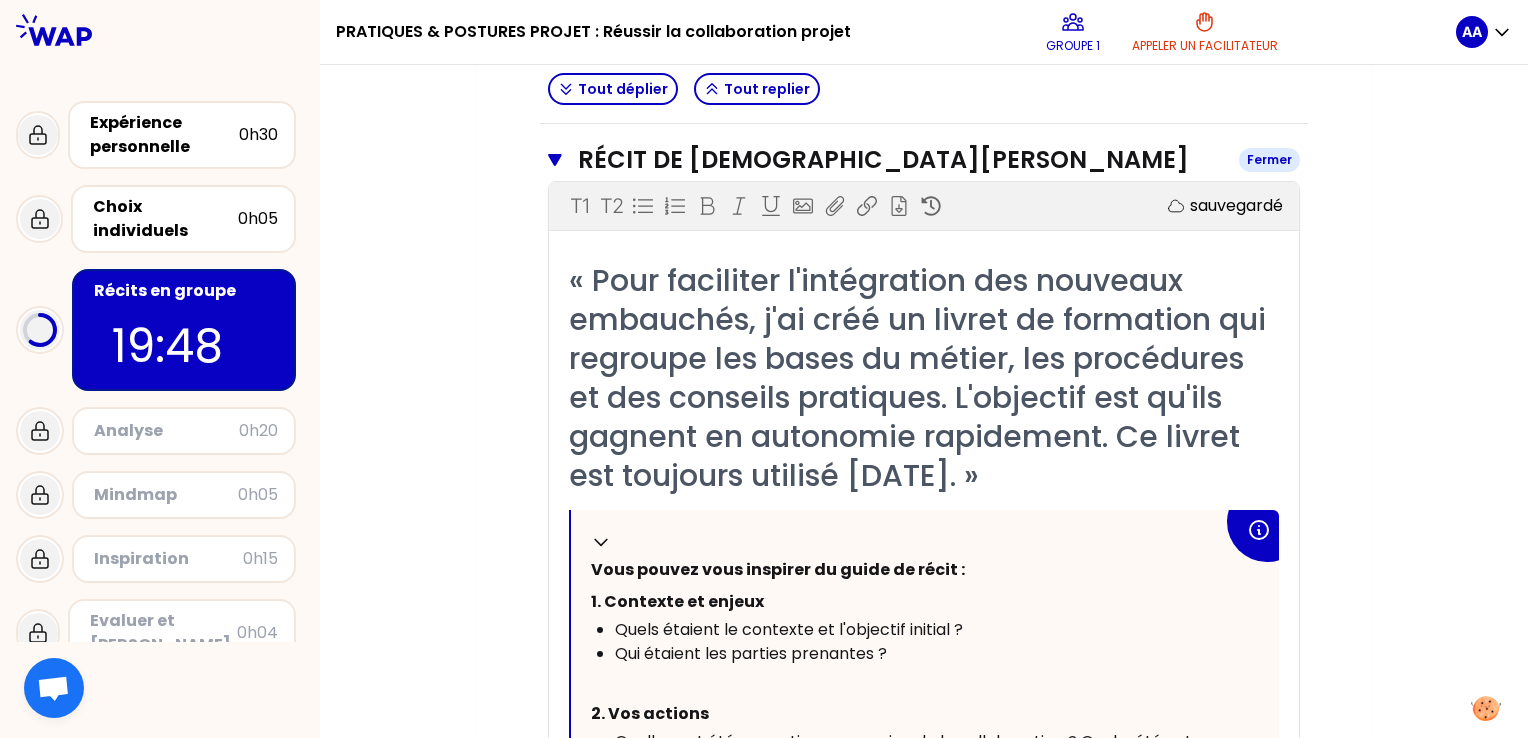click on "Récit de Zoubida MEZOUAR Fermer" at bounding box center (924, 160) 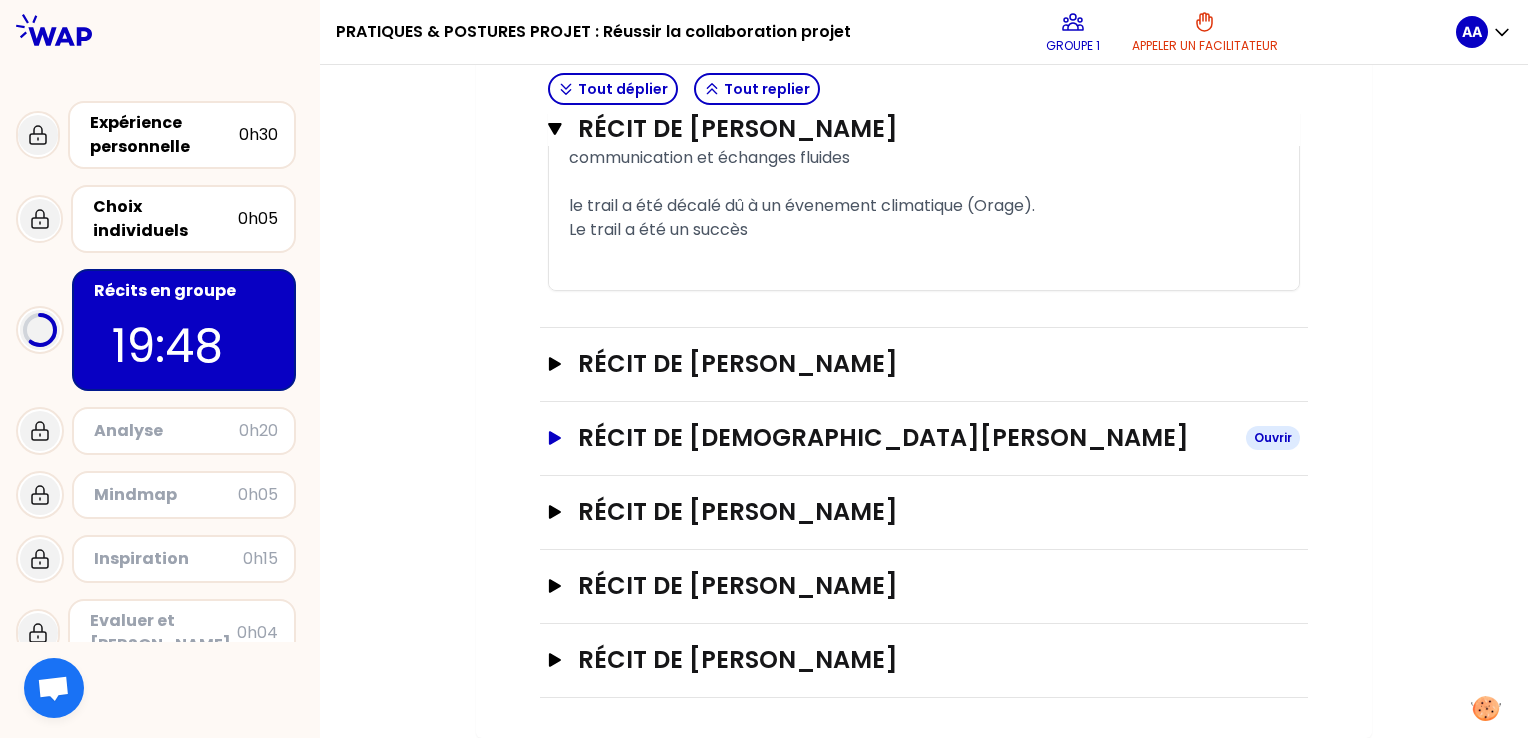 scroll, scrollTop: 1856, scrollLeft: 0, axis: vertical 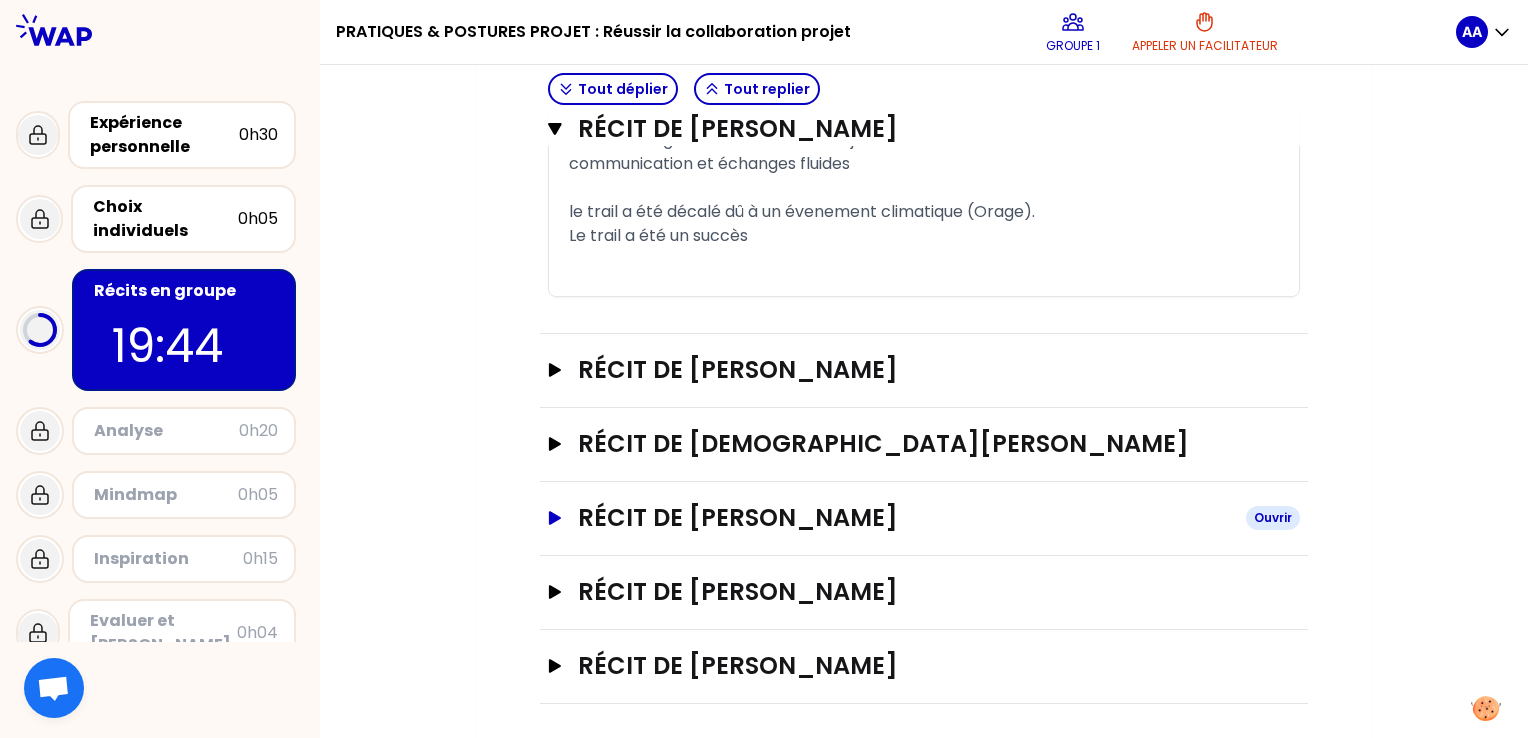 click on "Récit de [PERSON_NAME]" at bounding box center [924, 518] 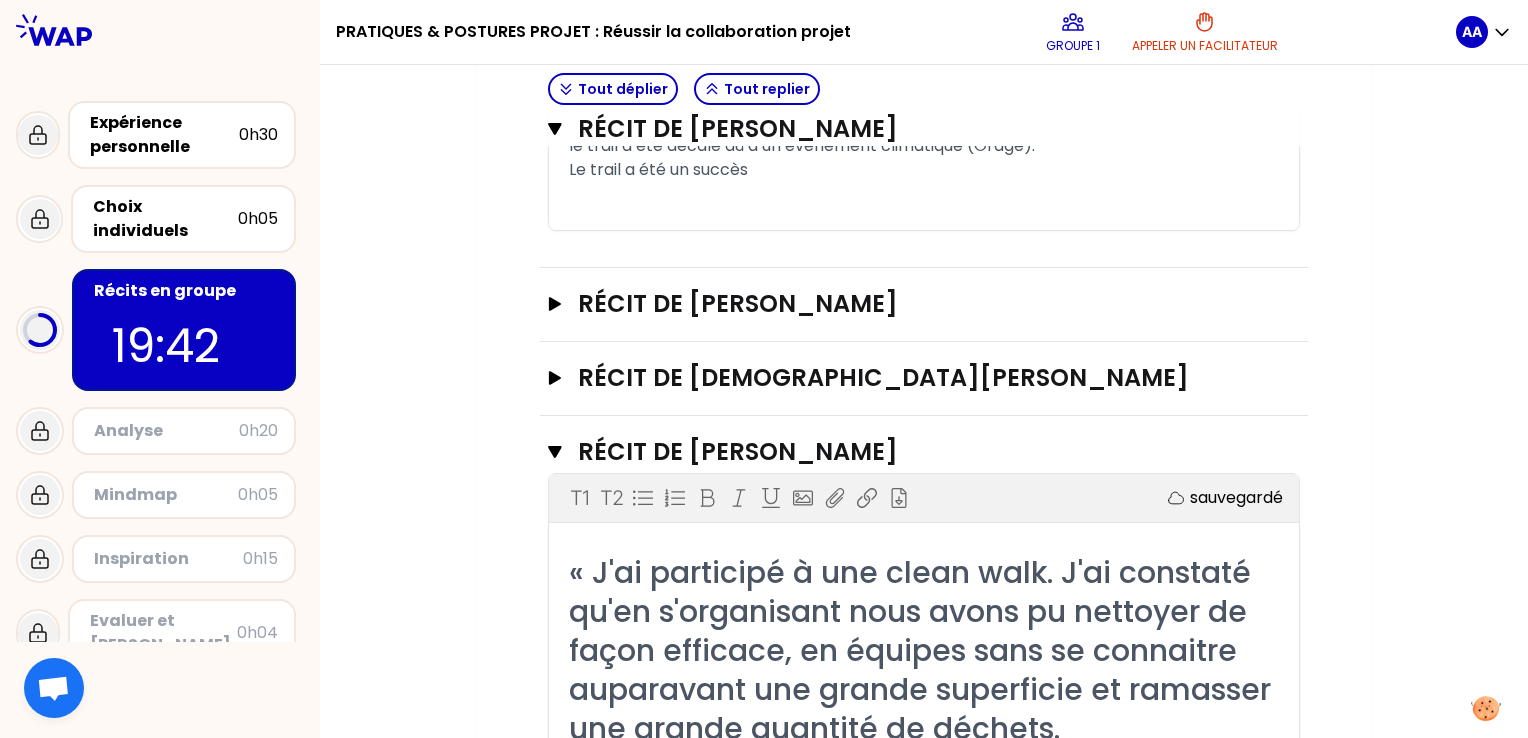 scroll, scrollTop: 1956, scrollLeft: 0, axis: vertical 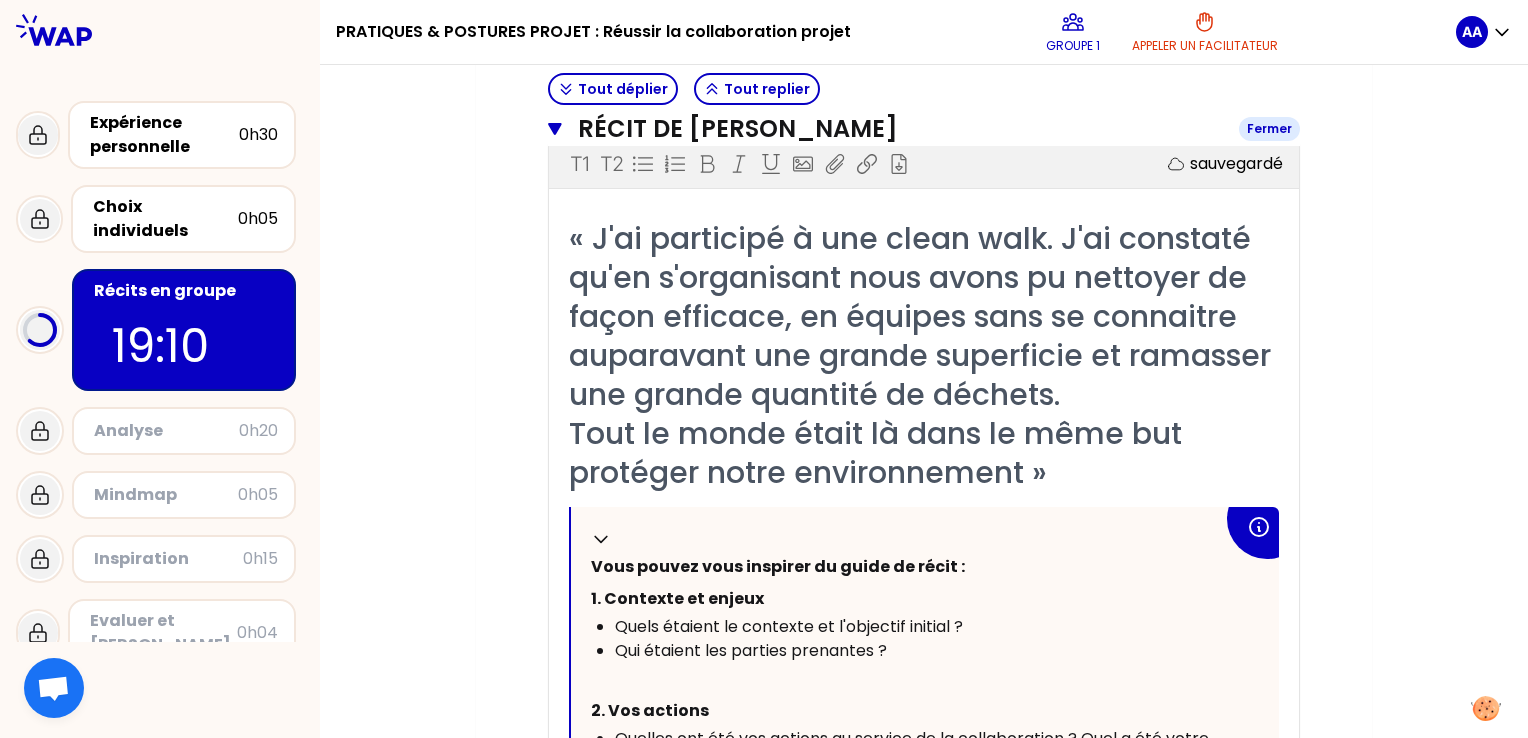 click 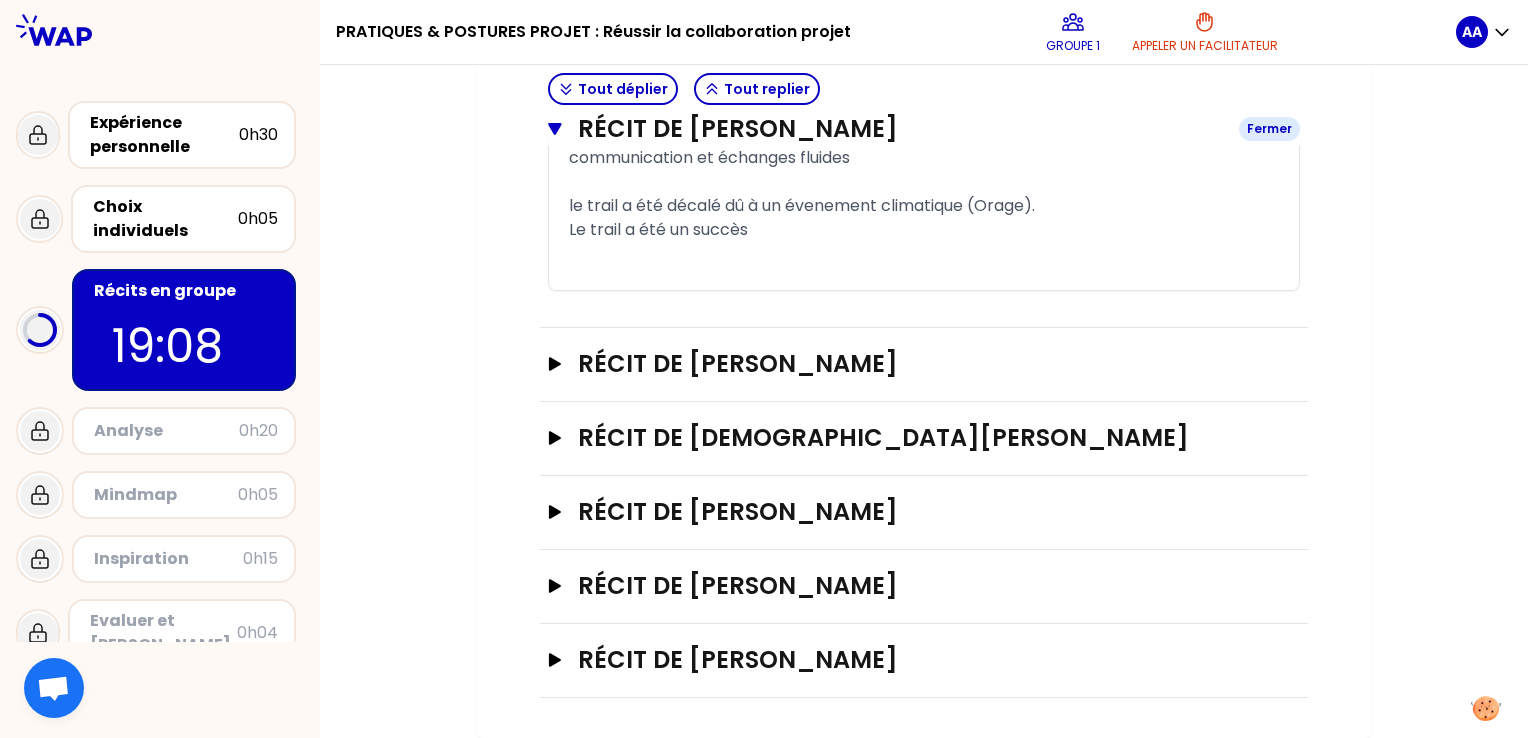 scroll, scrollTop: 1856, scrollLeft: 0, axis: vertical 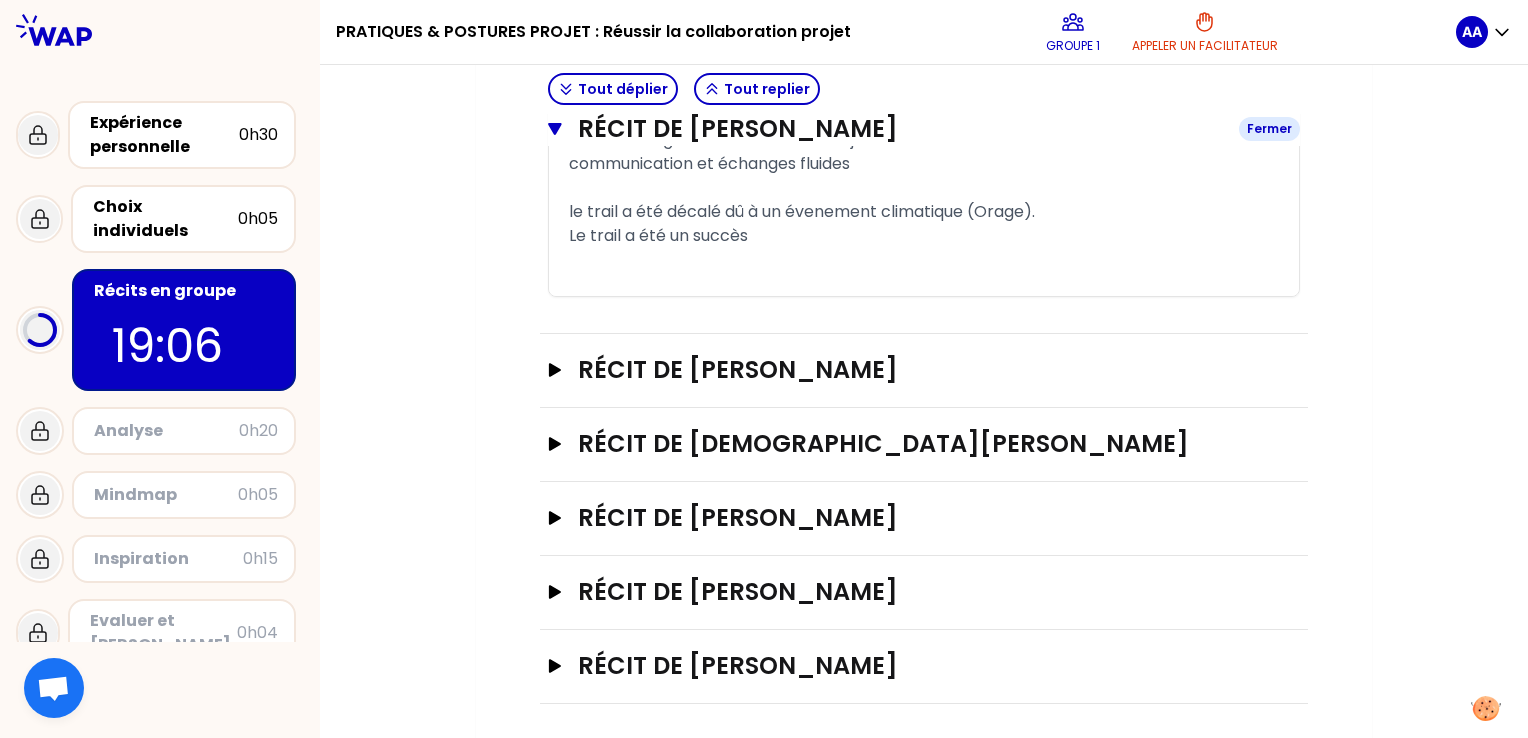 click 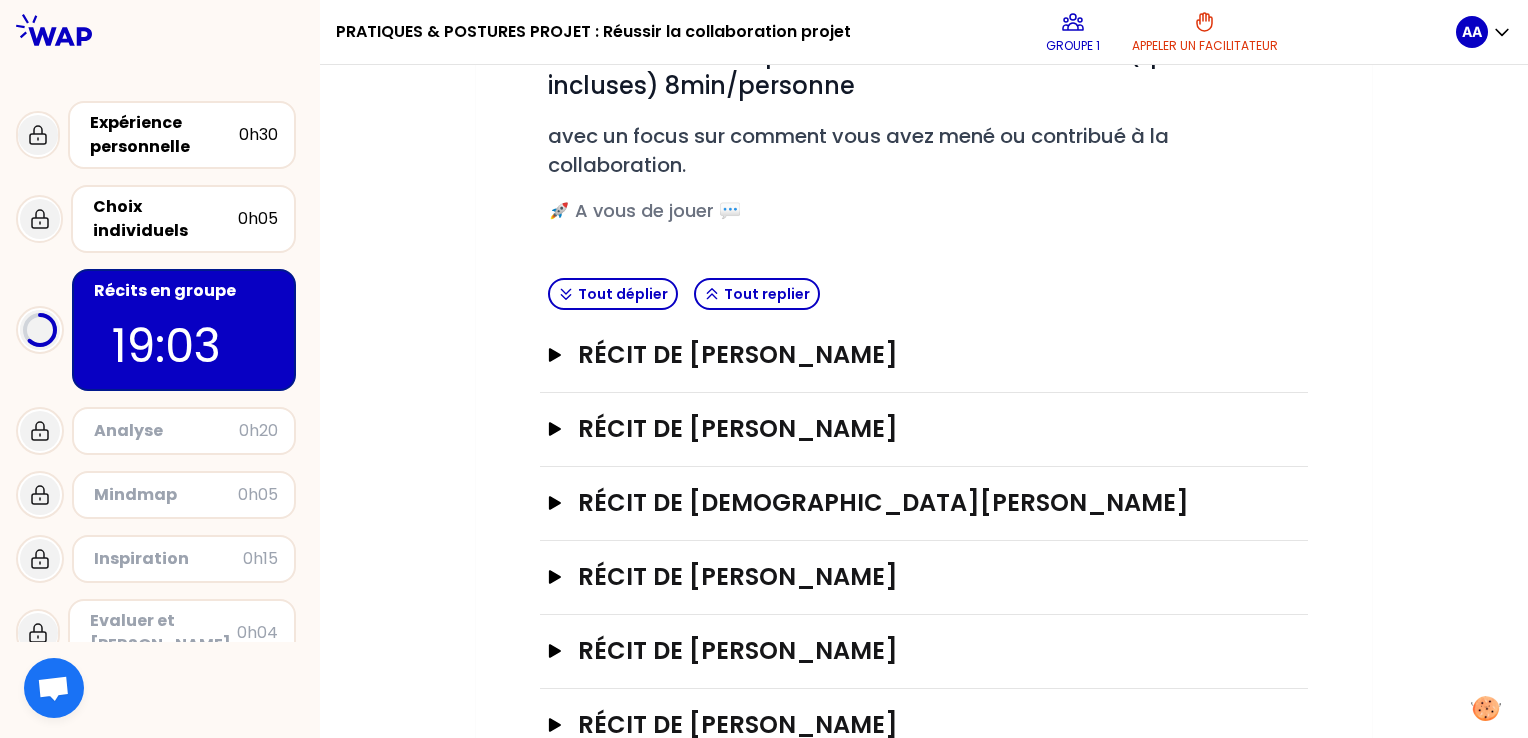 scroll, scrollTop: 360, scrollLeft: 0, axis: vertical 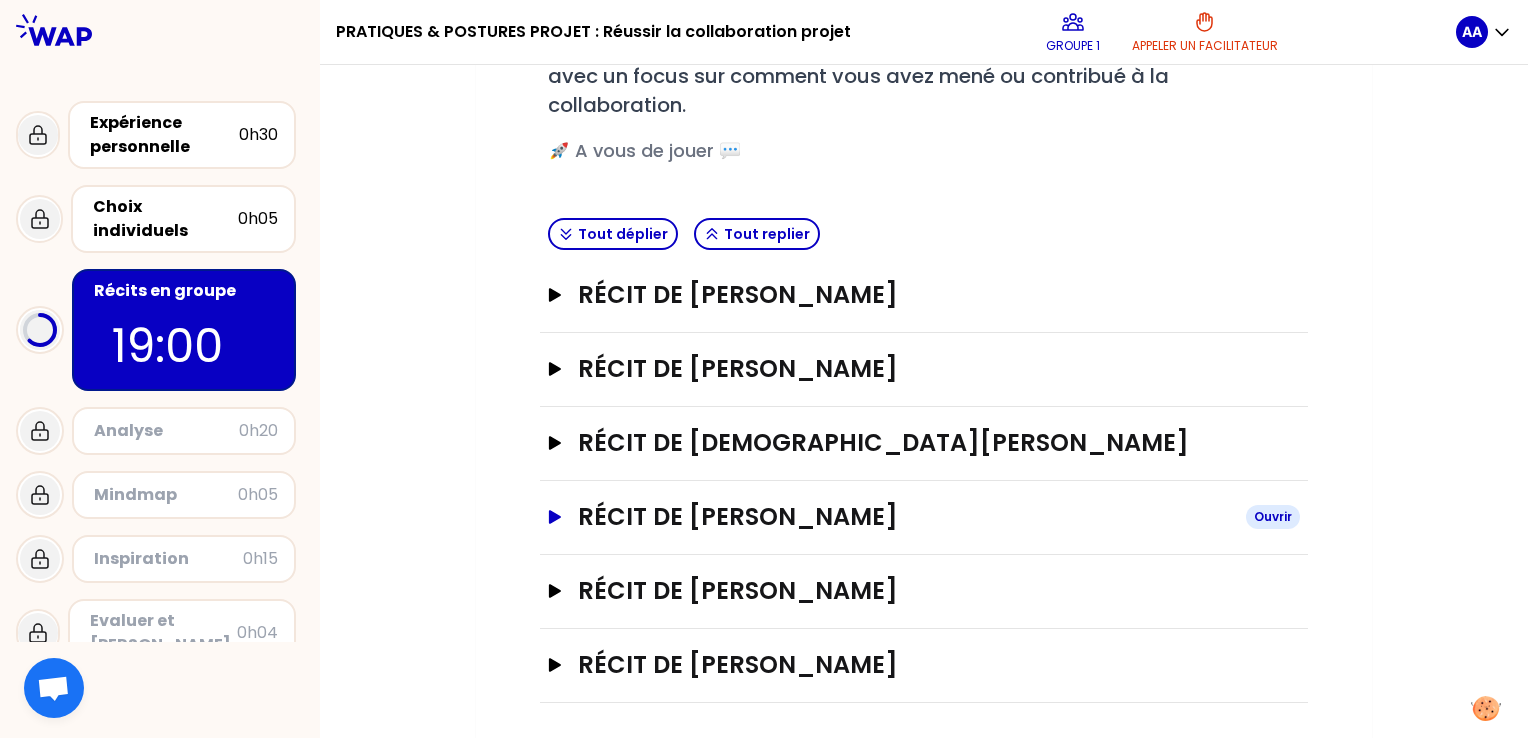 click 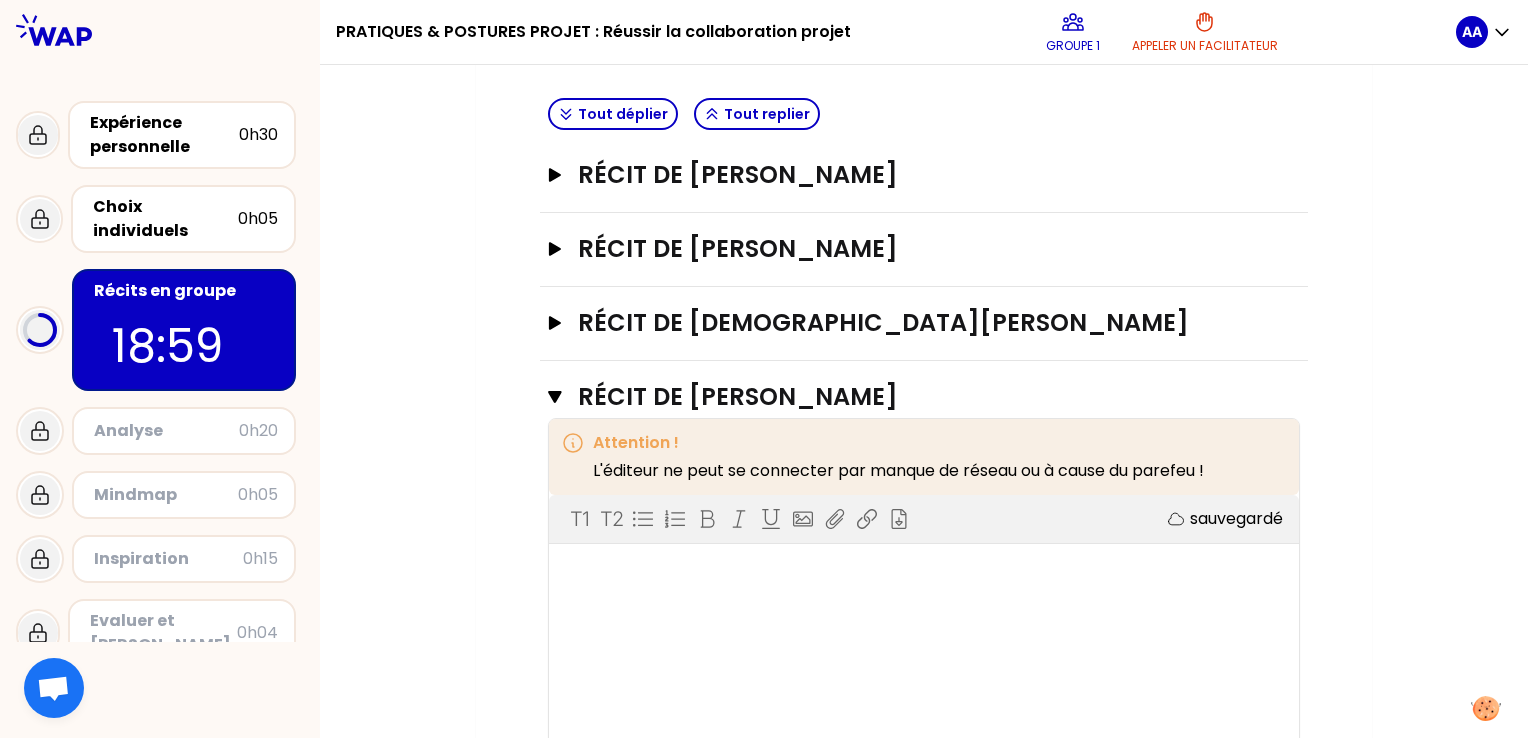 scroll, scrollTop: 457, scrollLeft: 0, axis: vertical 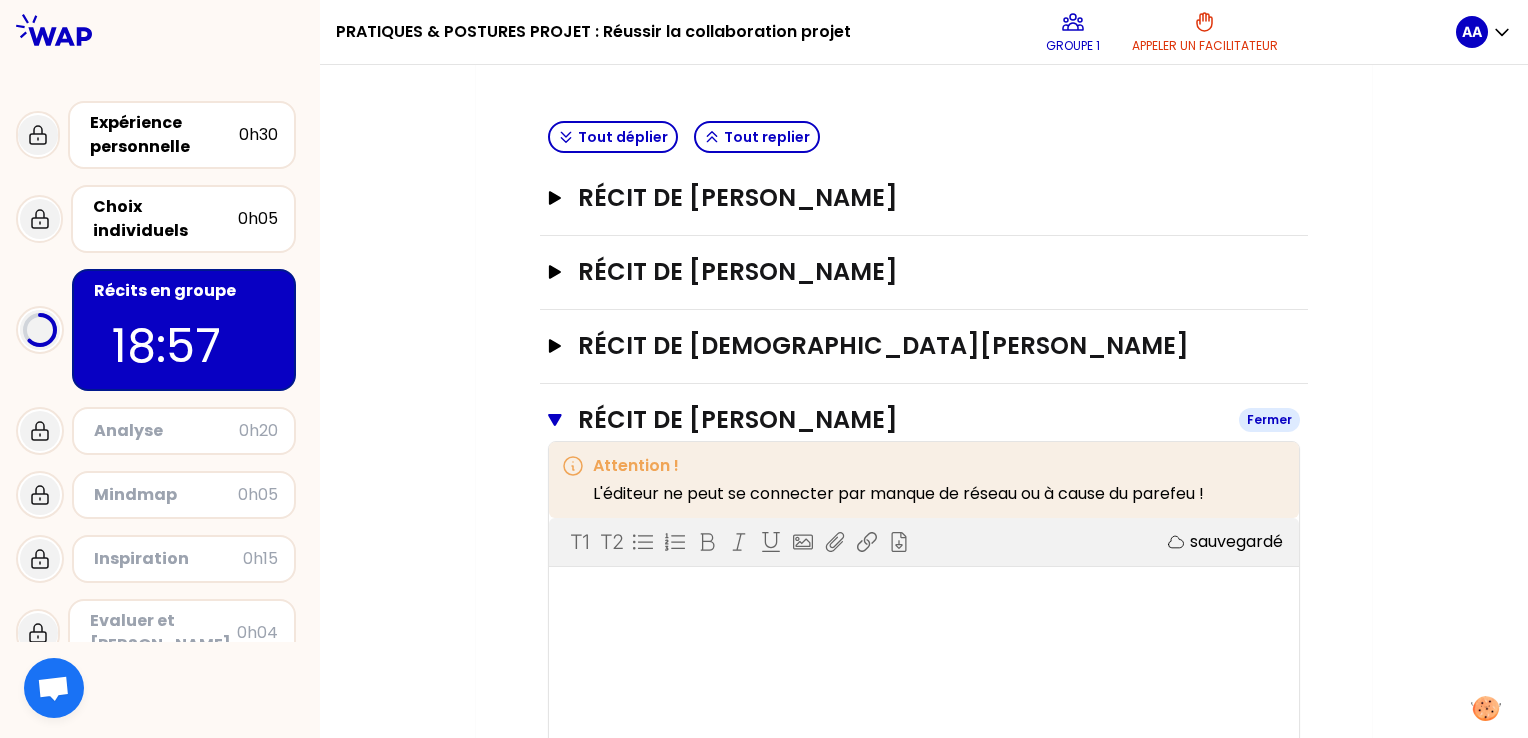 click 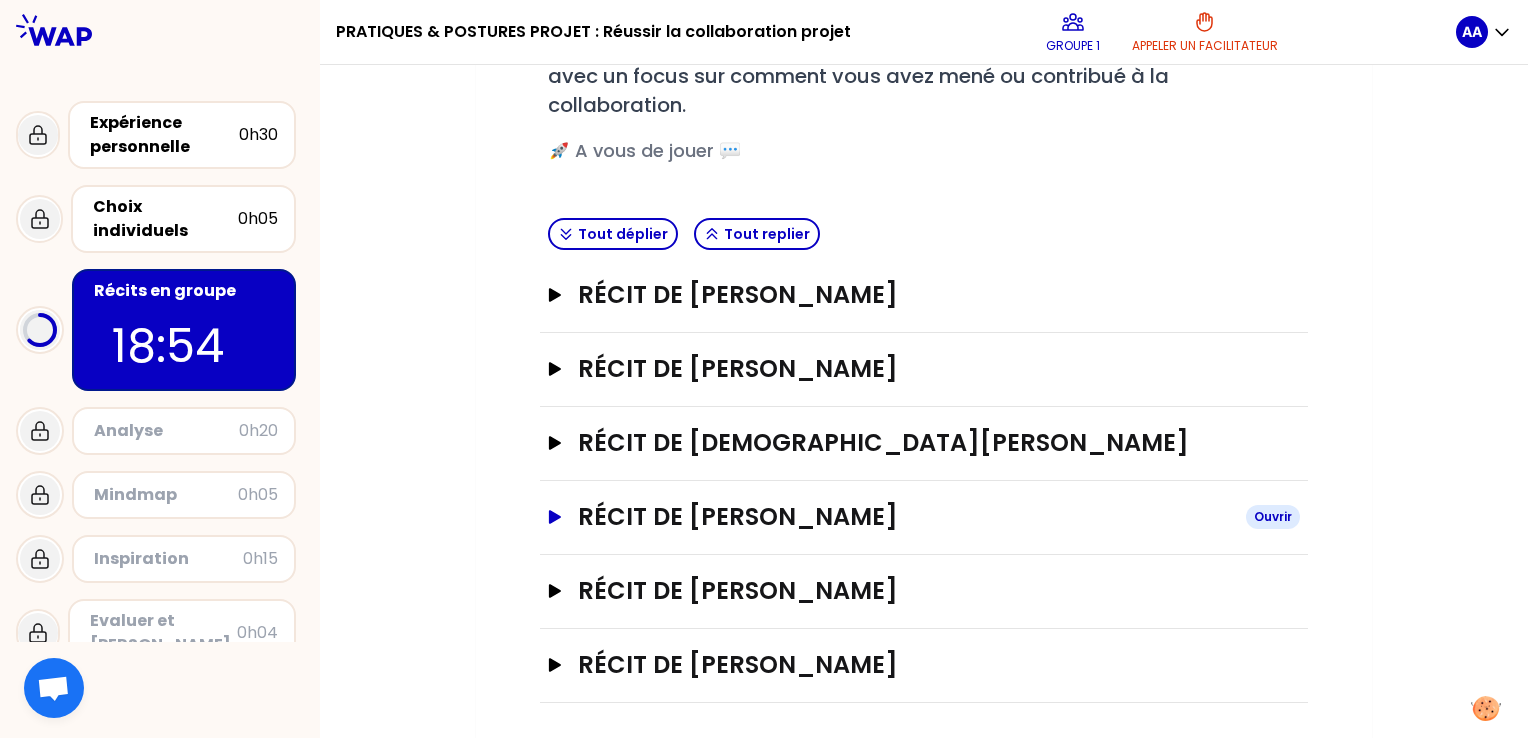 click 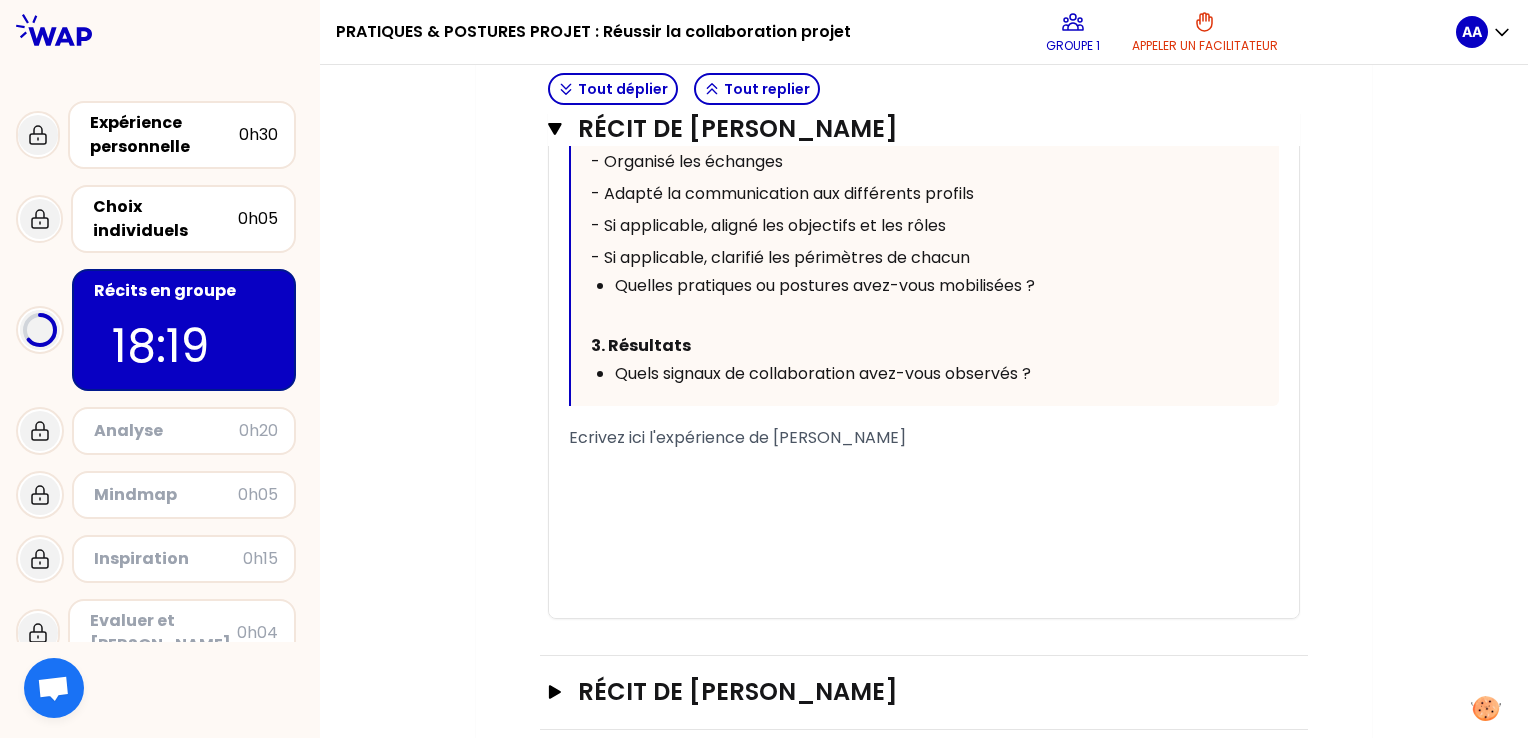 scroll, scrollTop: 1544, scrollLeft: 0, axis: vertical 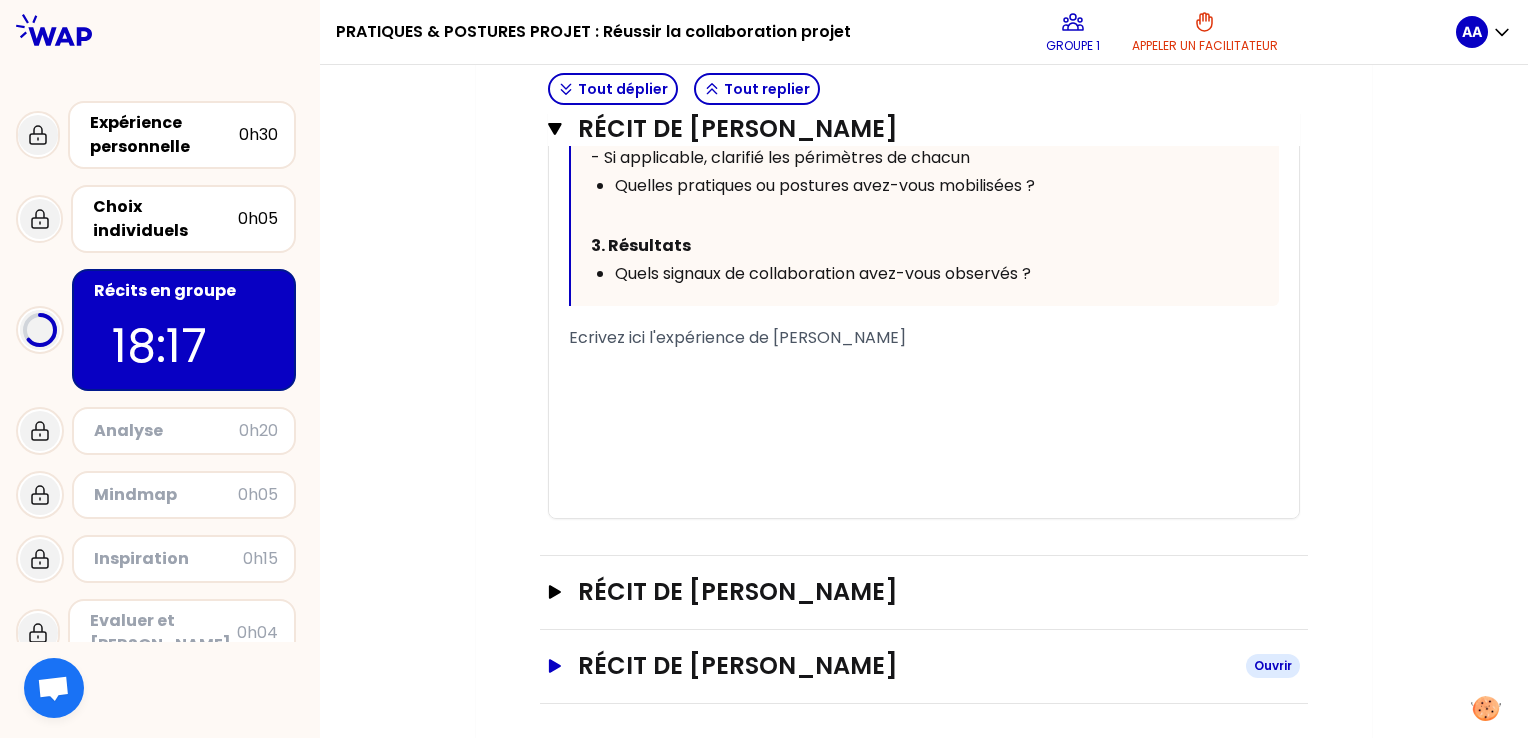 click on "Récit de Laurie VIROULEAUD Ouvrir" at bounding box center (924, 666) 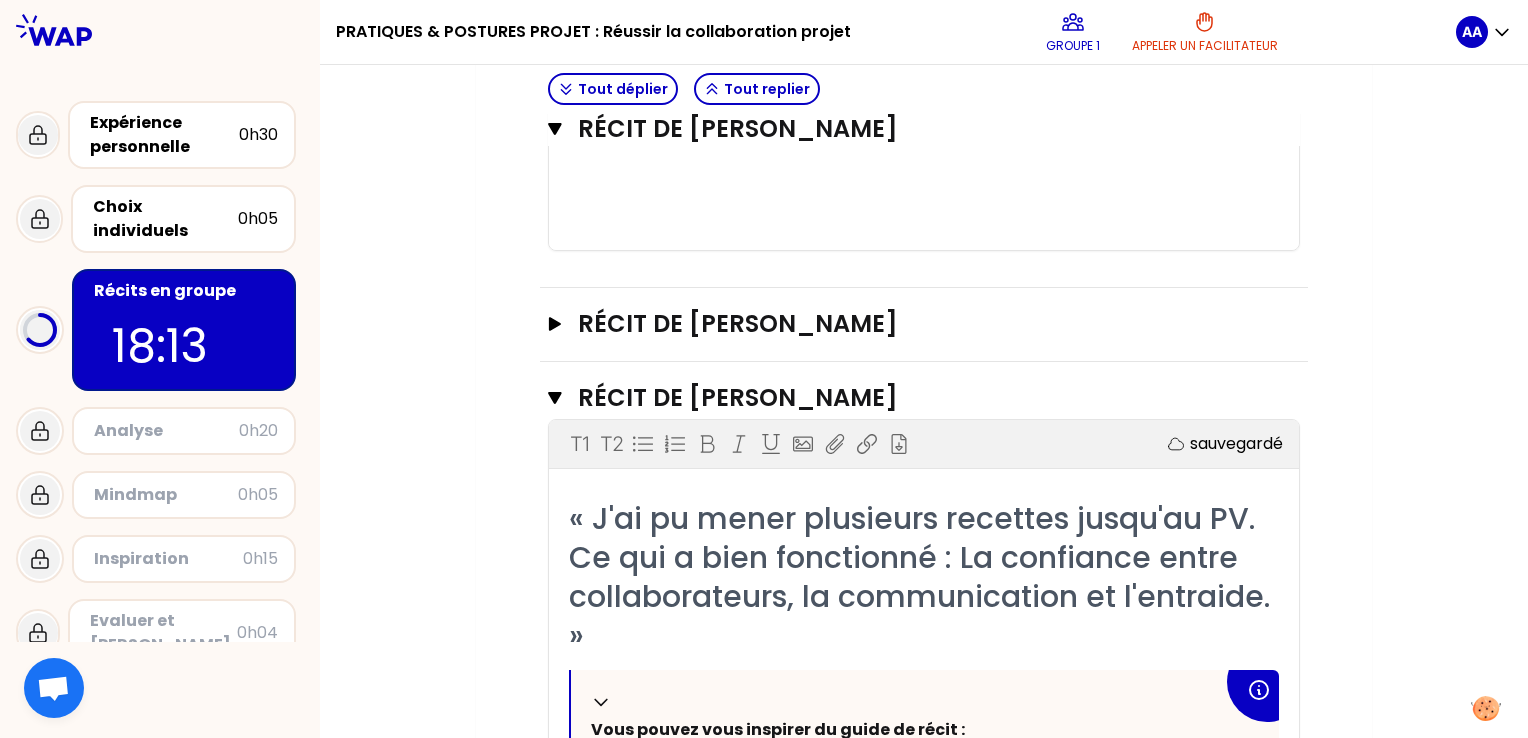 scroll, scrollTop: 1812, scrollLeft: 0, axis: vertical 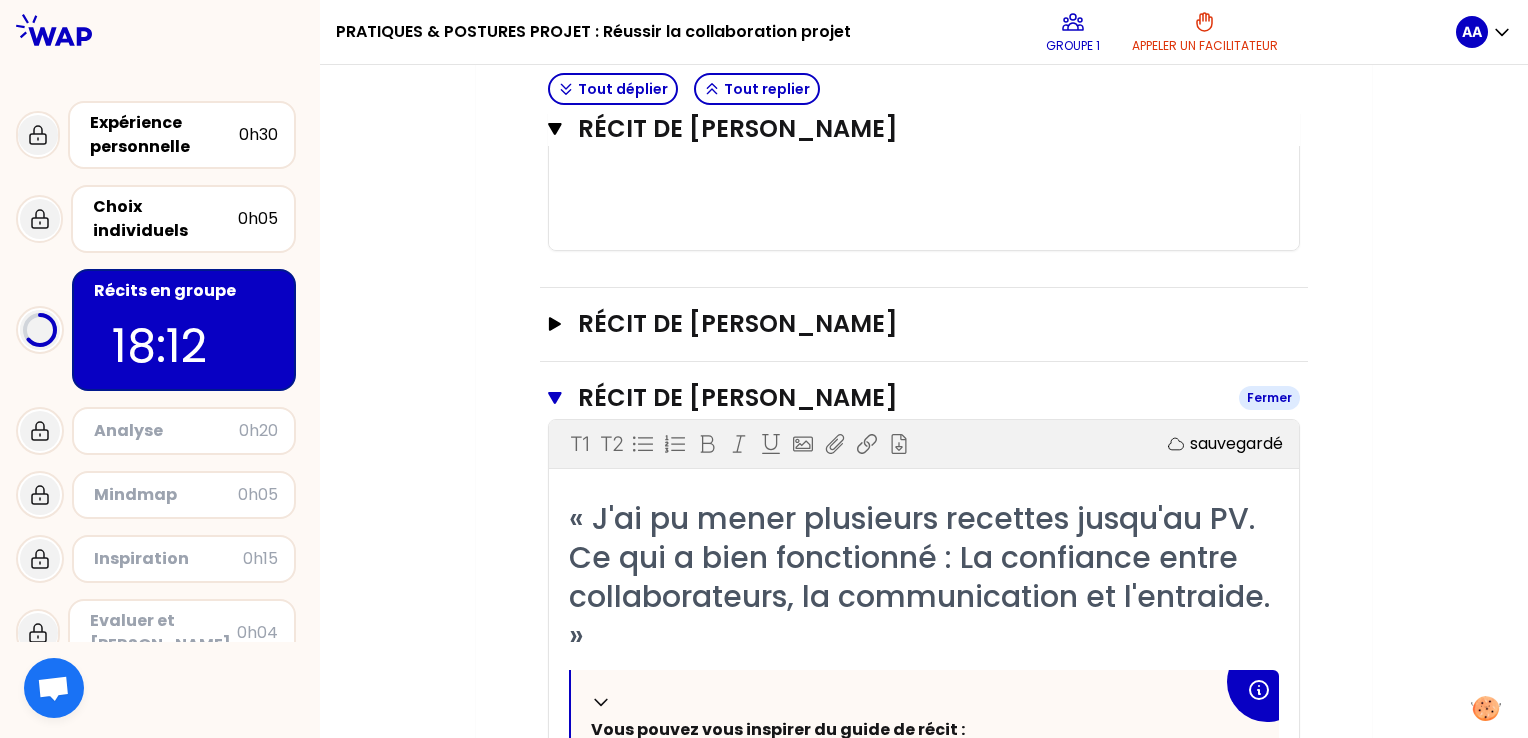 click 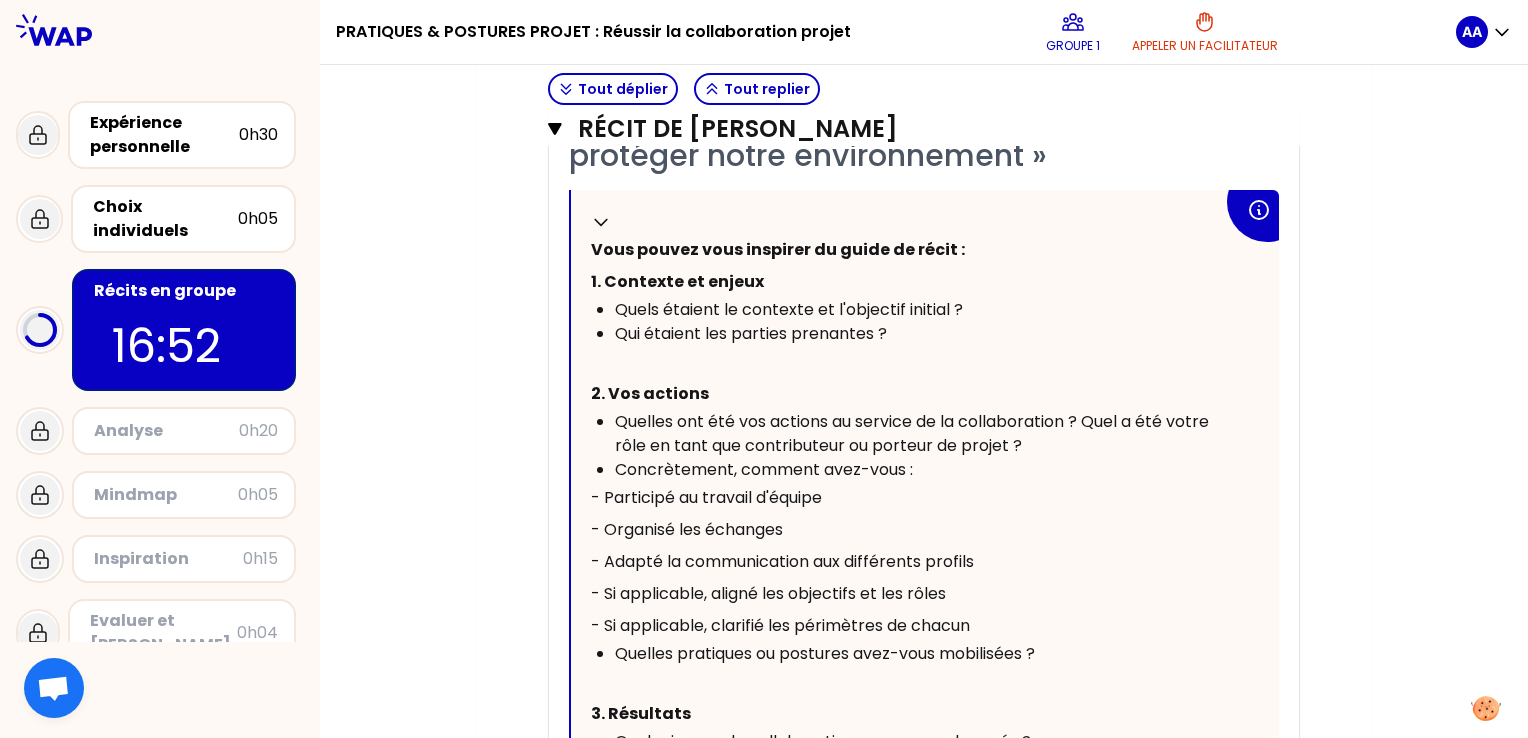 scroll, scrollTop: 644, scrollLeft: 0, axis: vertical 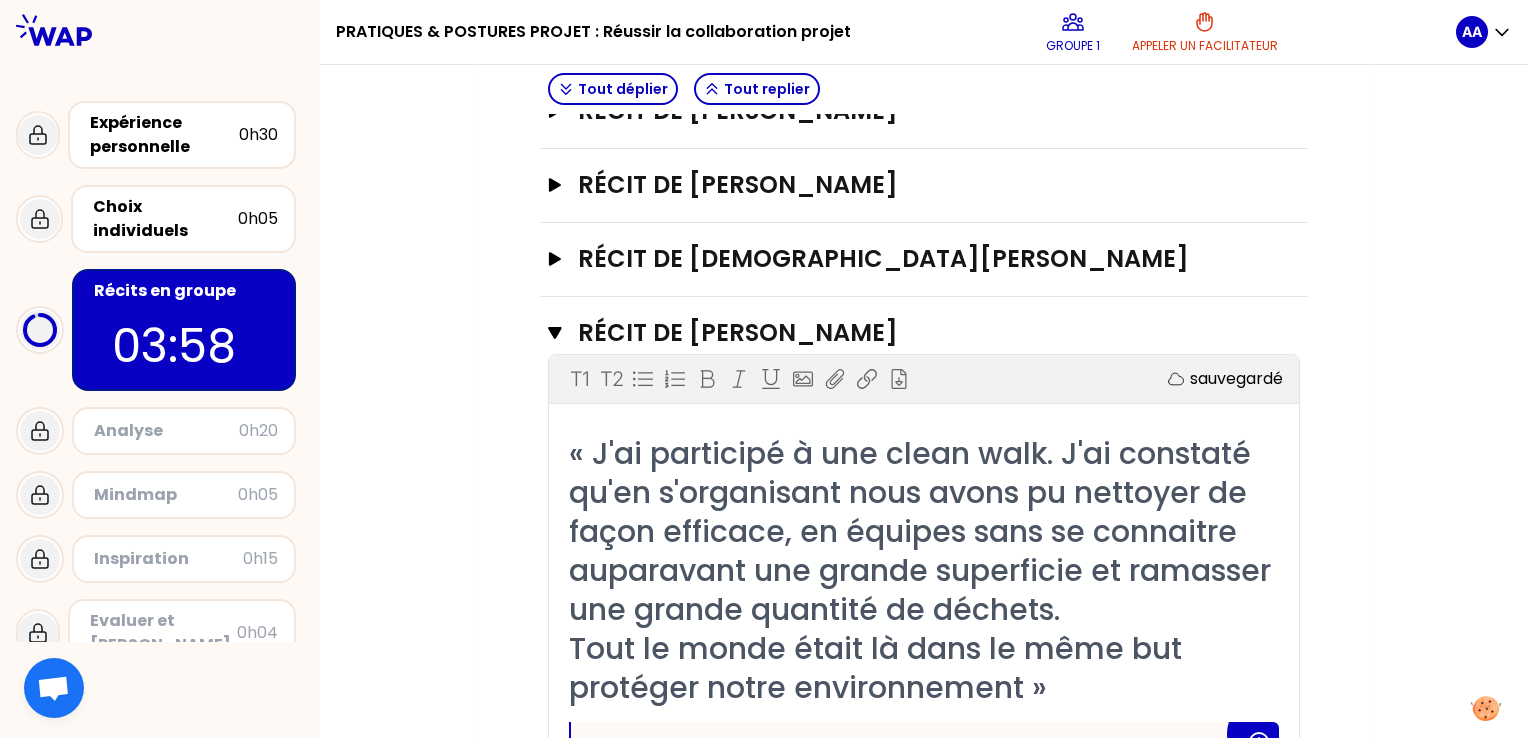 click on "Mon numéro de groupe : 1 Objectifs # Racontez votre expérience vécue à tour de rôle (questions incluses) 8min/personne # avec un focus sur comment vous avez mené ou contribué à la collaboration. # 🚀 A vous de jouer 💬 Tout déplier Tout replier Récit de Sandrine MANACH Ouvrir Récit de Gwénaëlle QUERE Ouvrir Récit de Zoubida MEZOUAR Ouvrir Récit de Anthony Avogadro Fermer T1 T2 Exporter sauvegardé « J'ai participé à une clean walk. J'ai constaté qu'en s'organisant nous avons pu nettoyer de façon efficace, en équipes sans se connaitre auparavant une grande superficie et ramasser une grande quantité de déchets.
Tout le monde était là dans le même but protéger notre environnement » Replier Vous pouvez vous inspirer du guide de récit : 1. Contexte et enjeux  Quels étaient le contexte et l'objectif initial ? Qui étaient les parties prenantes ? ﻿ 2. Vos actions Concrètement, comment avez-vous :  - Participé au travail d'équipe - Organisé les échanges  ﻿ 3. Résultats ﻿" at bounding box center [924, 976] 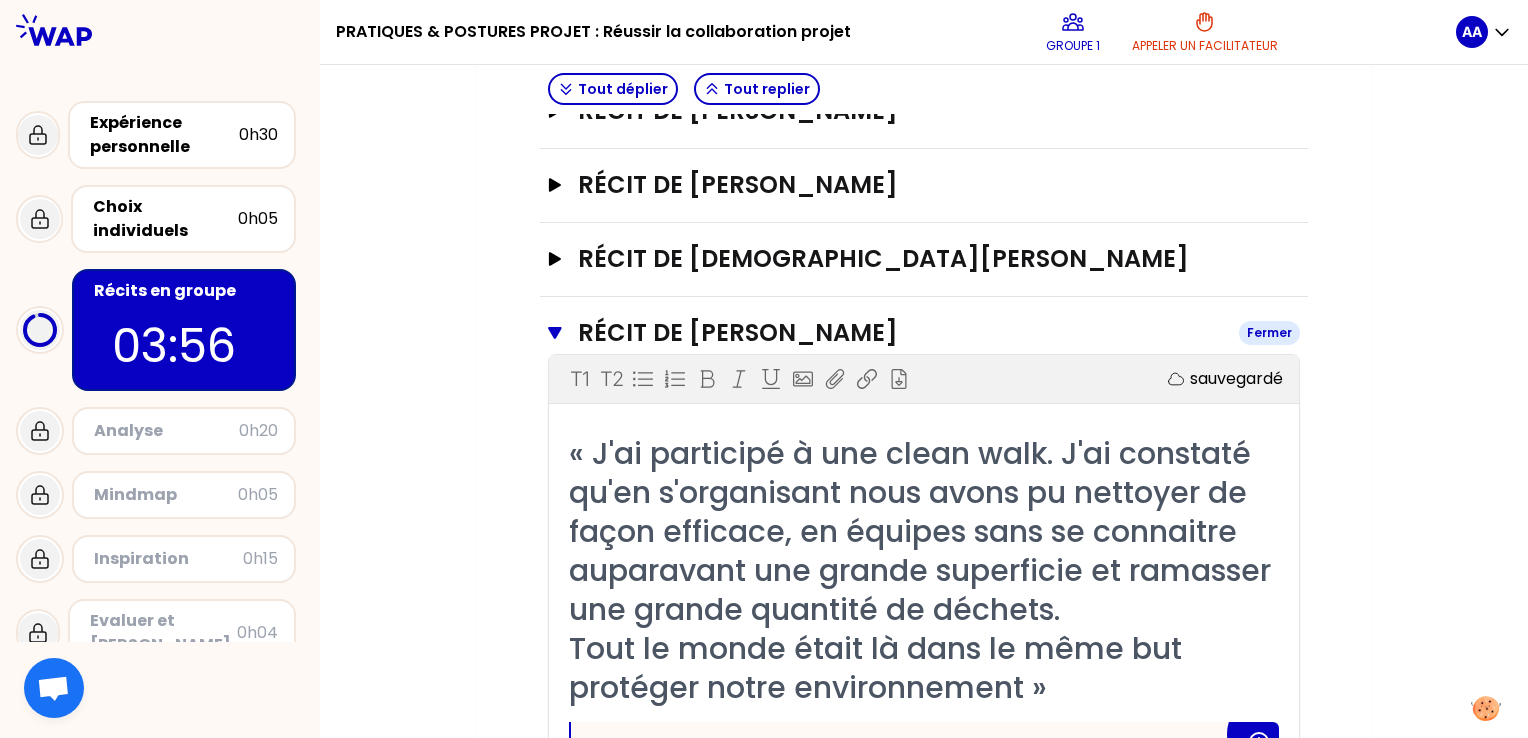 click 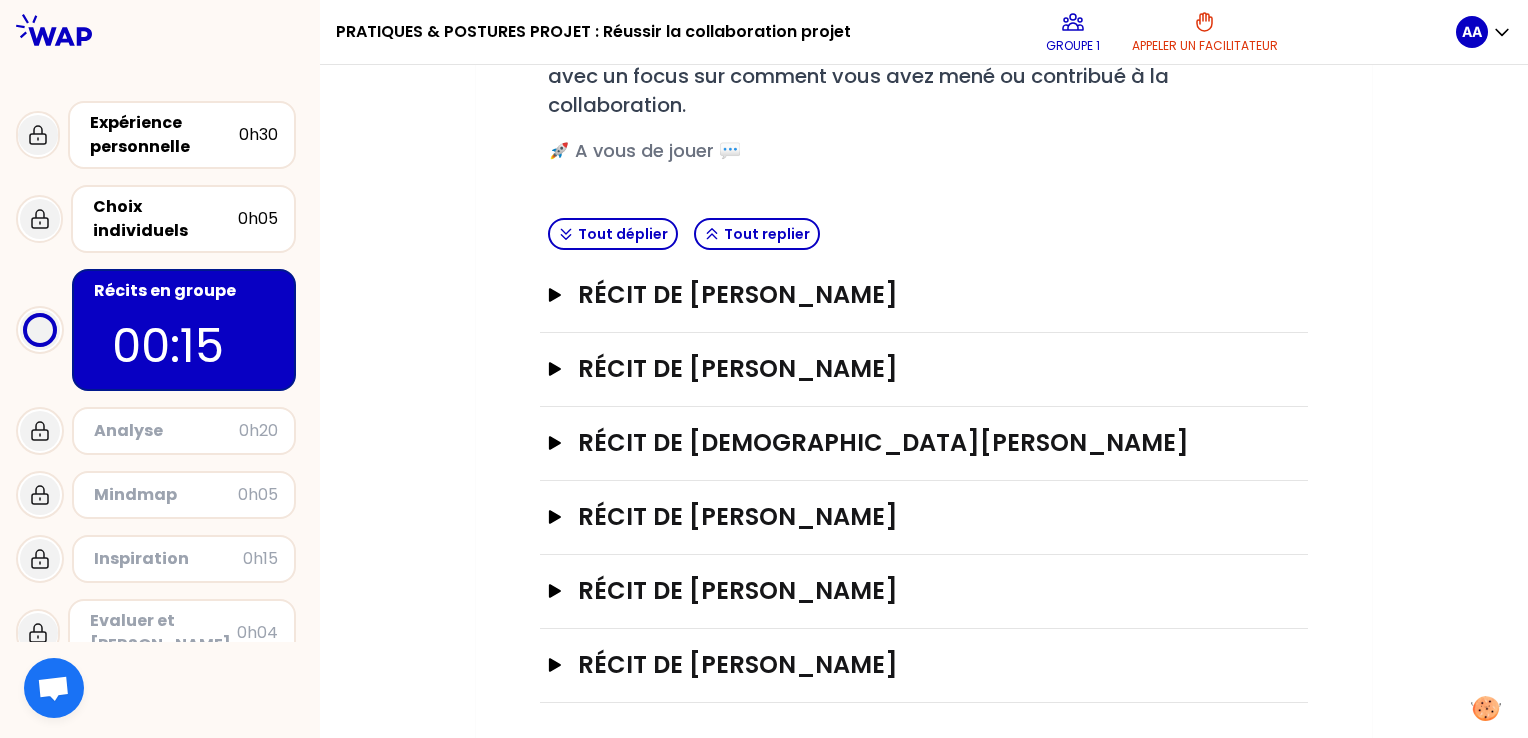 scroll, scrollTop: 436, scrollLeft: 0, axis: vertical 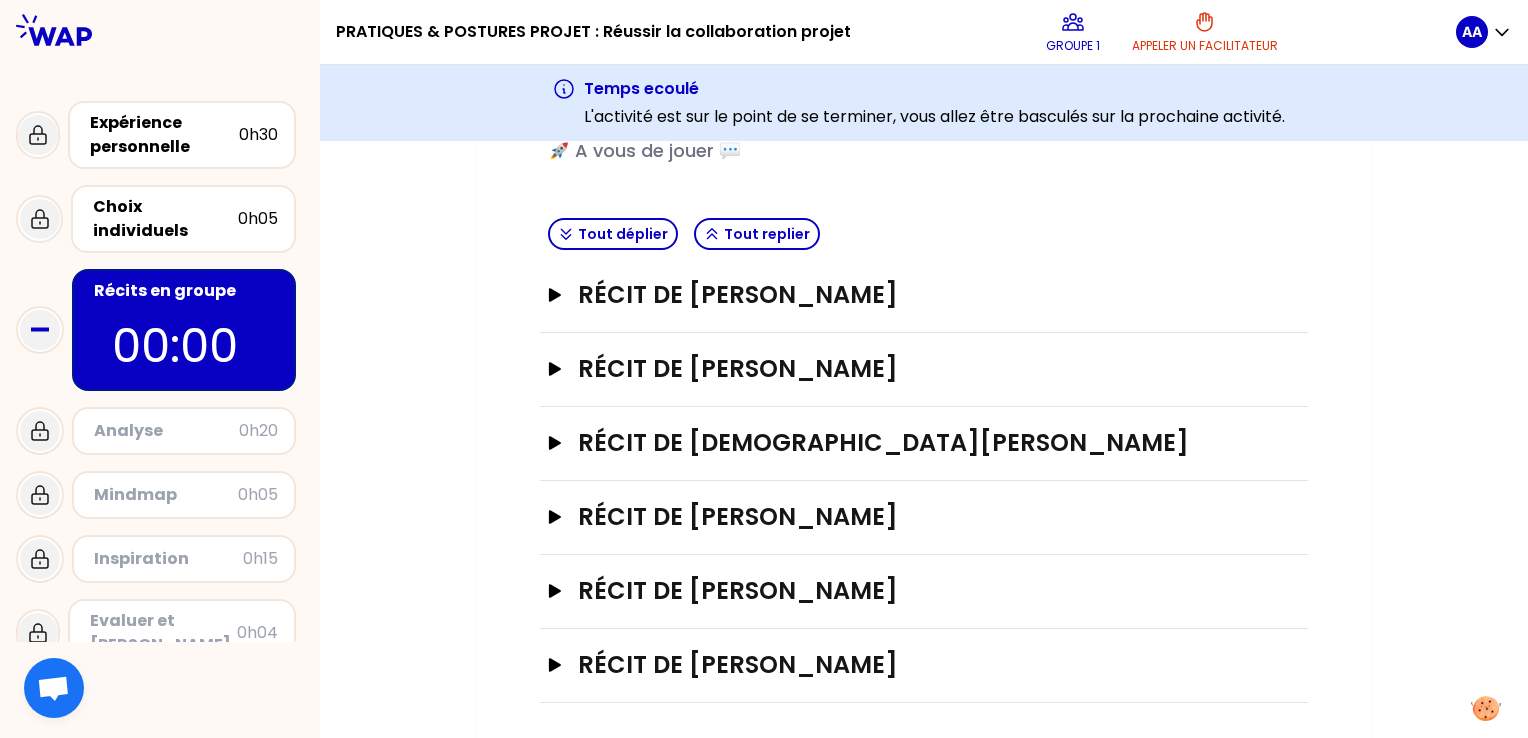 click on "Mon numéro de groupe : 1 Objectifs # Racontez votre expérience vécue à tour de rôle (questions incluses) 8min/personne # avec un focus sur comment vous avez mené ou contribué à la collaboration. # 🚀 A vous de jouer 💬 Tout déplier Tout replier Récit de Sandrine MANACH Ouvrir Récit de Gwénaëlle QUERE Ouvrir Récit de Zoubida MEZOUAR Ouvrir Récit de Anthony Avogadro Ouvrir Récit de Virginie Z Ouvrir Récit de Laurie VIROULEAUD Ouvrir" at bounding box center [924, 280] 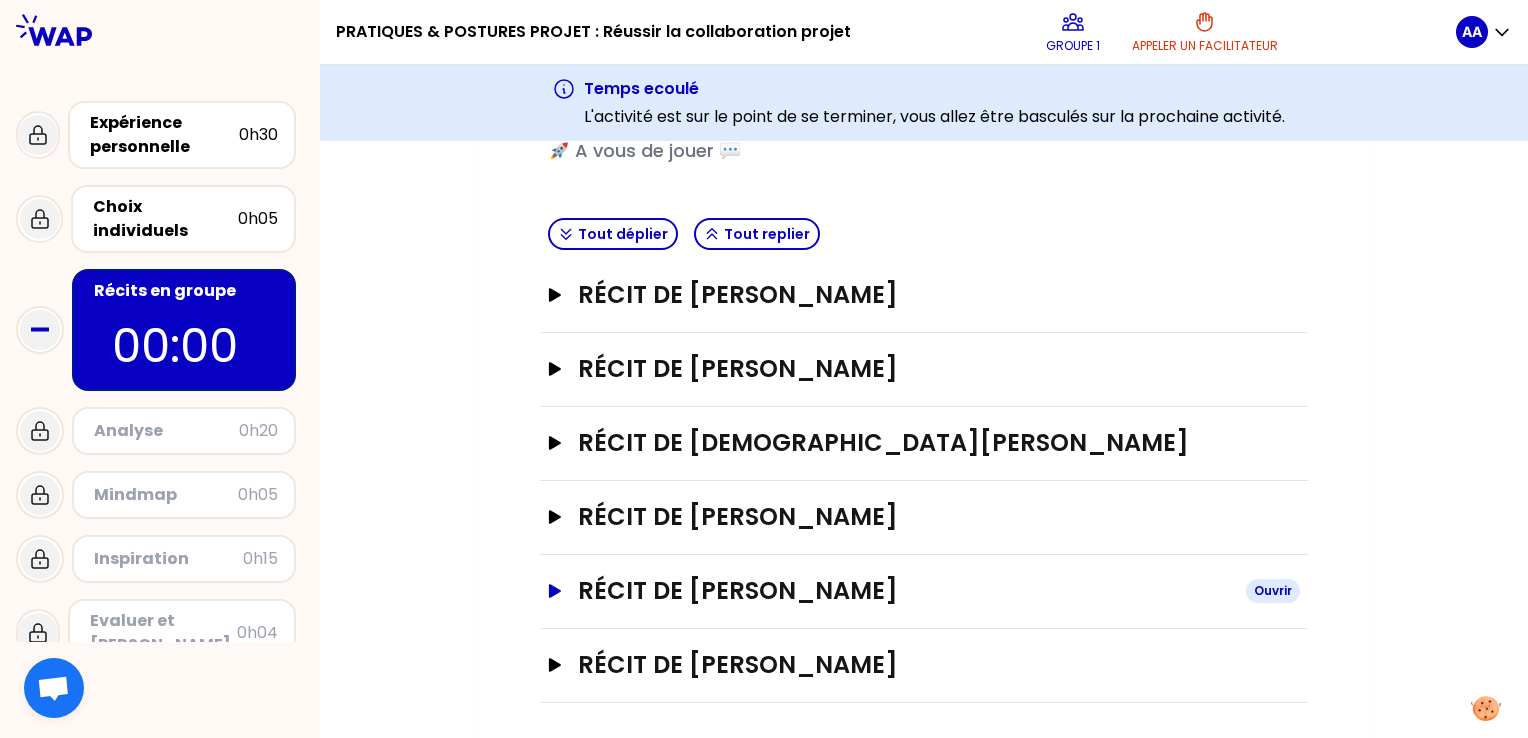click on "Récit de Virginie Z Ouvrir" at bounding box center (924, 591) 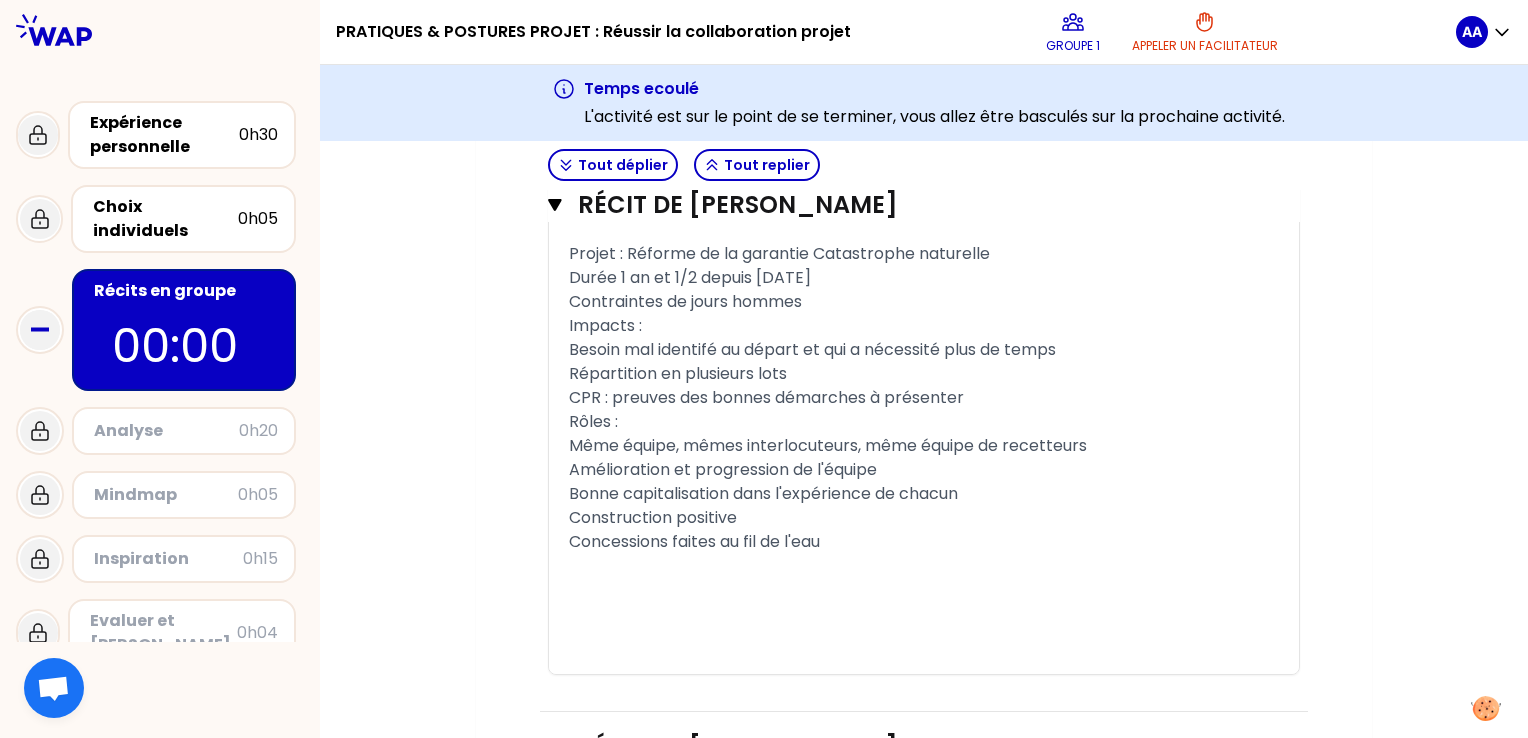 scroll, scrollTop: 1743, scrollLeft: 0, axis: vertical 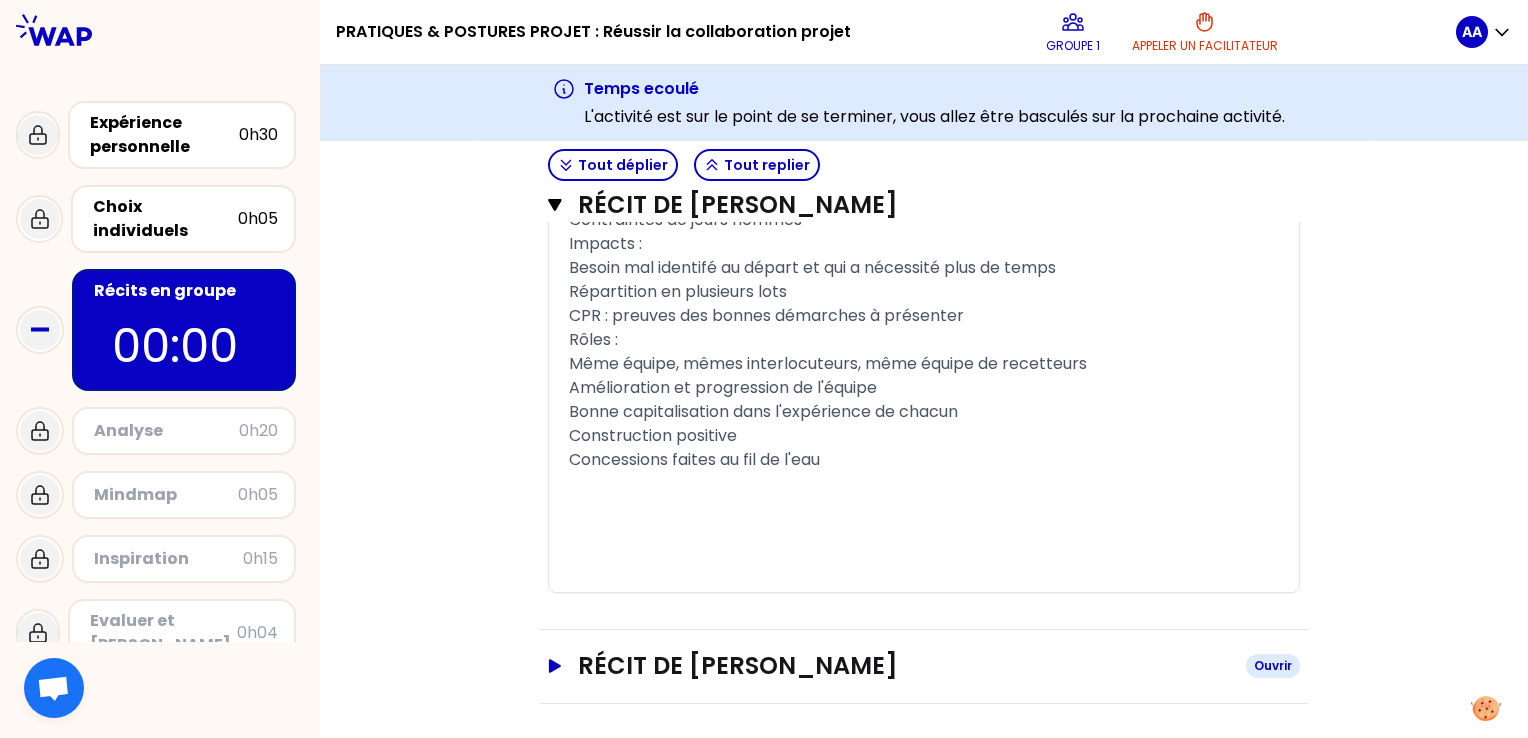click 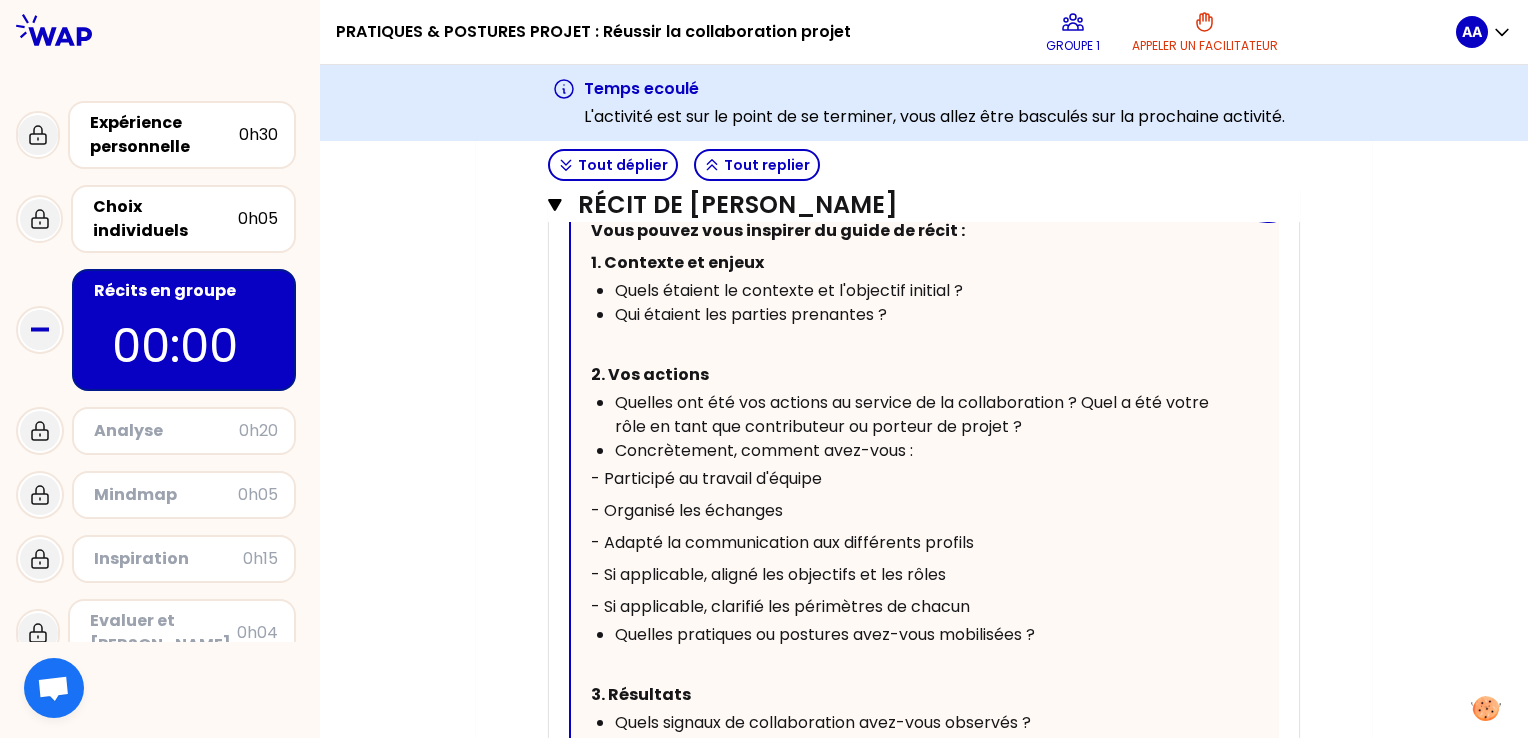 scroll, scrollTop: 2810, scrollLeft: 0, axis: vertical 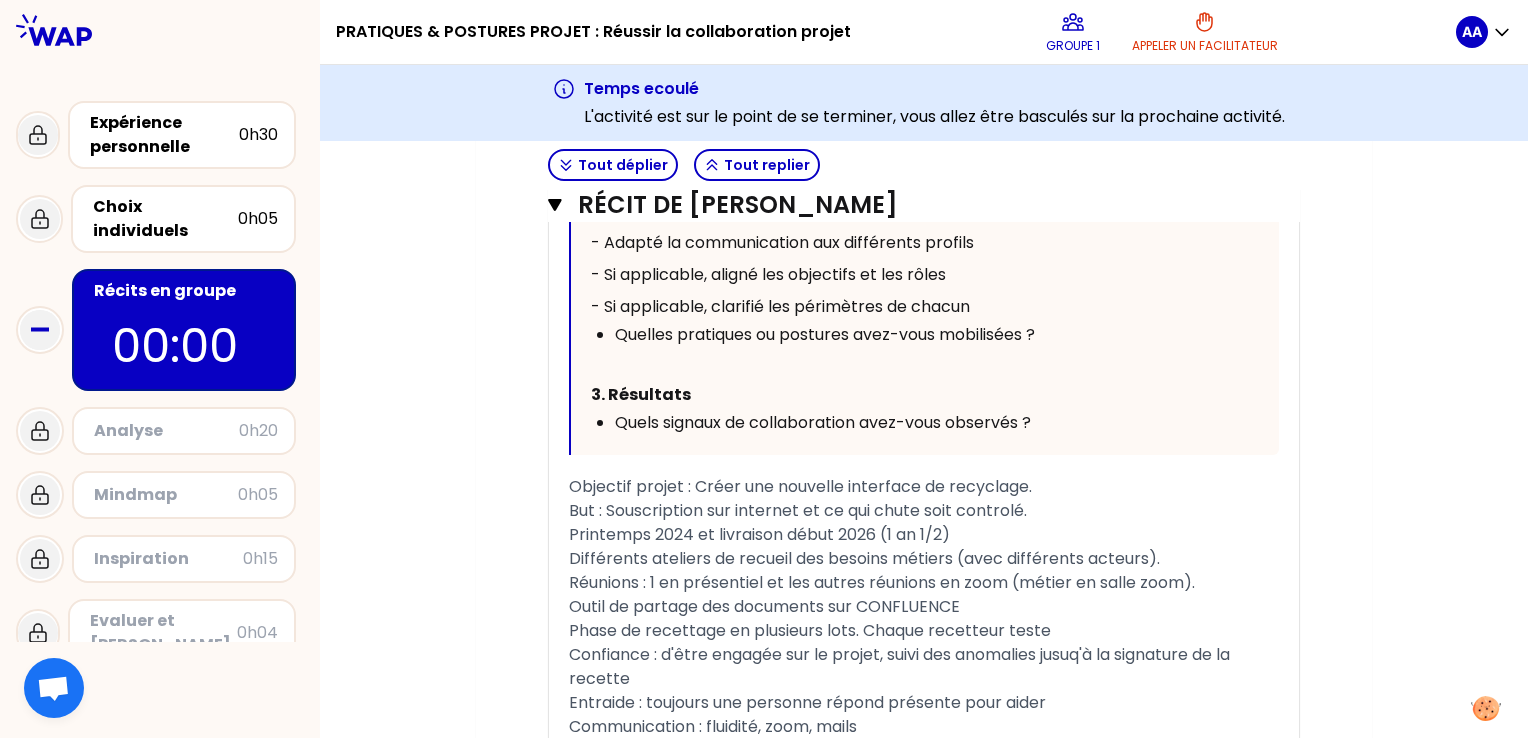 click on "Analyse" at bounding box center (166, 431) 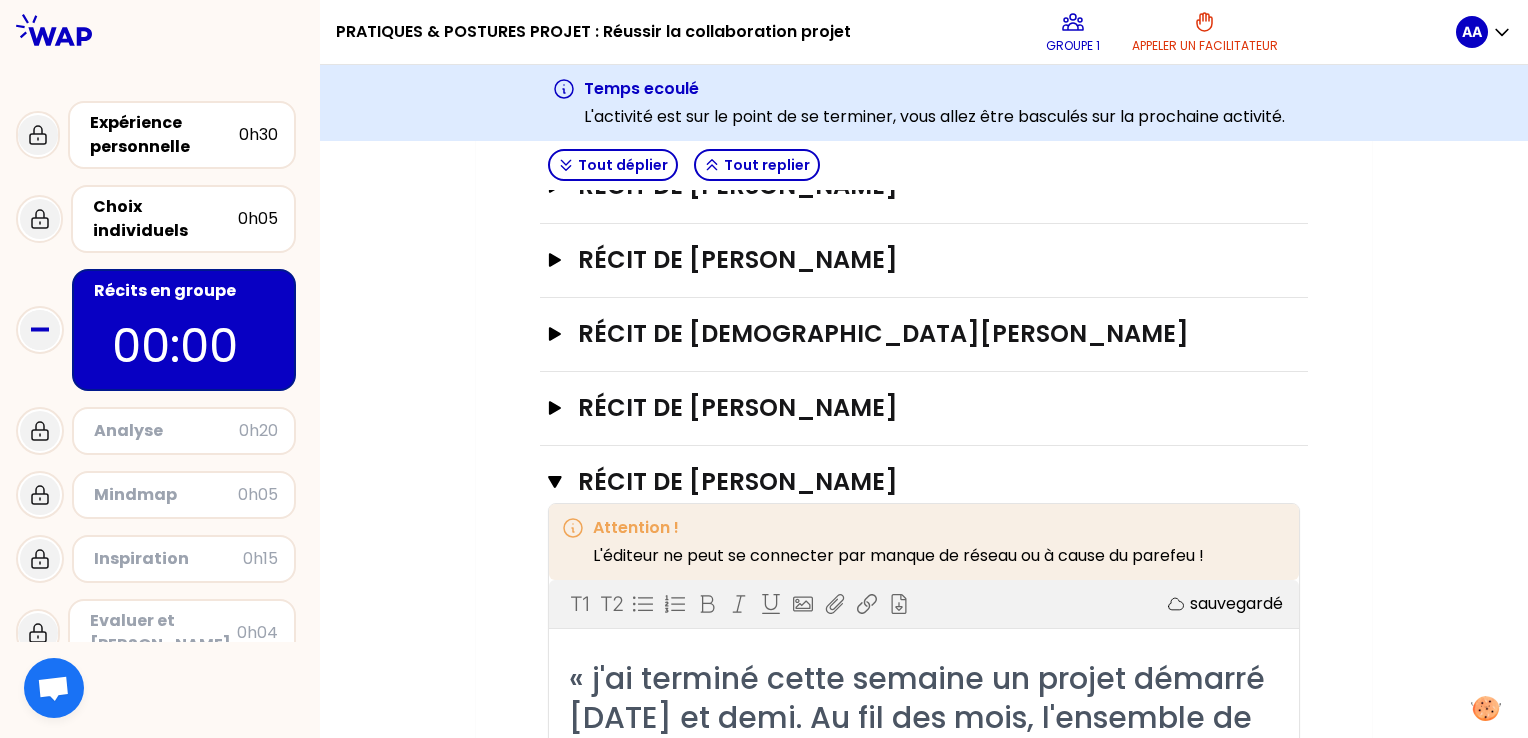scroll, scrollTop: 500, scrollLeft: 0, axis: vertical 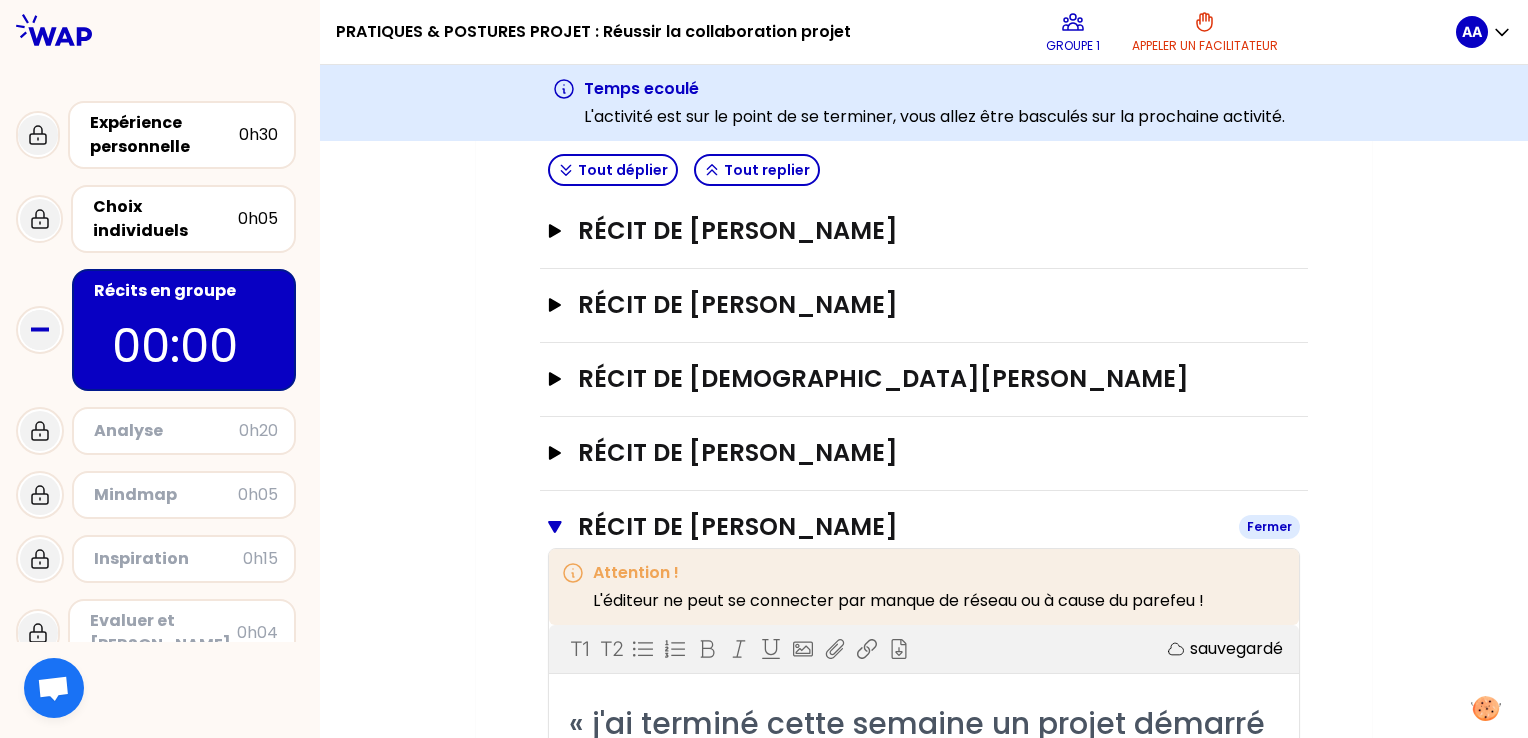 click 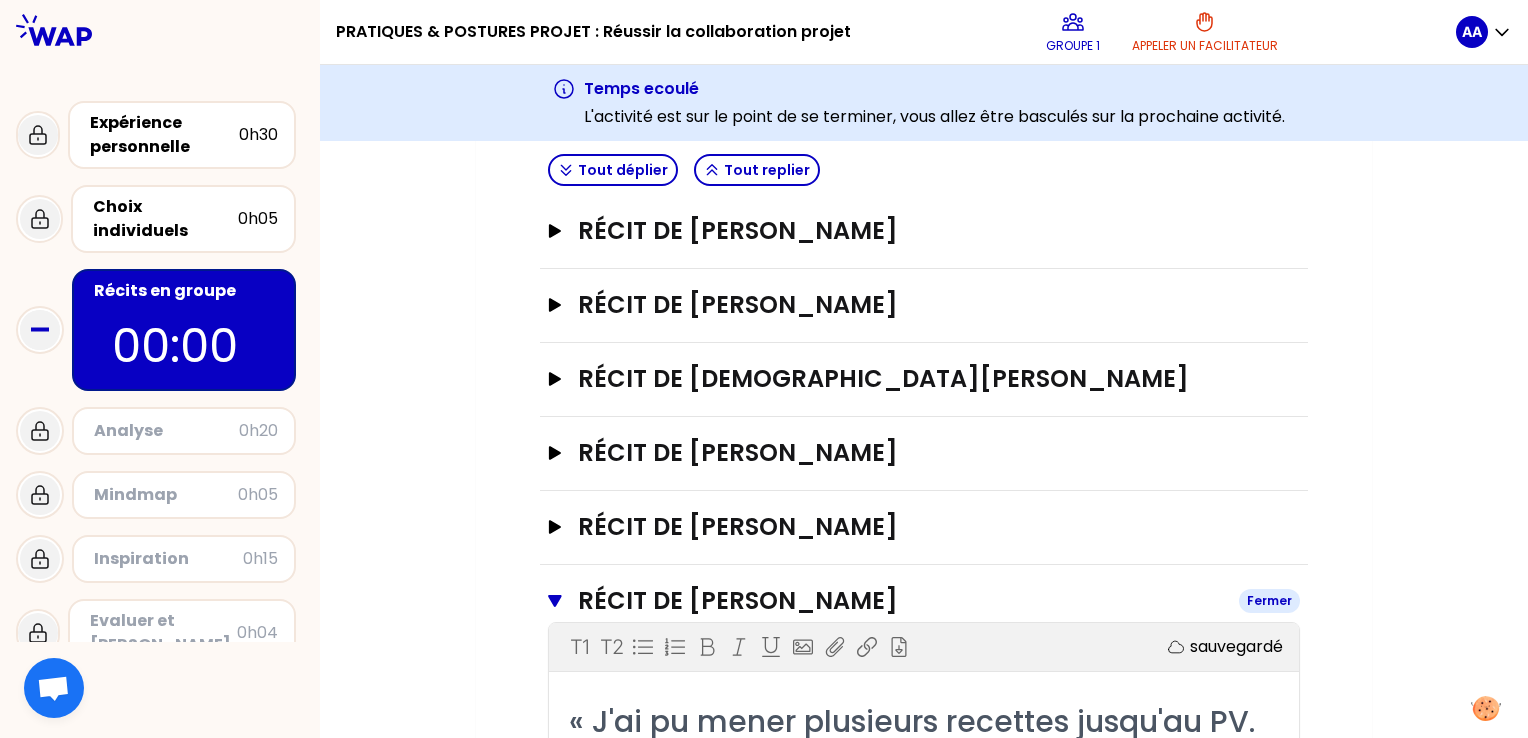click on "Récit de Laurie VIROULEAUD Fermer" at bounding box center (924, 601) 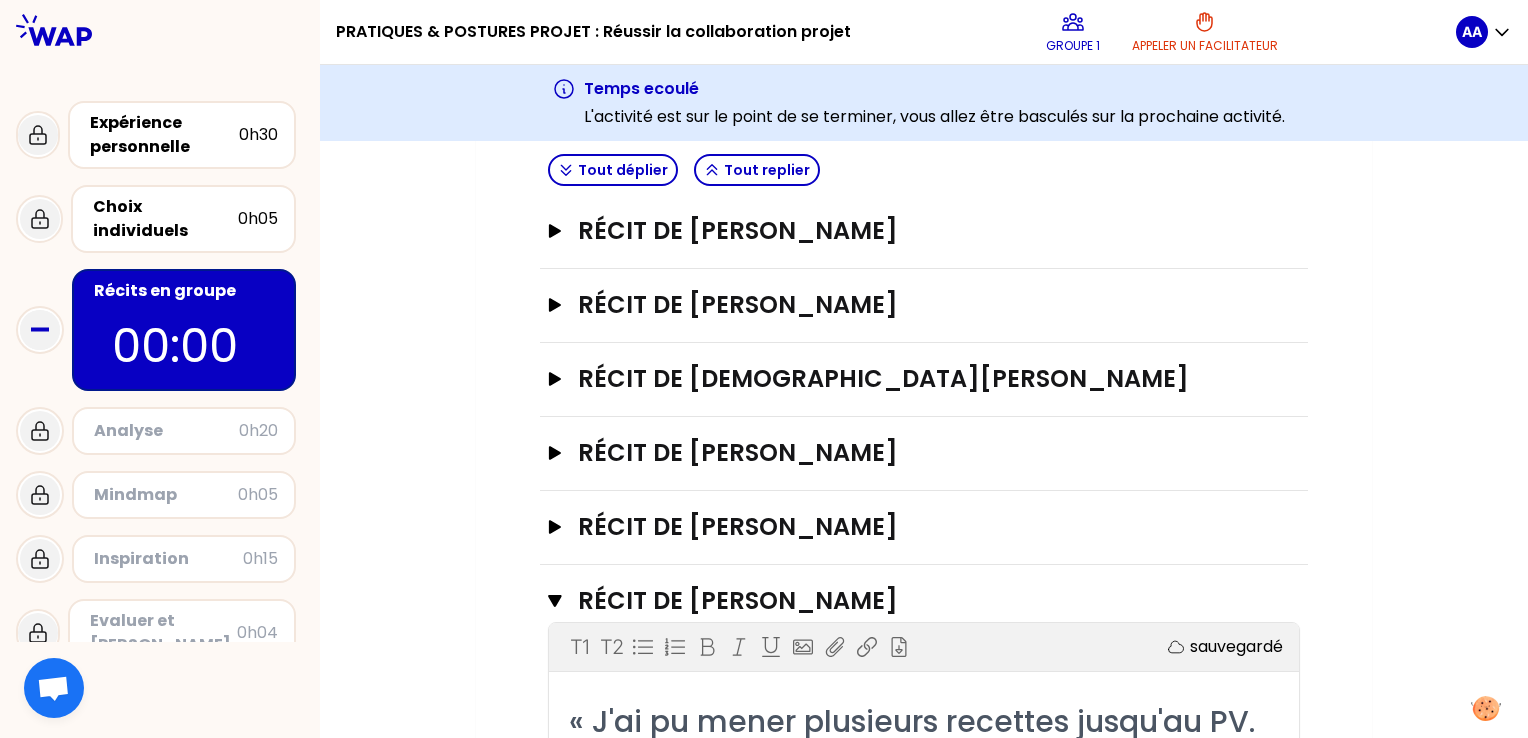 scroll, scrollTop: 436, scrollLeft: 0, axis: vertical 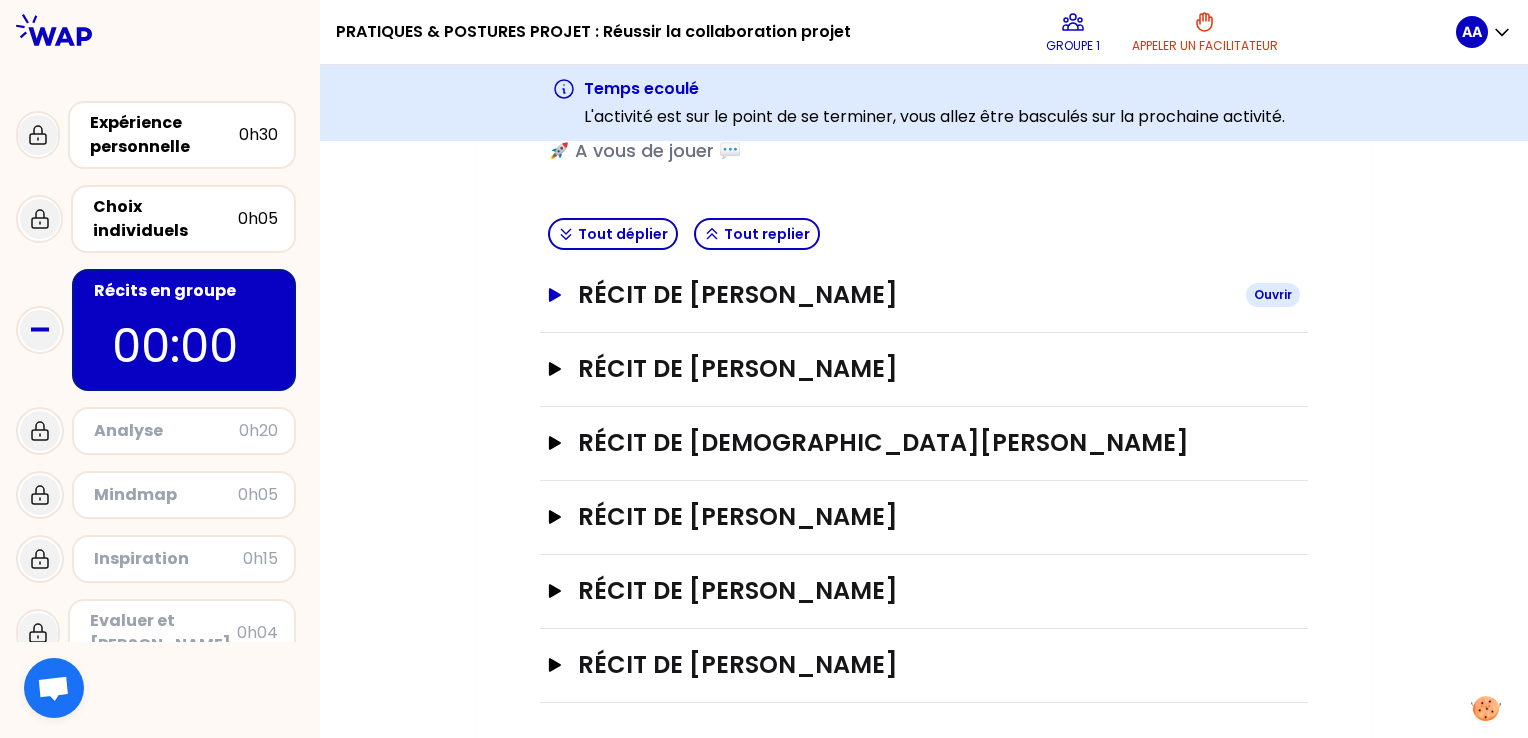 click 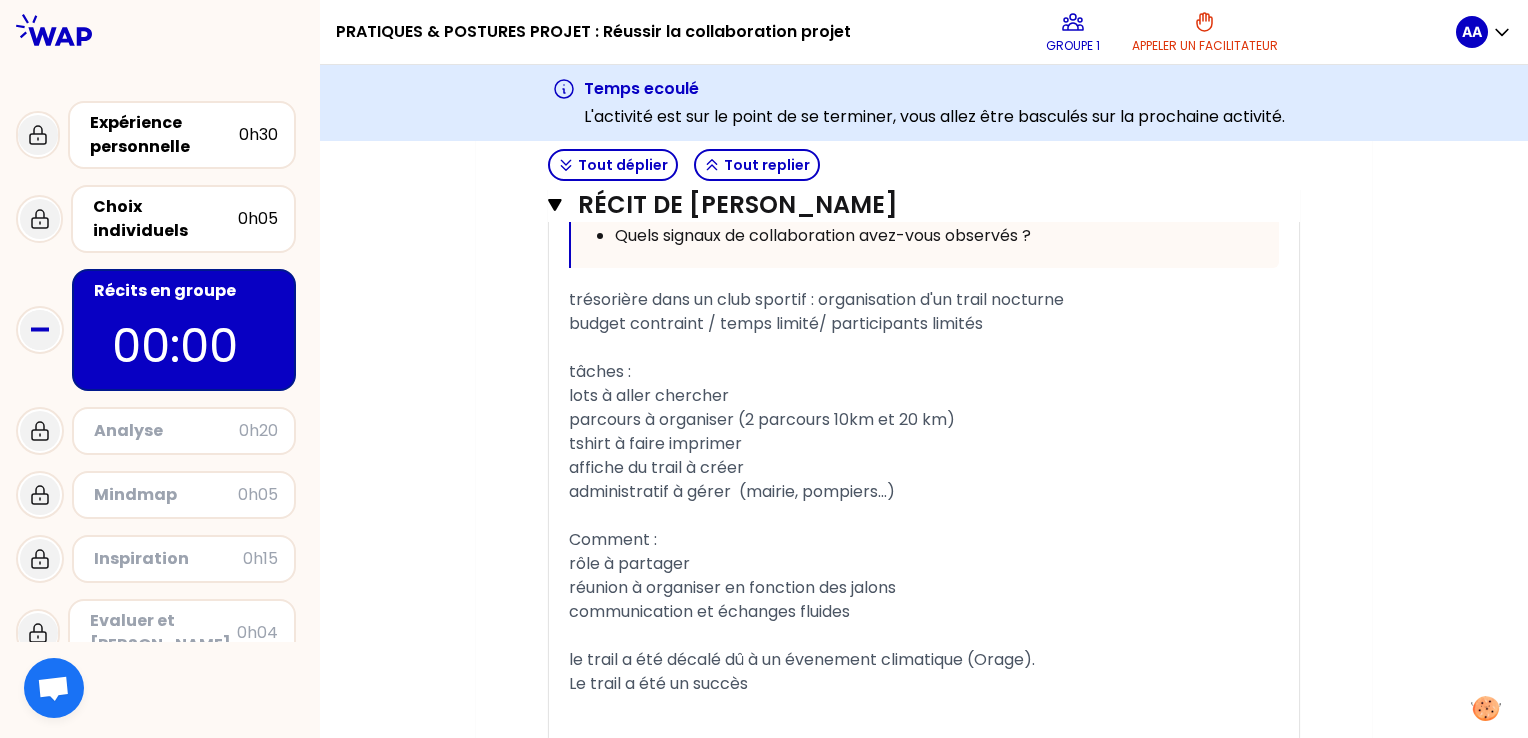 scroll, scrollTop: 1536, scrollLeft: 0, axis: vertical 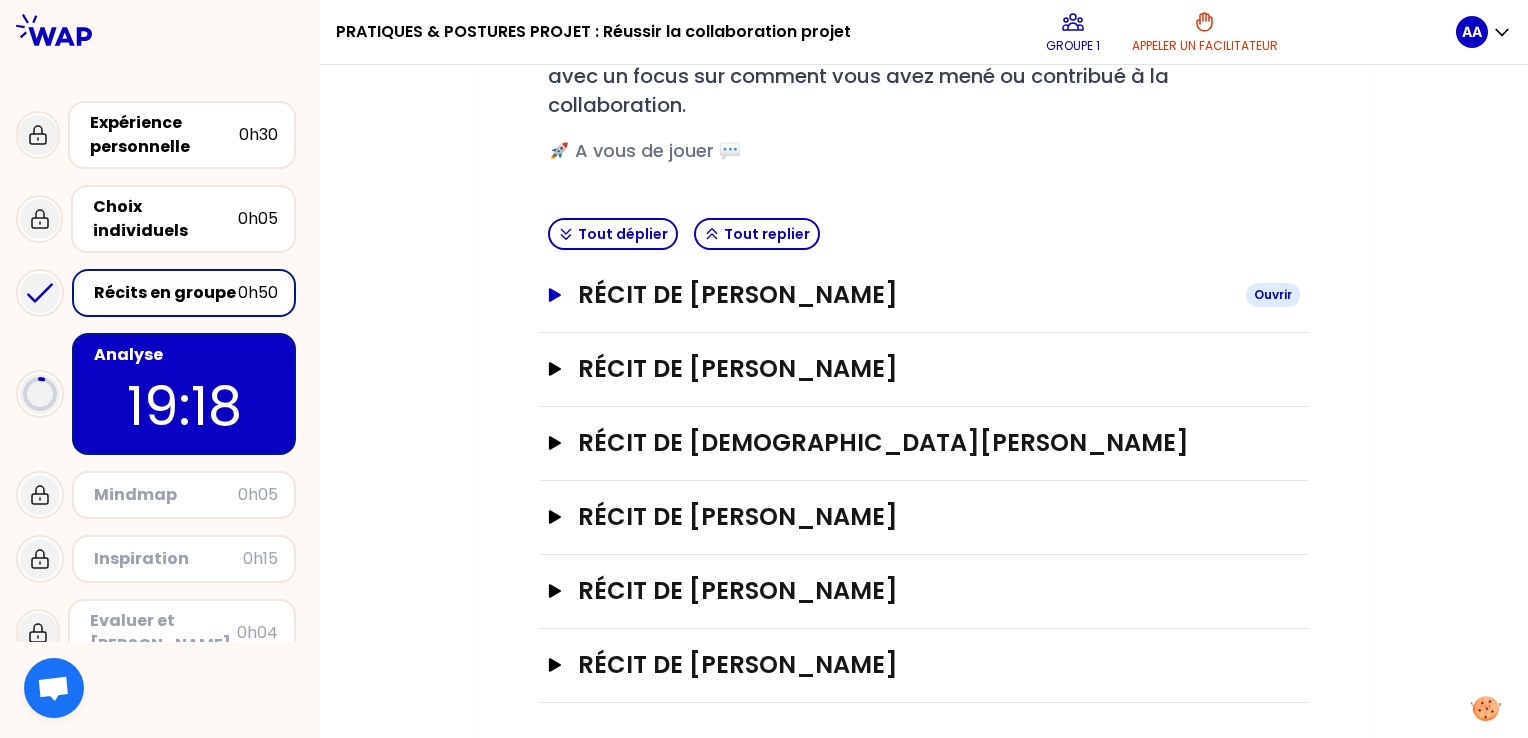click 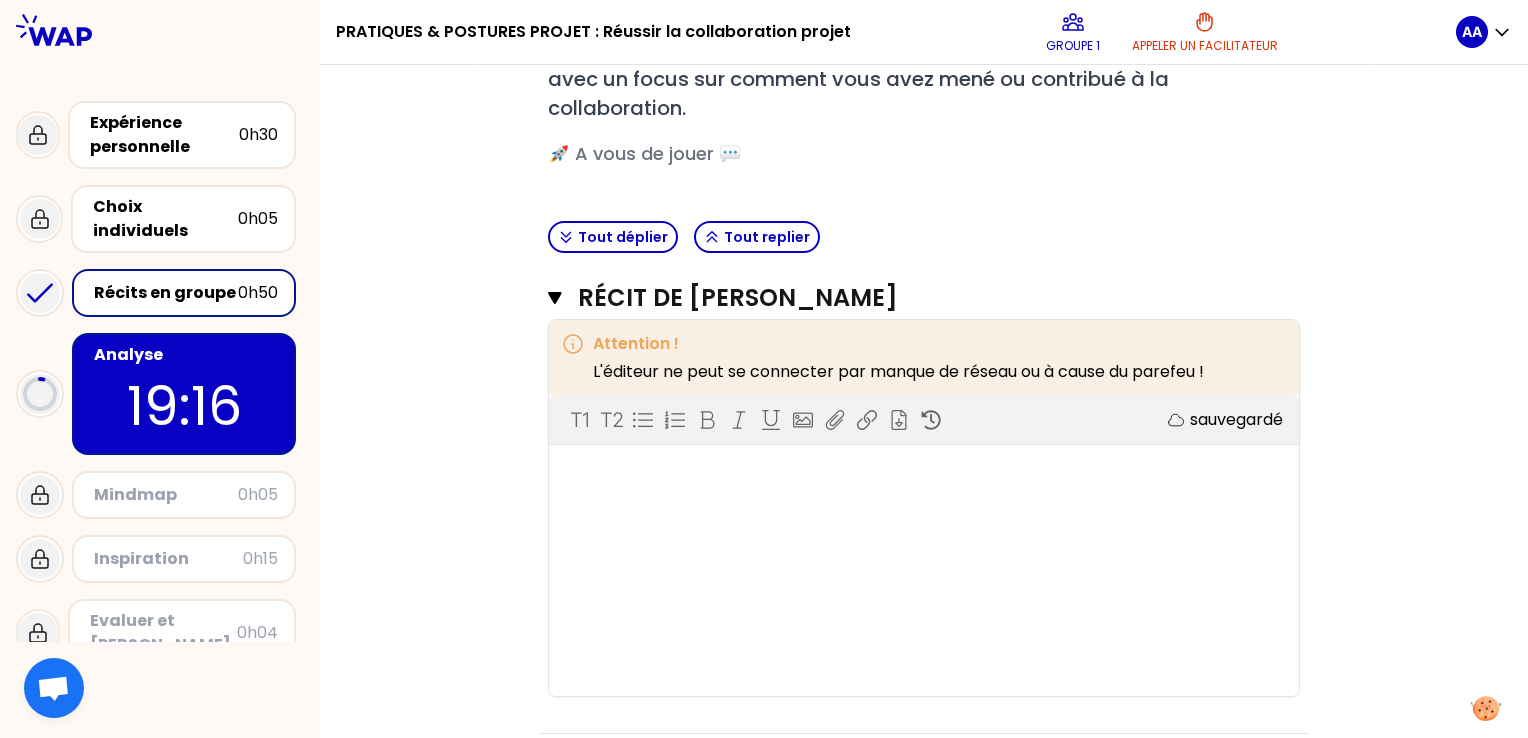 scroll, scrollTop: 457, scrollLeft: 0, axis: vertical 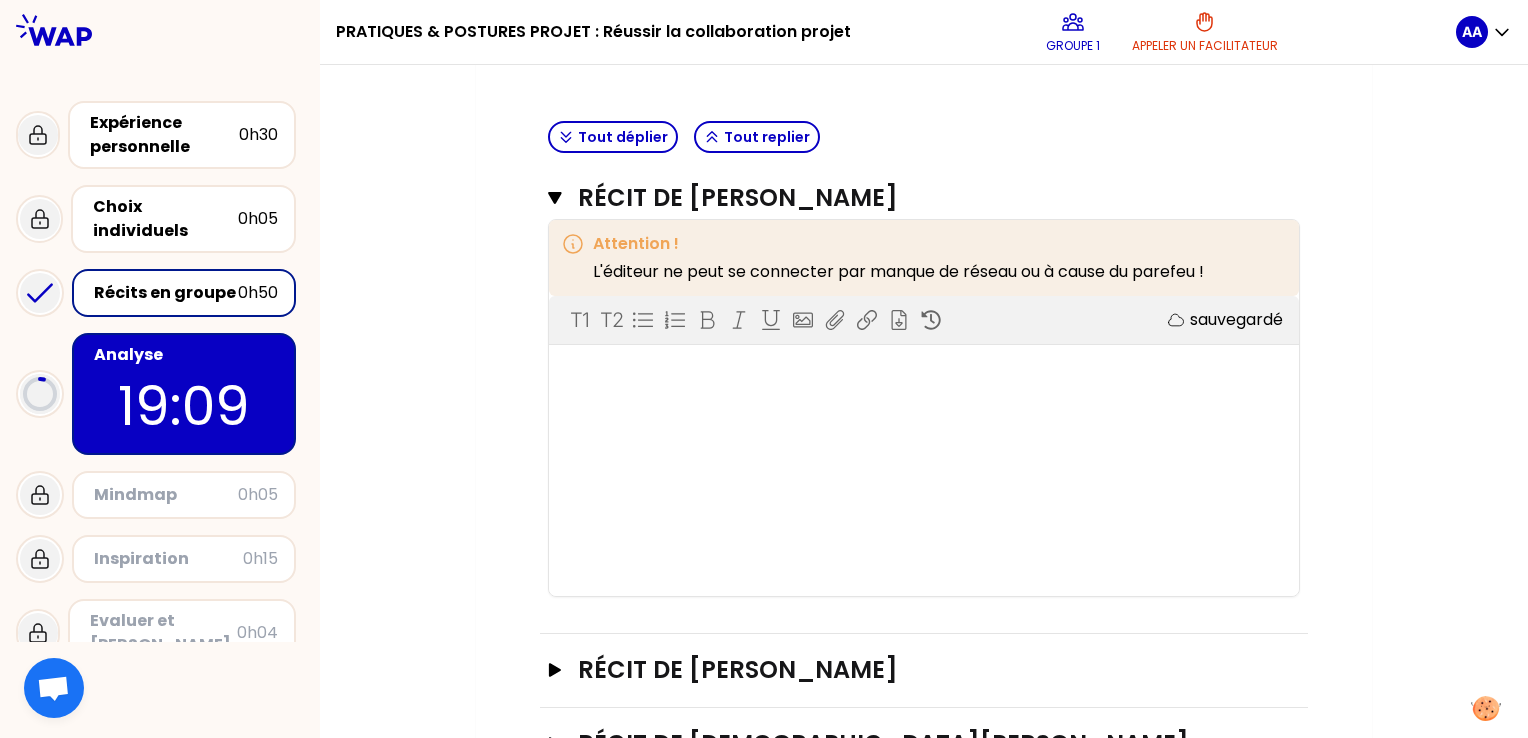 click on "Récits en groupe" at bounding box center (166, 293) 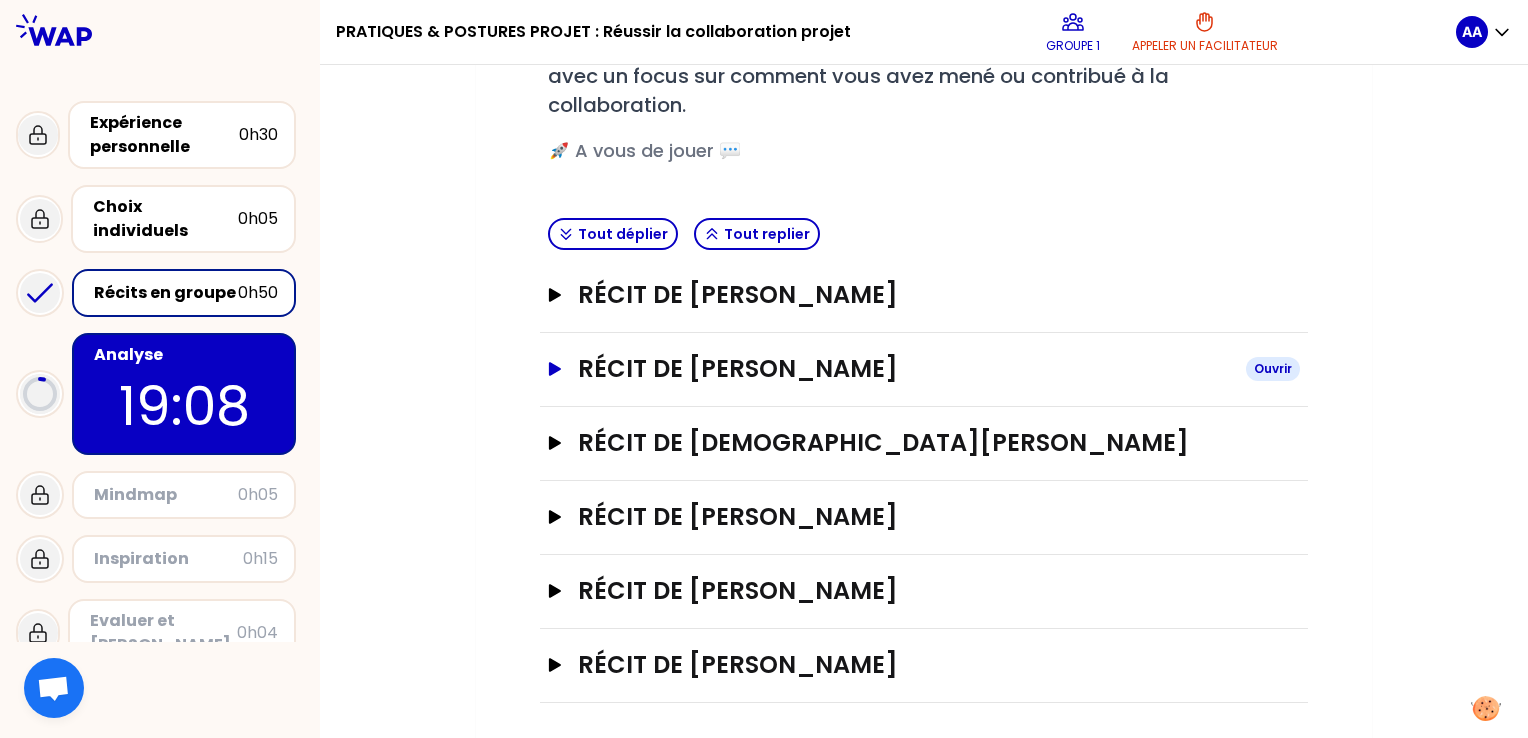 scroll, scrollTop: 260, scrollLeft: 0, axis: vertical 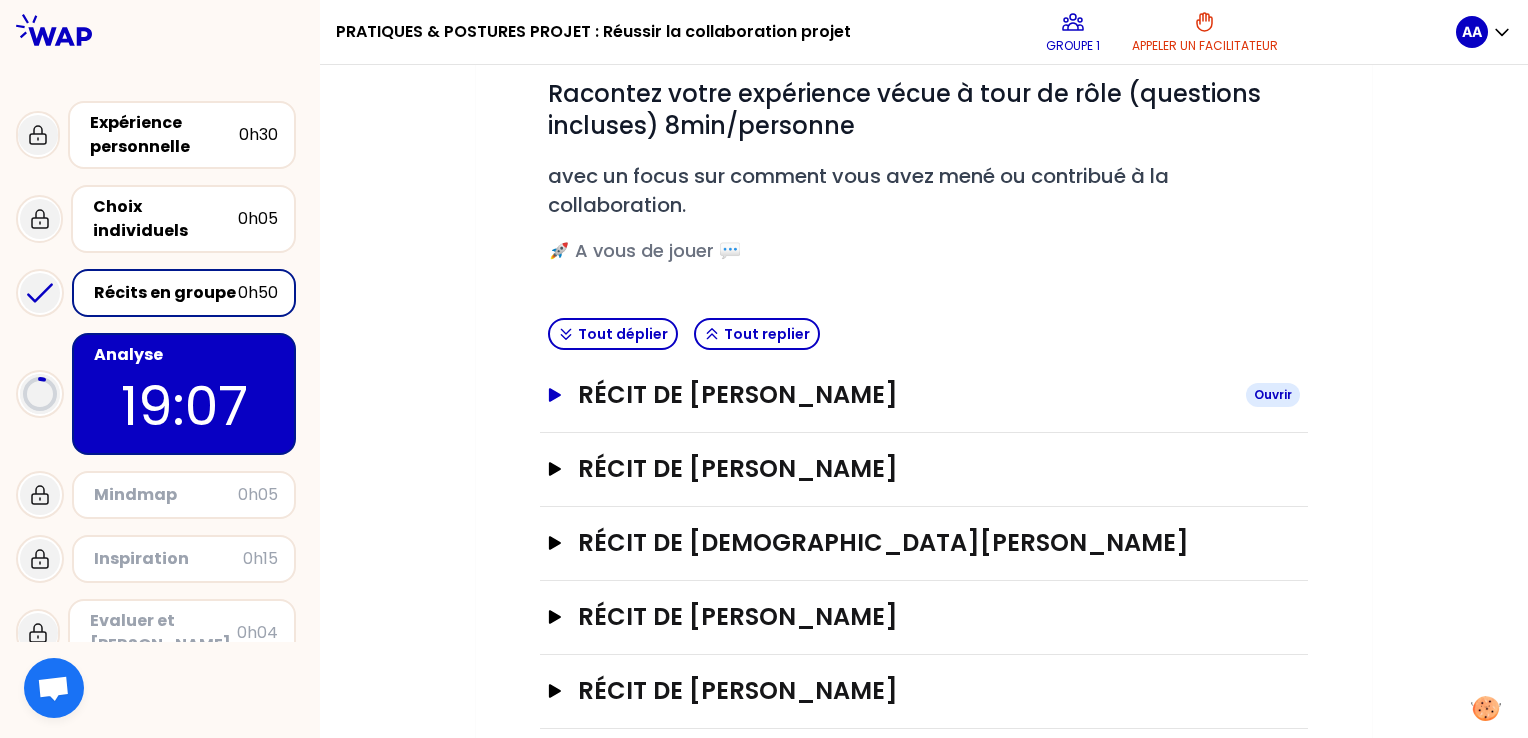 click 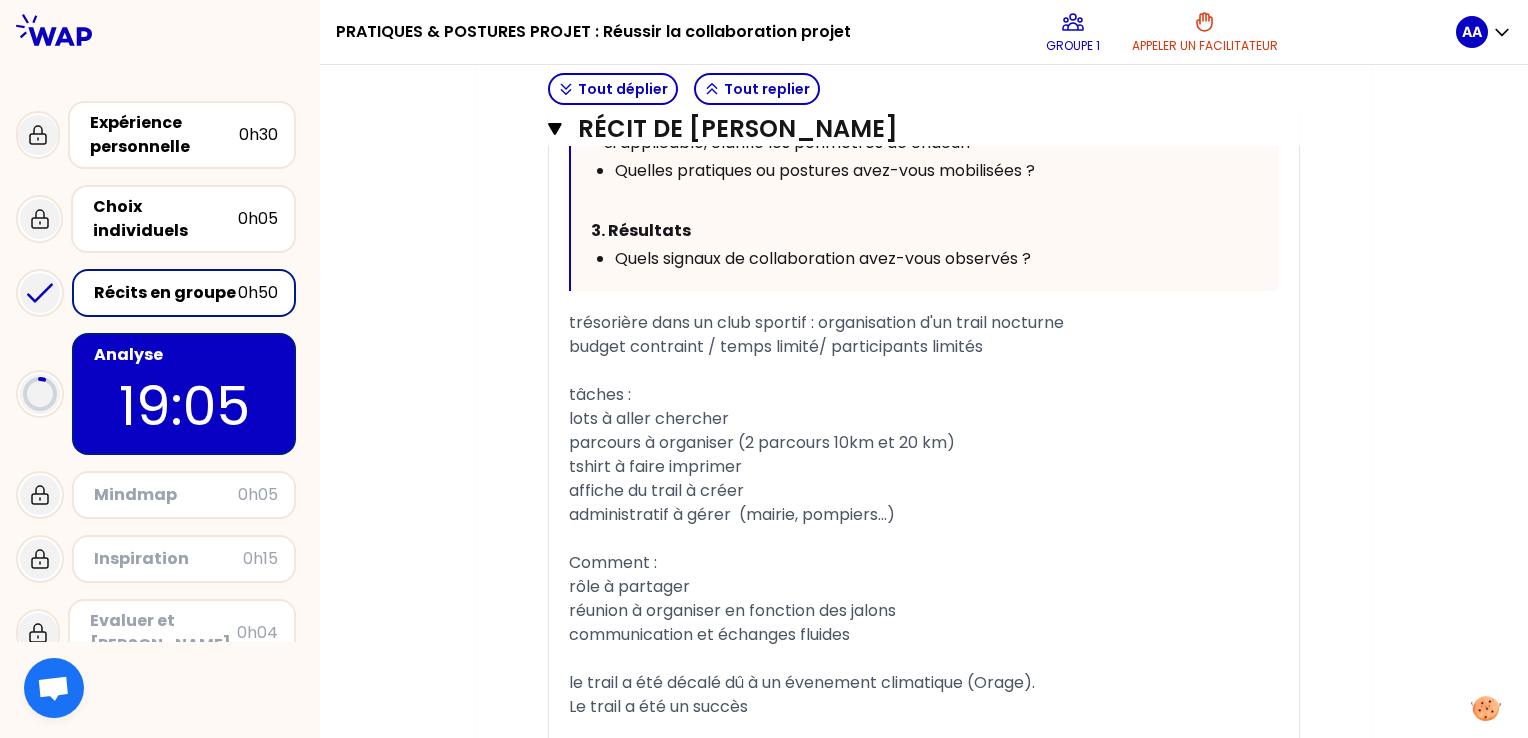 scroll, scrollTop: 1460, scrollLeft: 0, axis: vertical 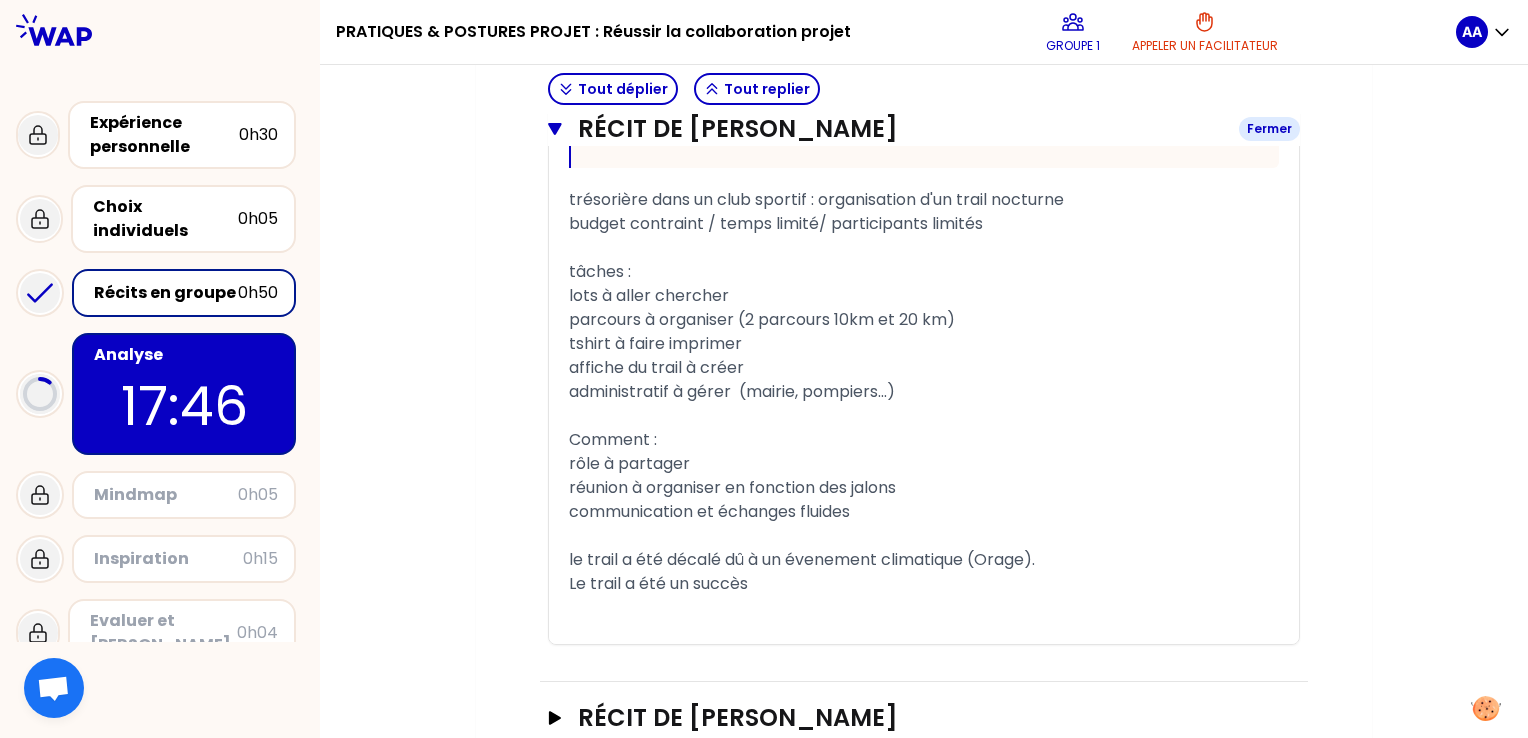 click 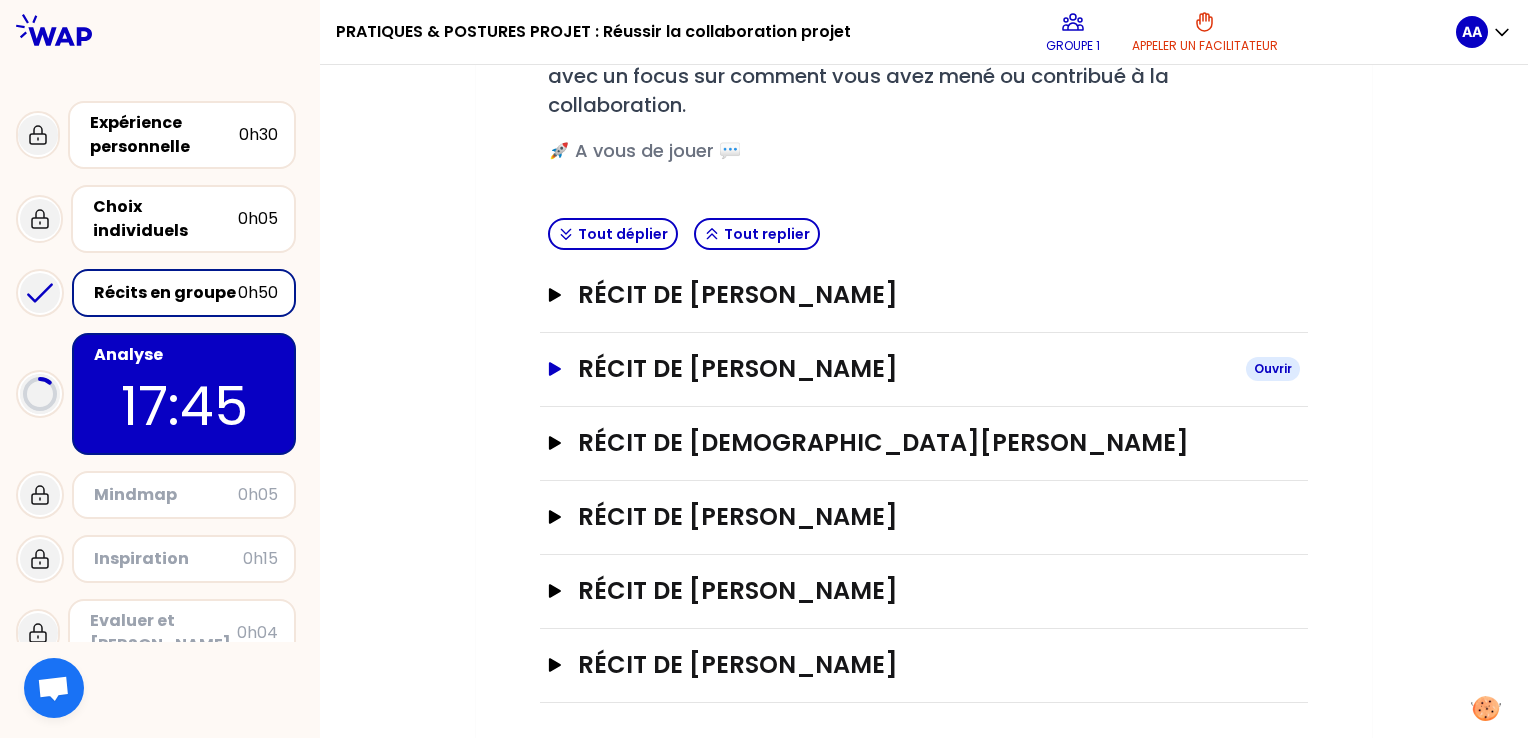 click 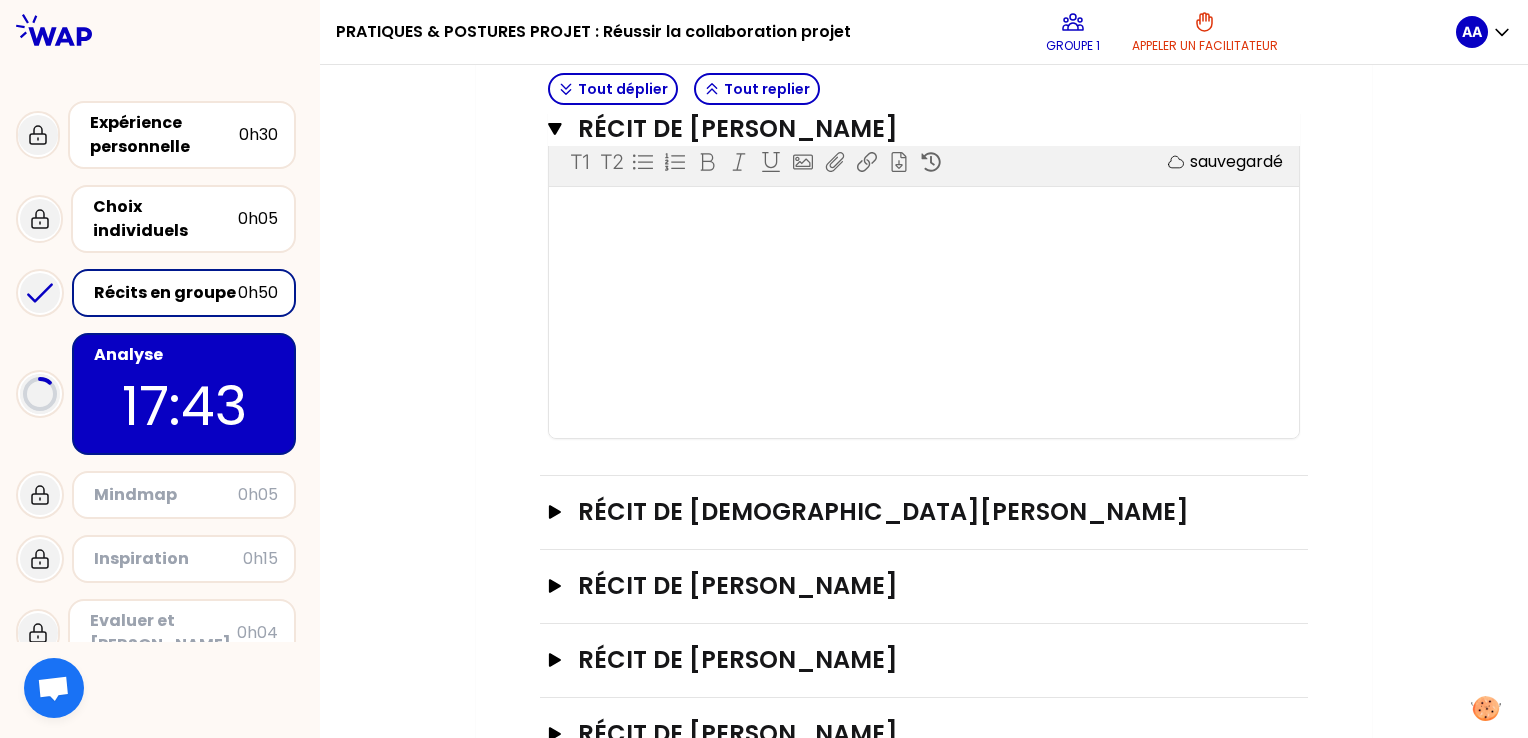 scroll, scrollTop: 557, scrollLeft: 0, axis: vertical 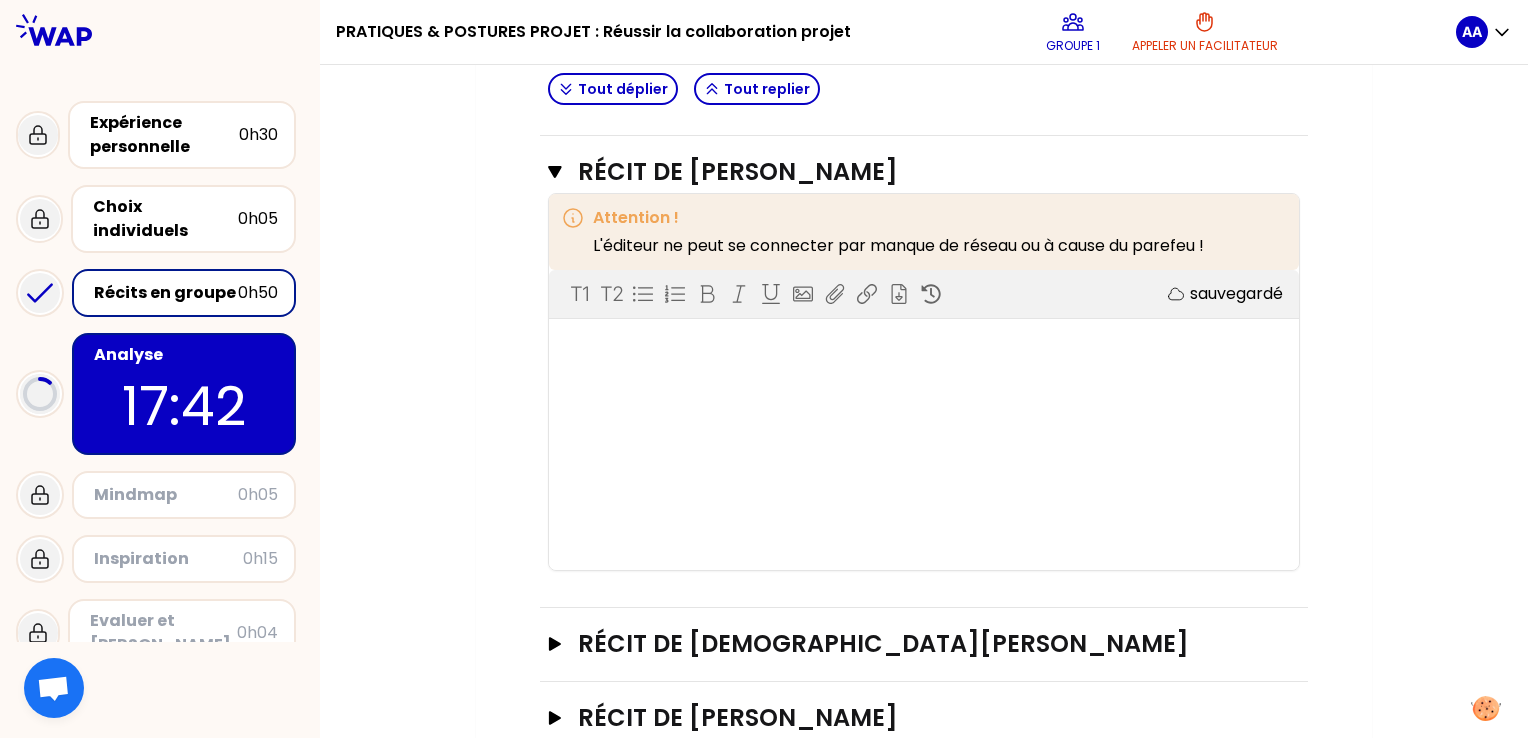 click on "T1 T2 Exporter sauvegardé" at bounding box center [924, 420] 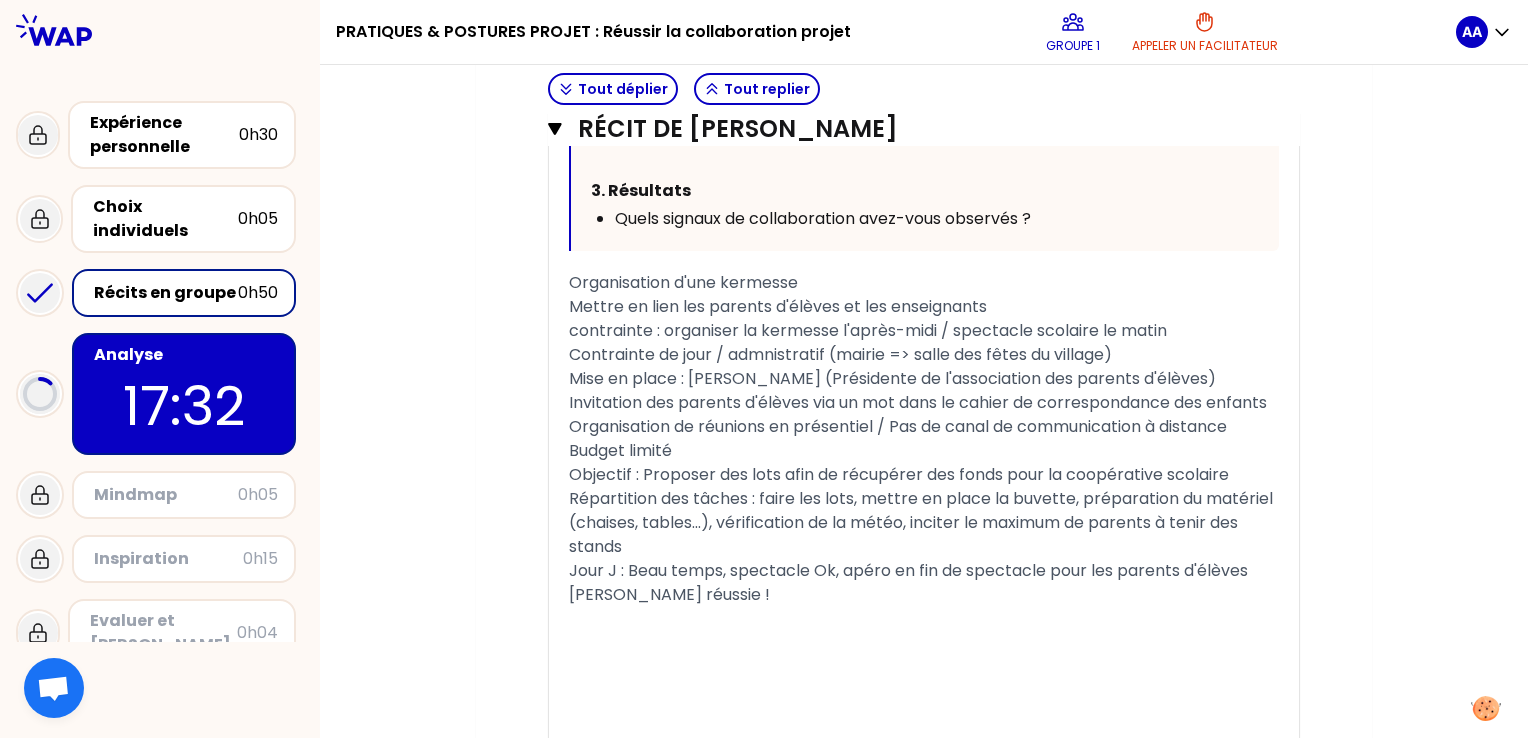 scroll, scrollTop: 1257, scrollLeft: 0, axis: vertical 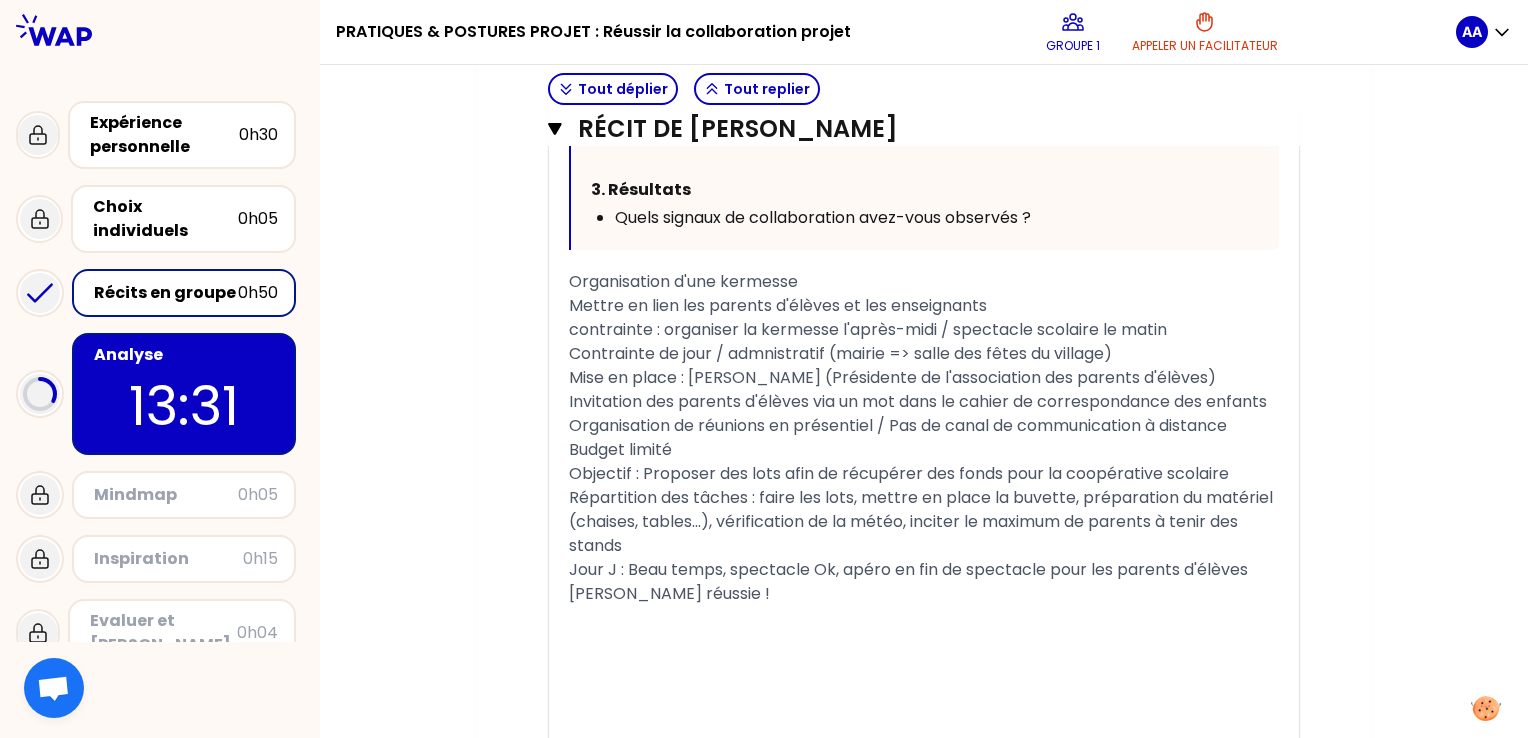 click on "13:31" at bounding box center [184, 406] 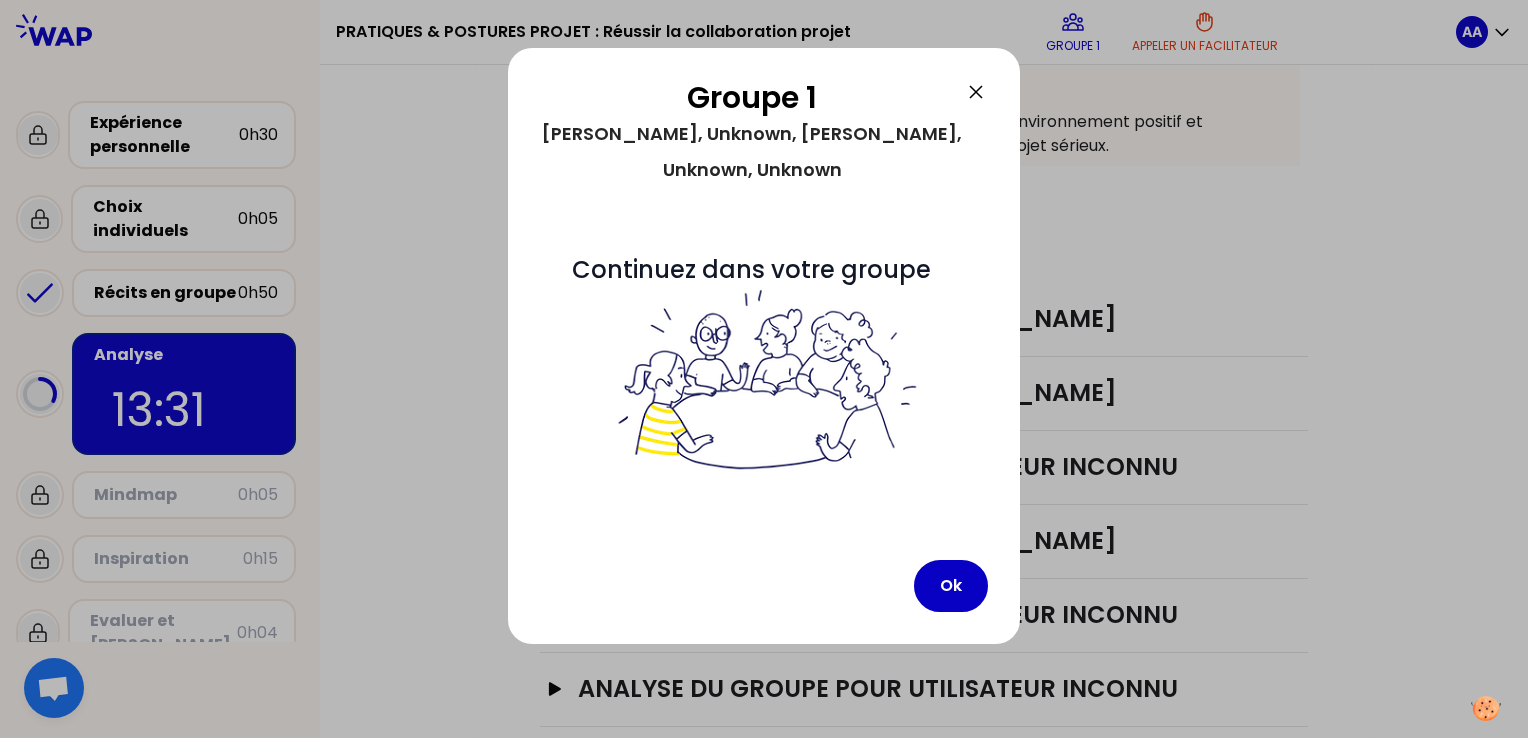 scroll, scrollTop: 568, scrollLeft: 0, axis: vertical 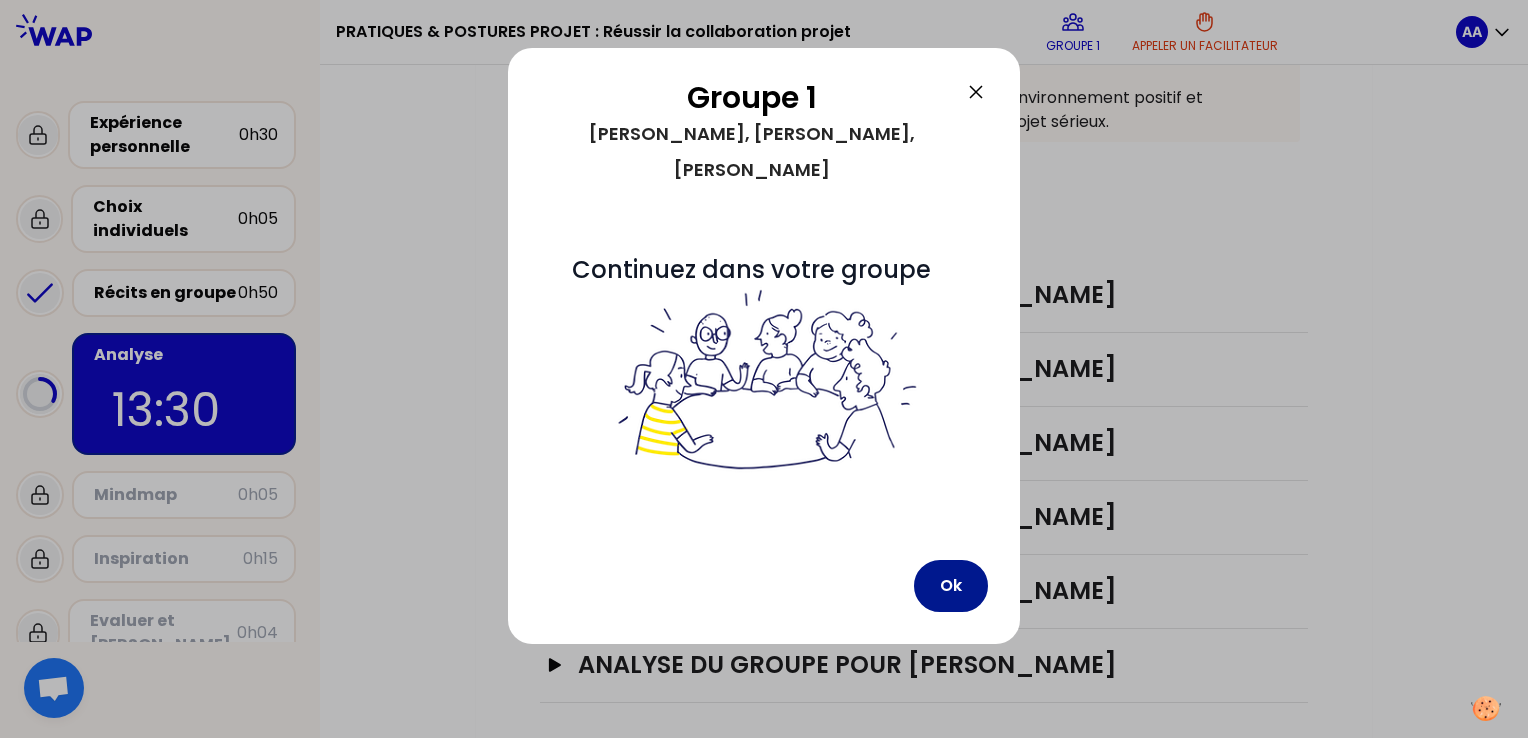 click on "Ok" at bounding box center (951, 586) 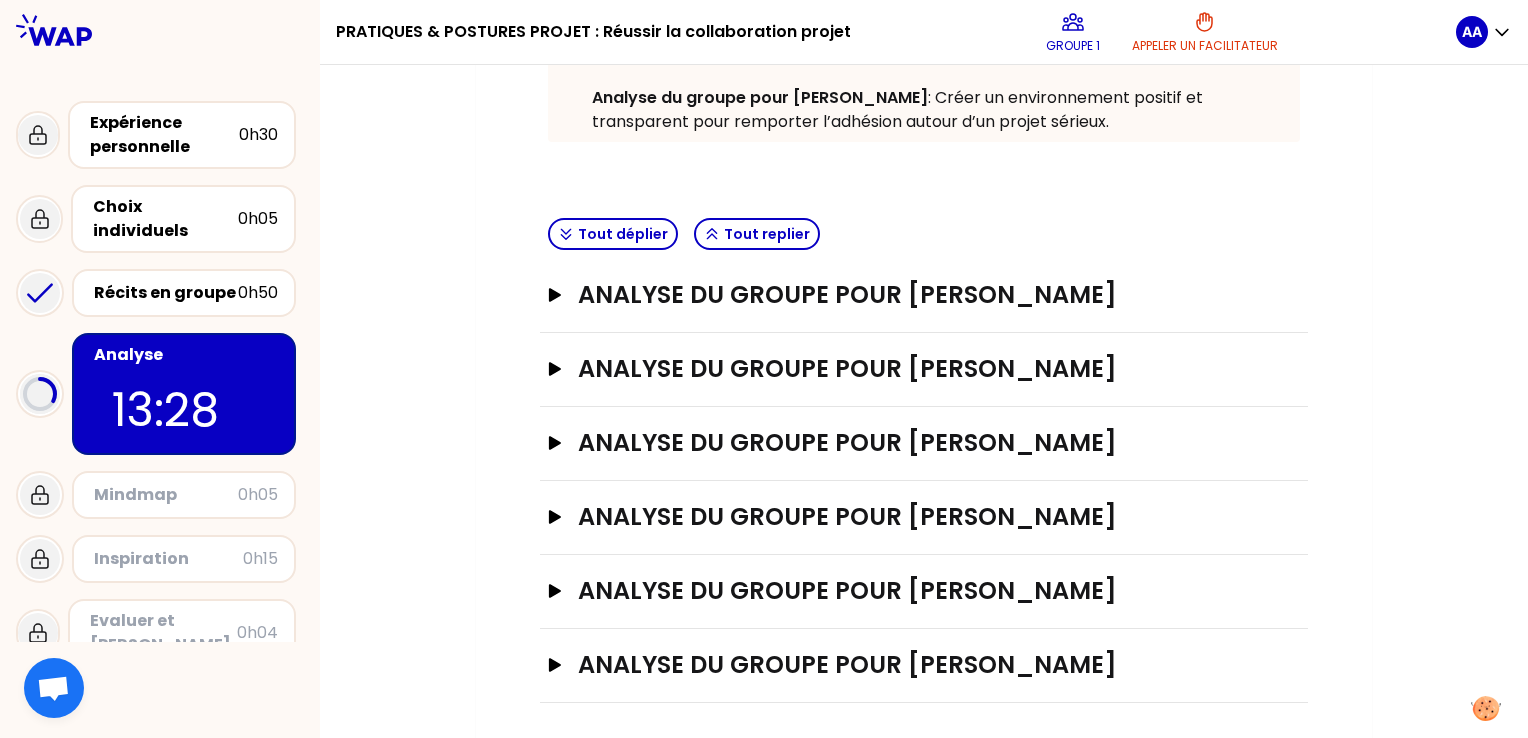 click on "Analyse du groupe pour Zoubida MEZOUAR Ouvrir" at bounding box center (924, 444) 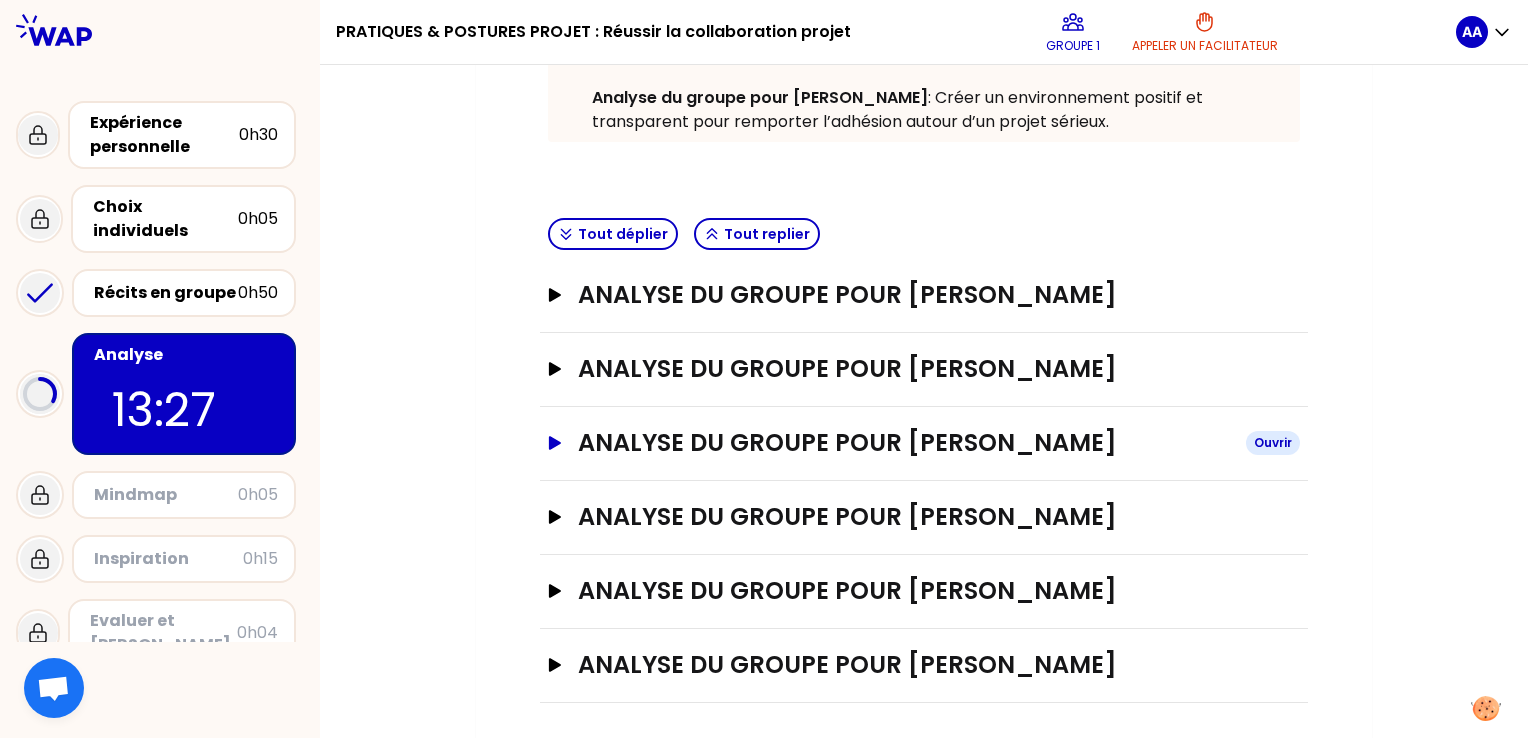 click 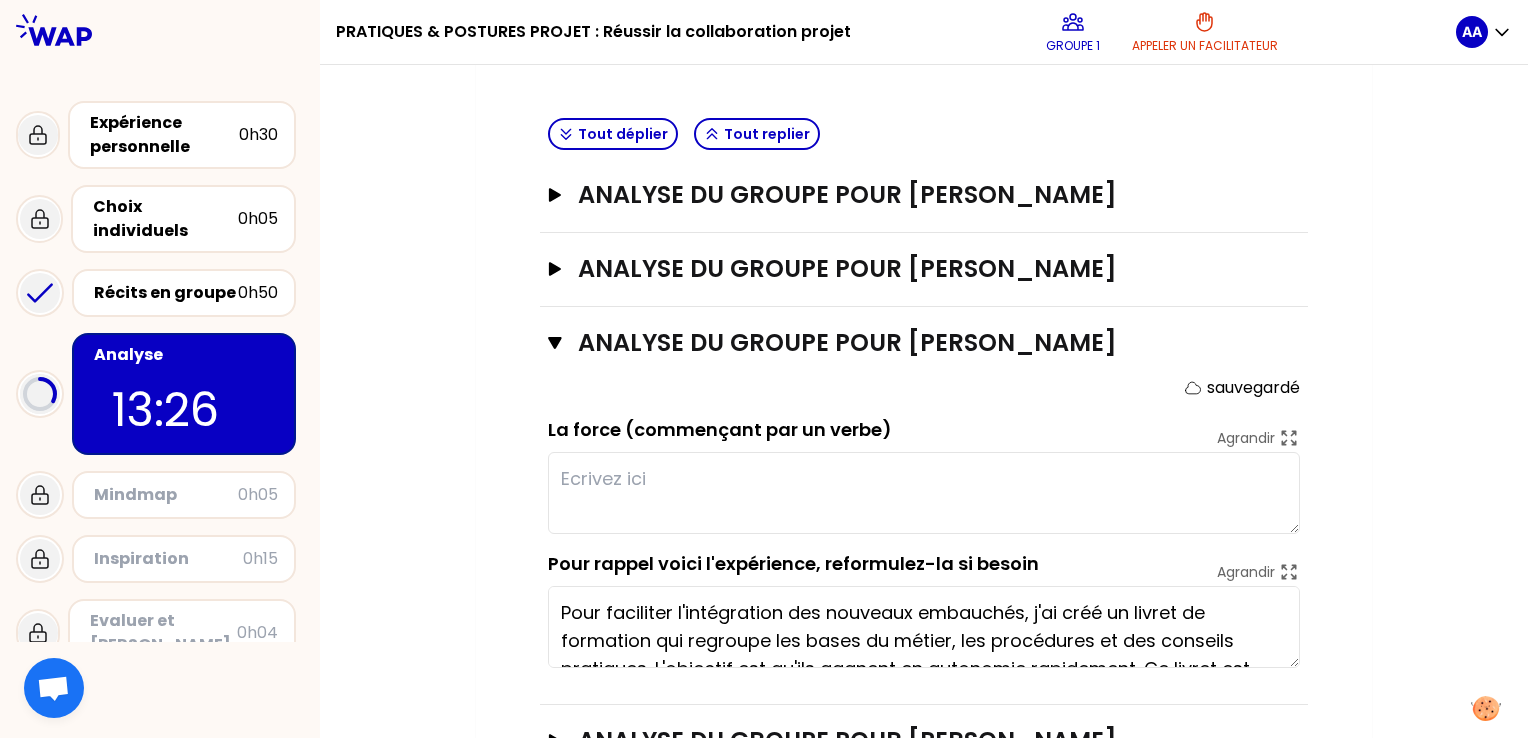 scroll, scrollTop: 768, scrollLeft: 0, axis: vertical 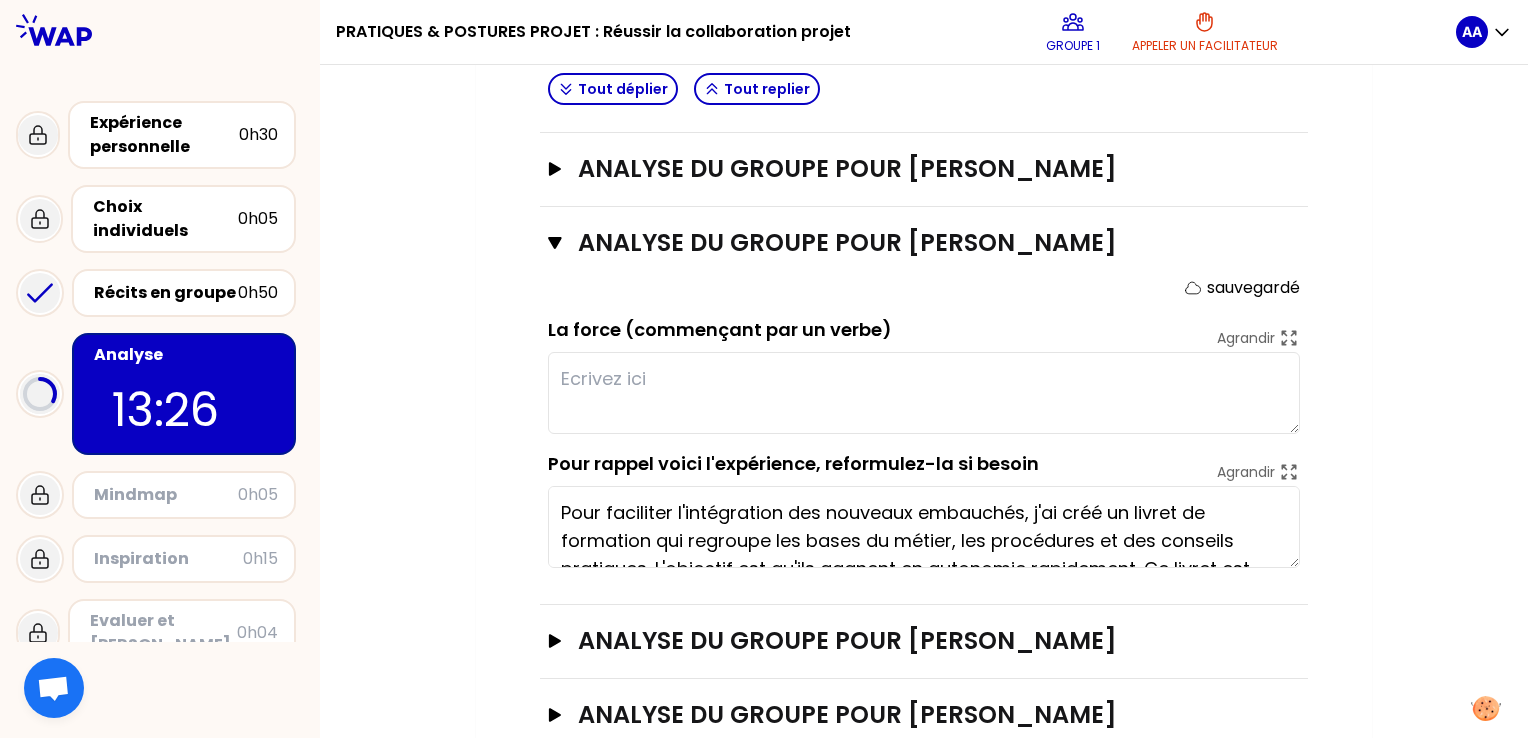 click at bounding box center (924, 393) 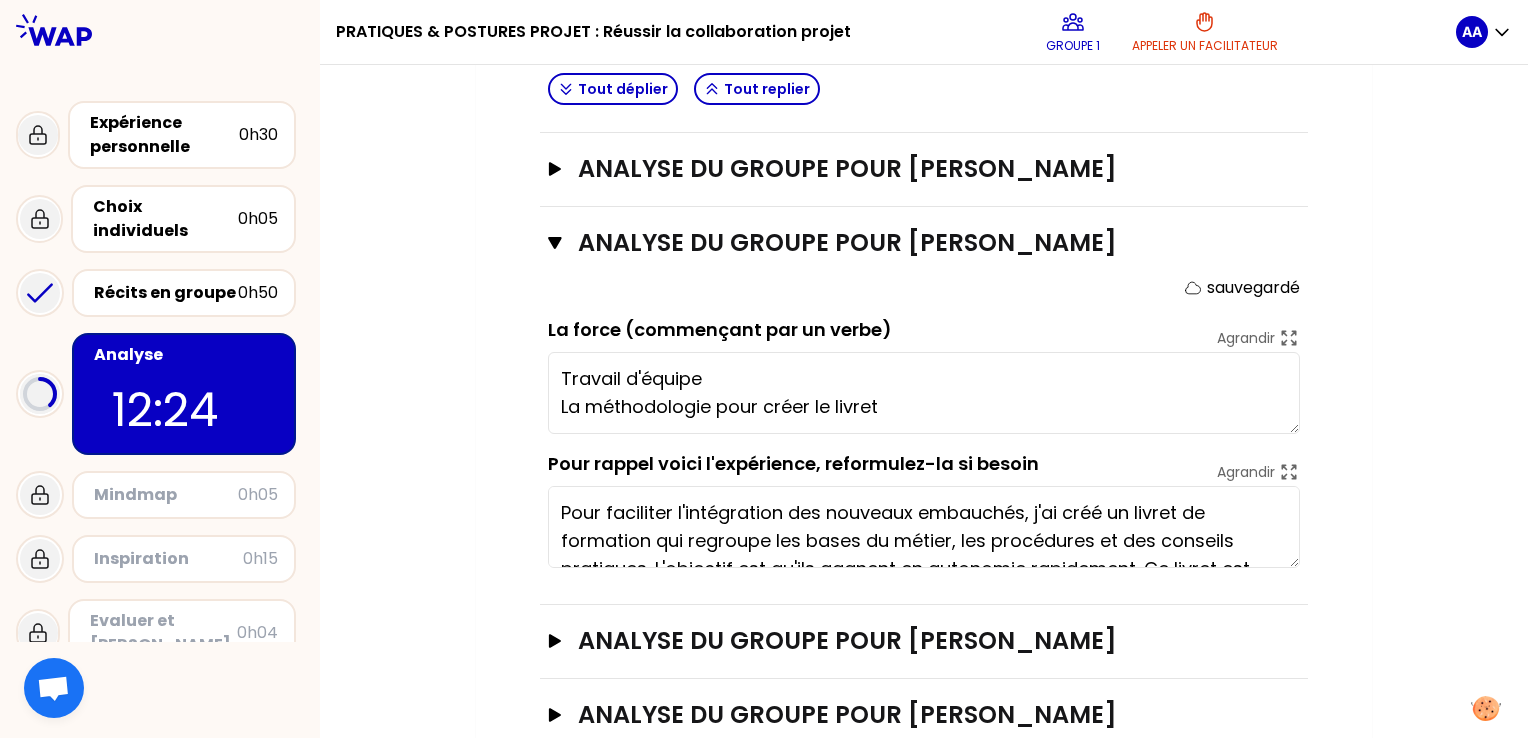 click on "Travail d'équipe
La méthodologie pour créer le livret" at bounding box center [924, 393] 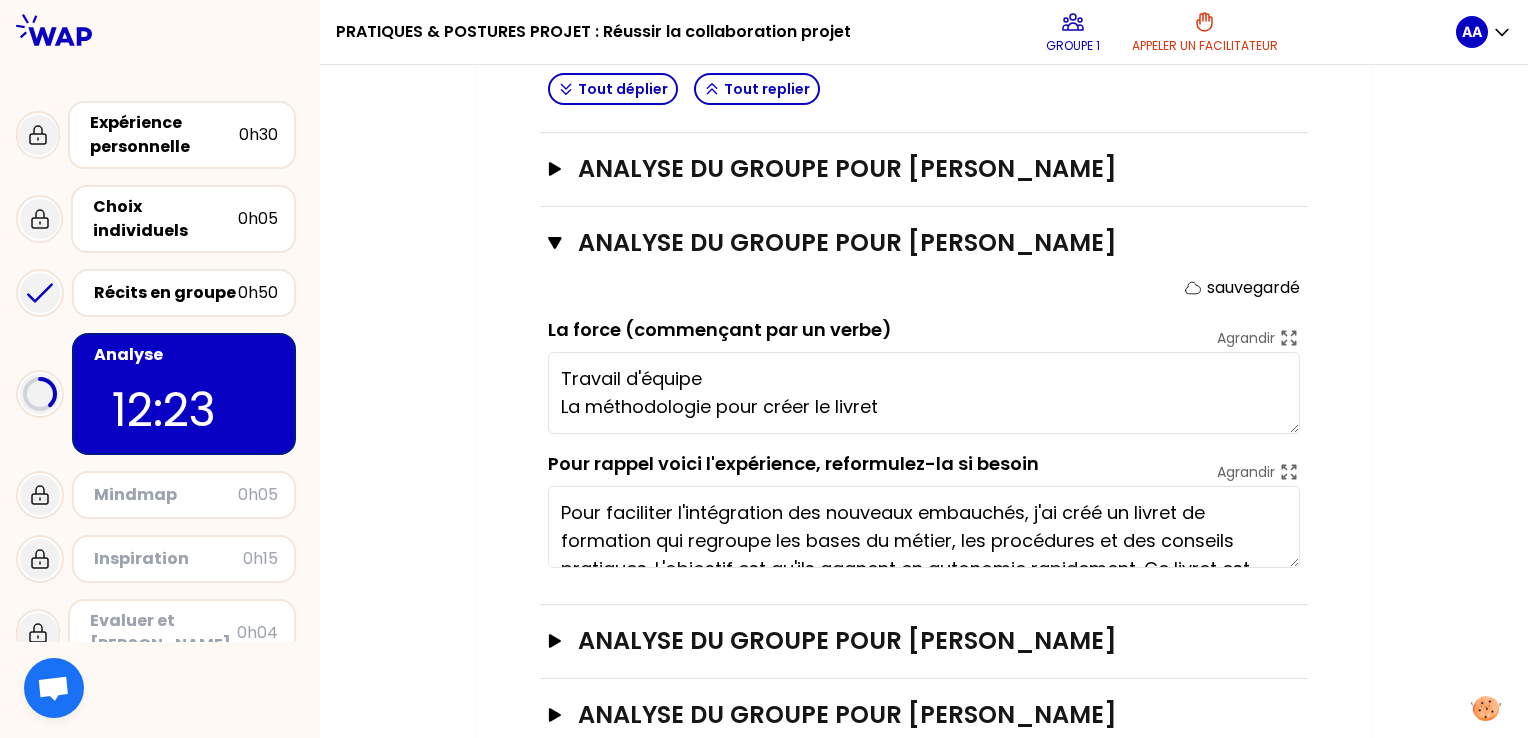scroll, scrollTop: 14, scrollLeft: 0, axis: vertical 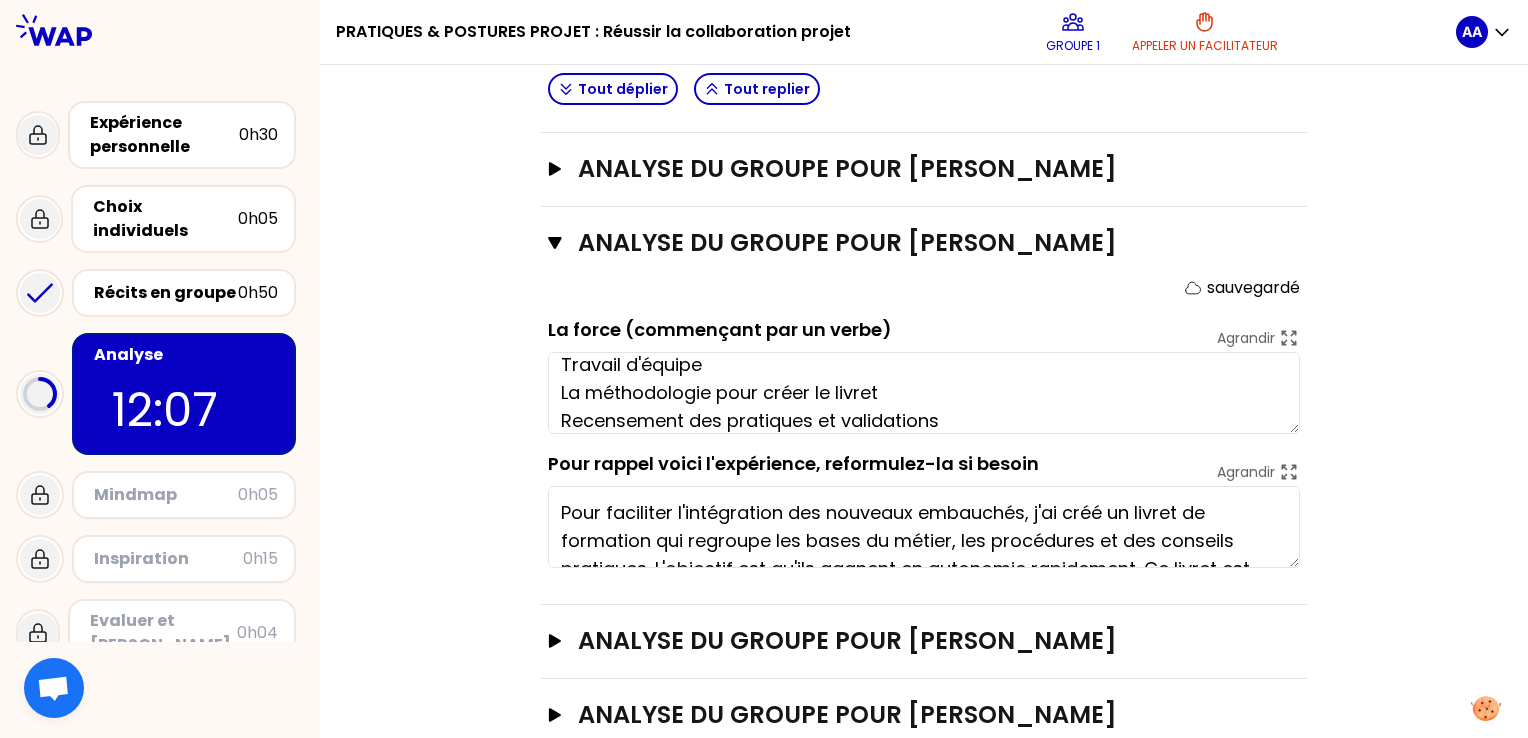 click on "Travail d'équipe
La méthodologie pour créer le livret
Recensement des pratiques et validations" at bounding box center (924, 393) 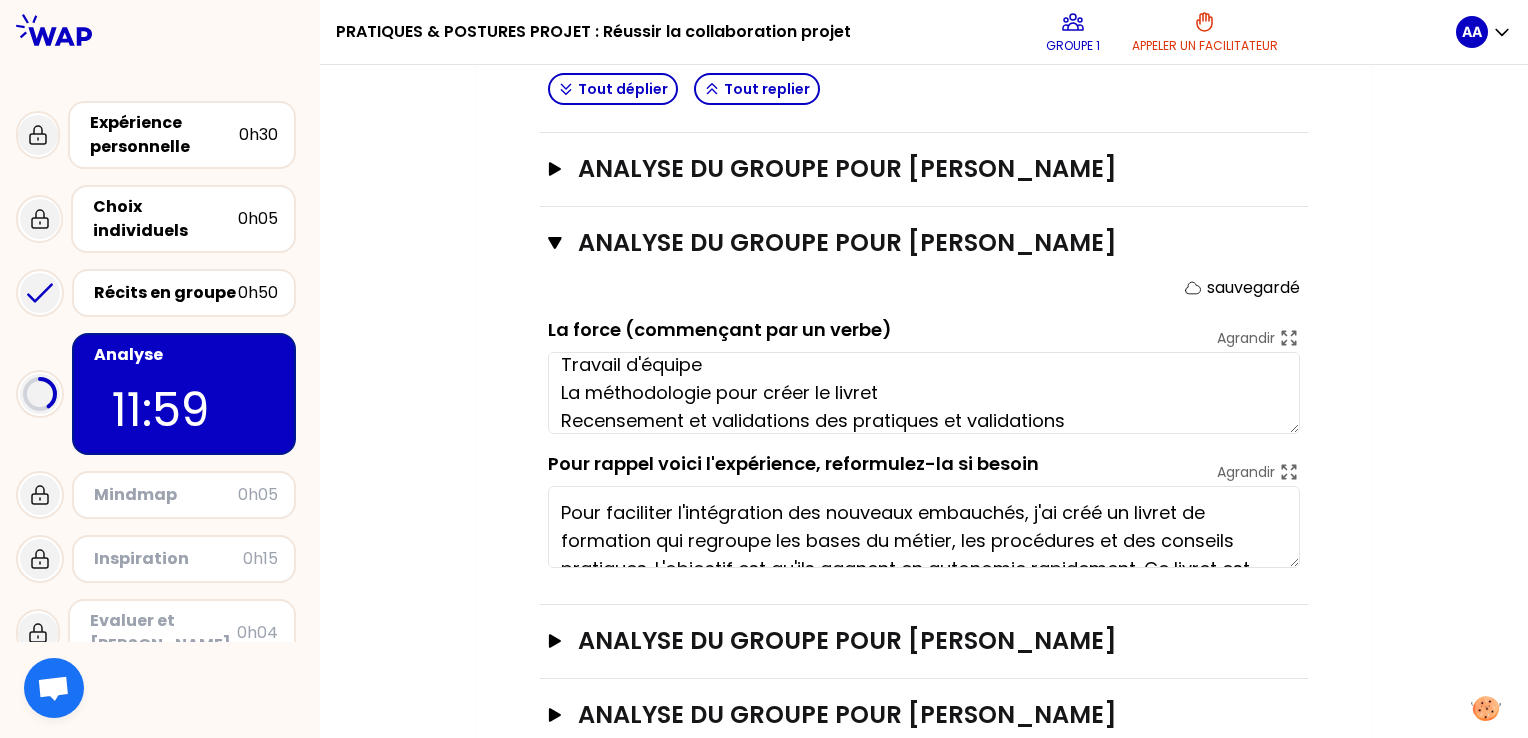 scroll, scrollTop: 28, scrollLeft: 0, axis: vertical 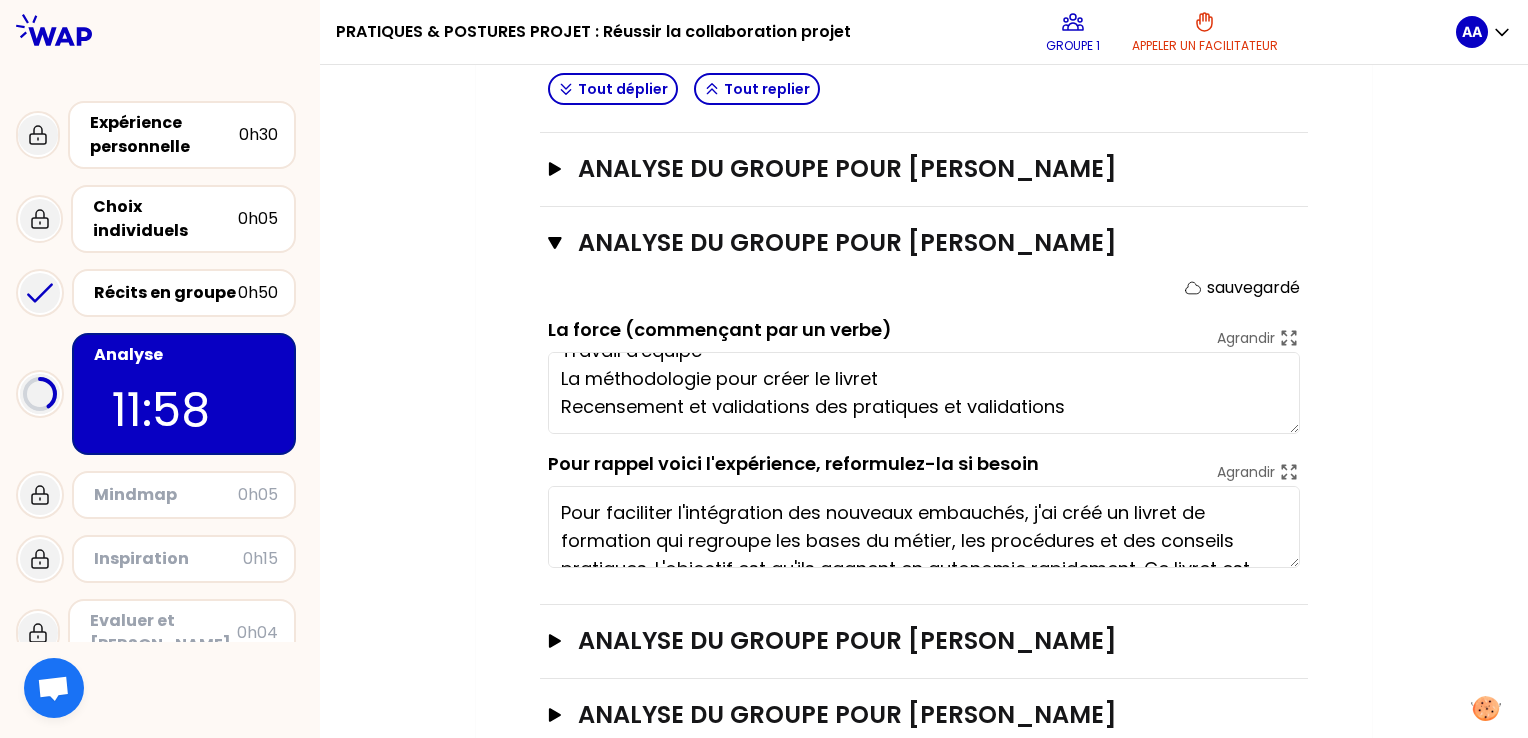 drag, startPoint x: 1111, startPoint y: 422, endPoint x: 941, endPoint y: 438, distance: 170.75128 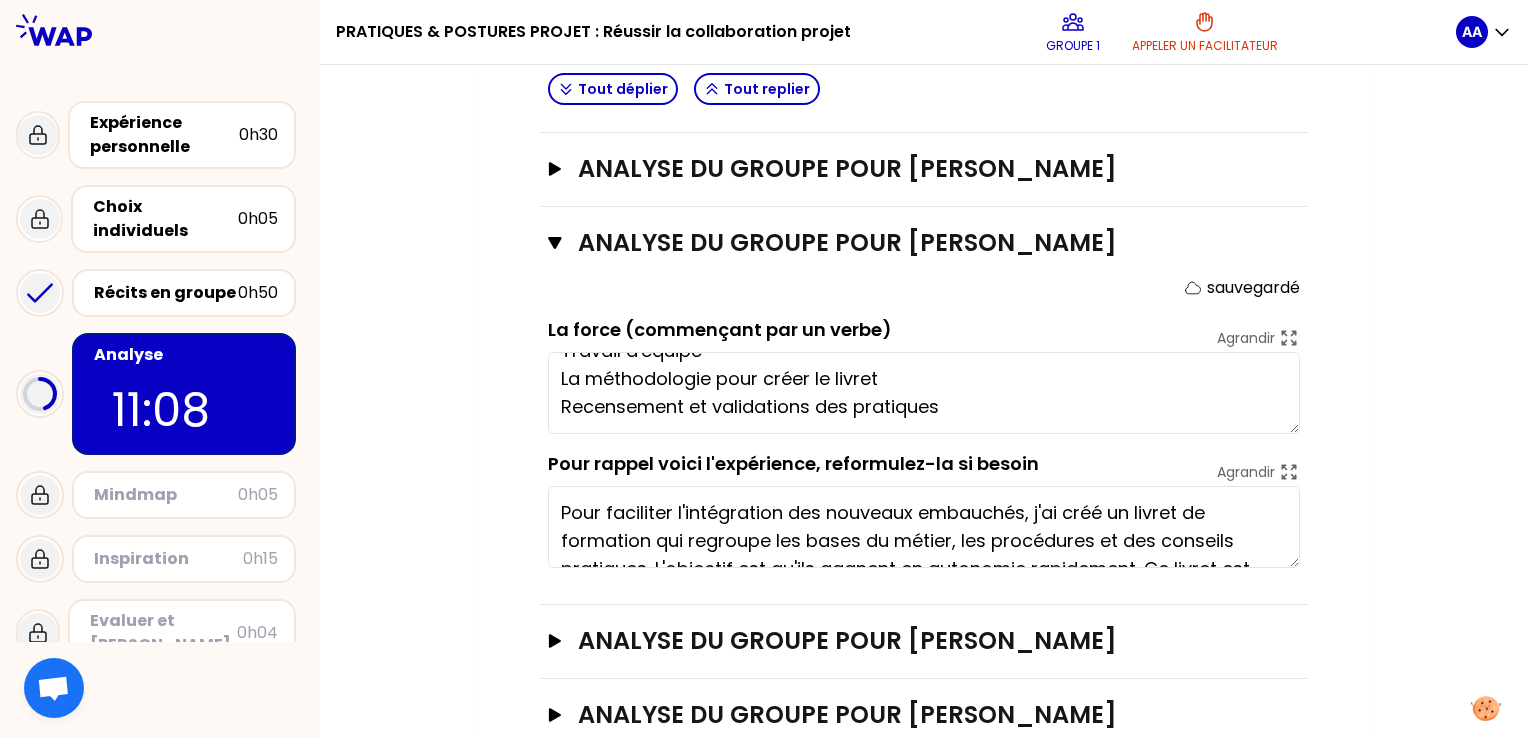 scroll, scrollTop: 0, scrollLeft: 0, axis: both 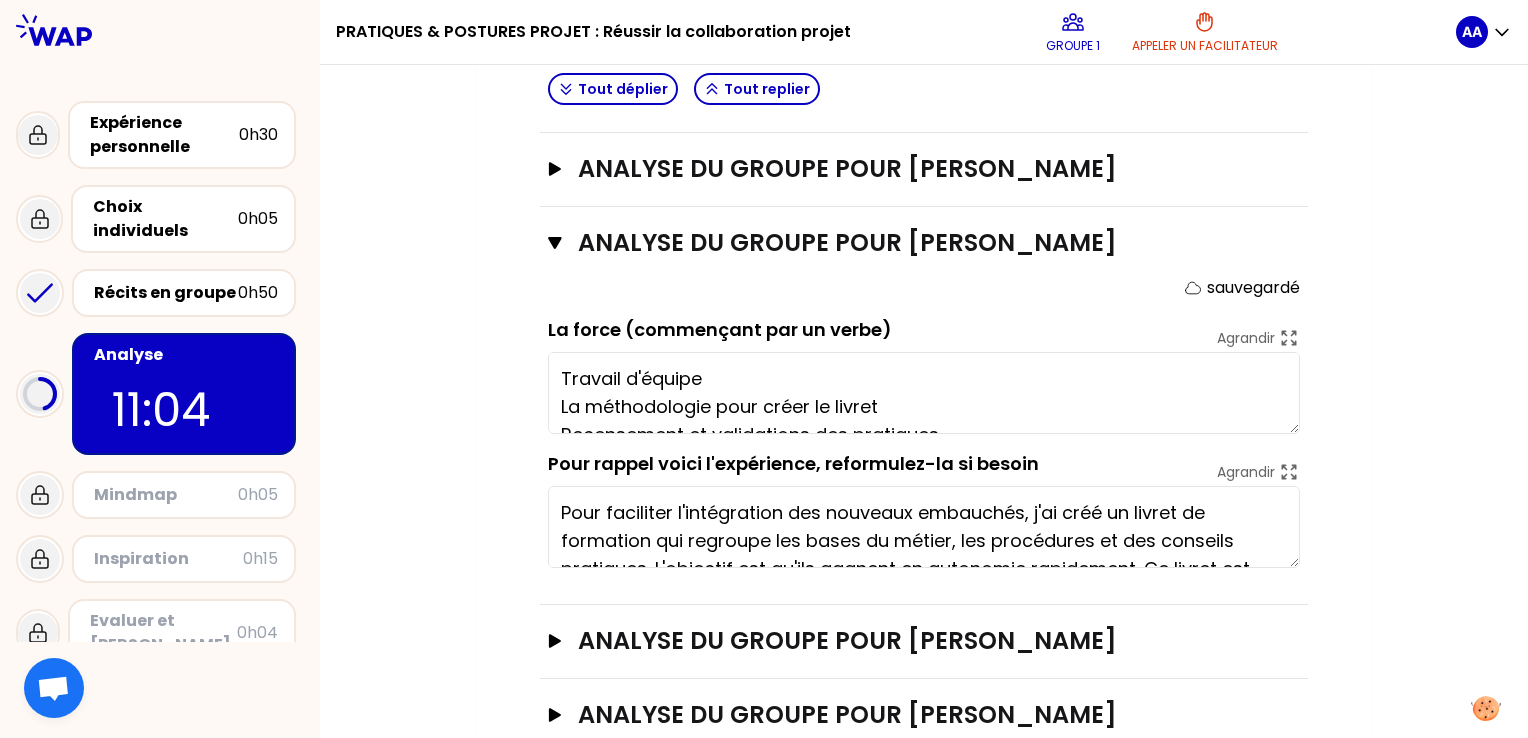 click on "Travail d'équipe
La méthodologie pour créer le livret
Recensement et validations des pratiques" at bounding box center [924, 393] 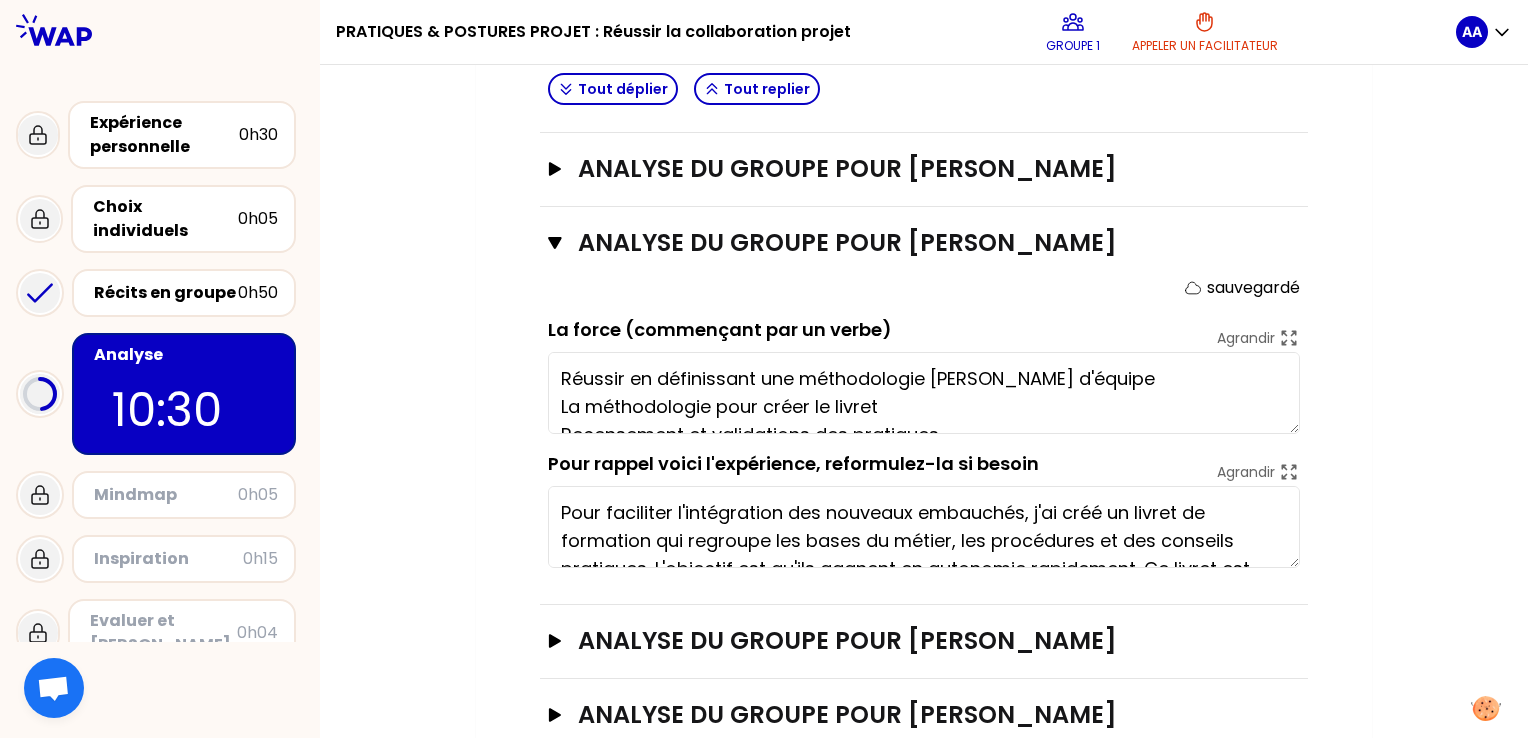scroll, scrollTop: 0, scrollLeft: 0, axis: both 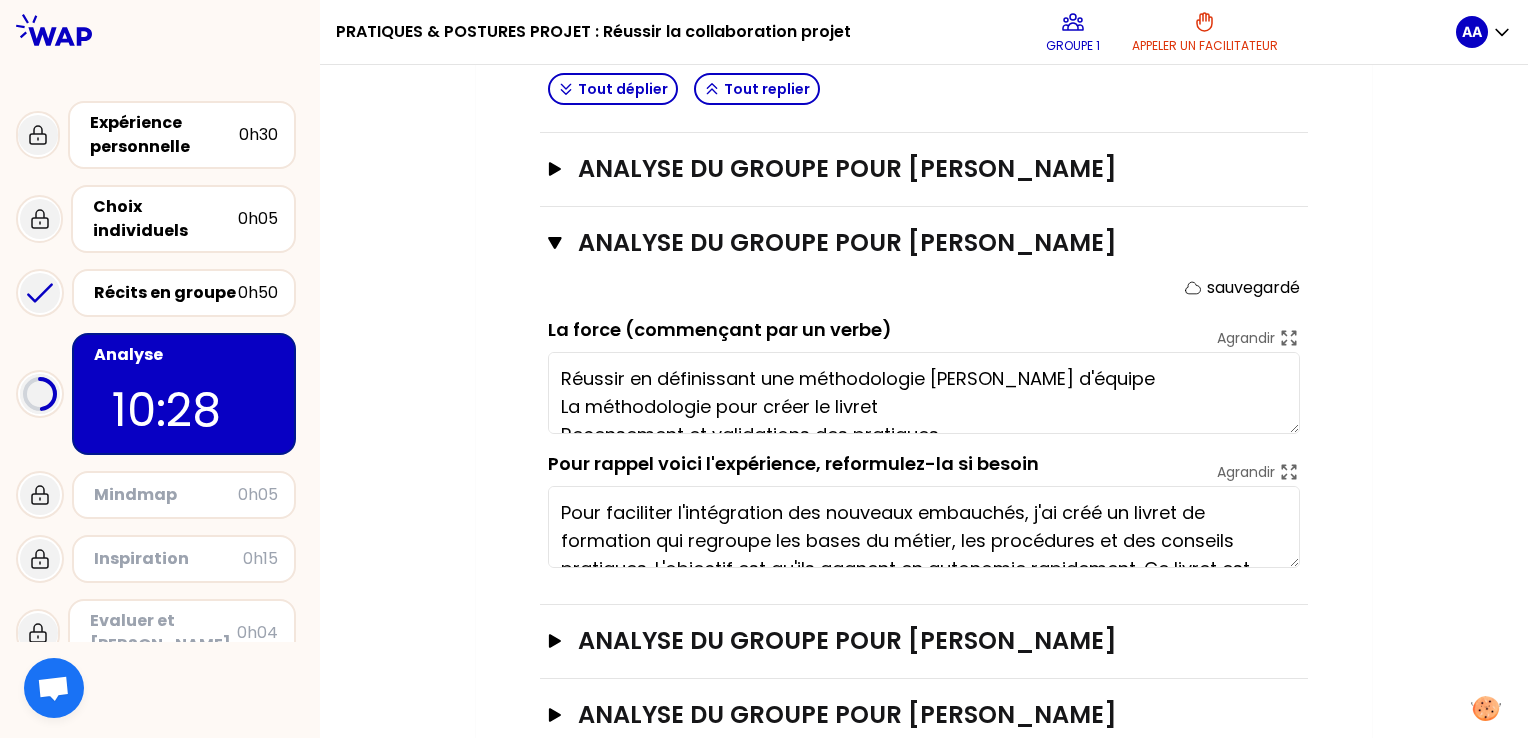 click on "Réussir en définissant une méthodologie claire
Travail d'équipe
La méthodologie pour créer le livret
Recensement et validations des pratiques" at bounding box center [924, 393] 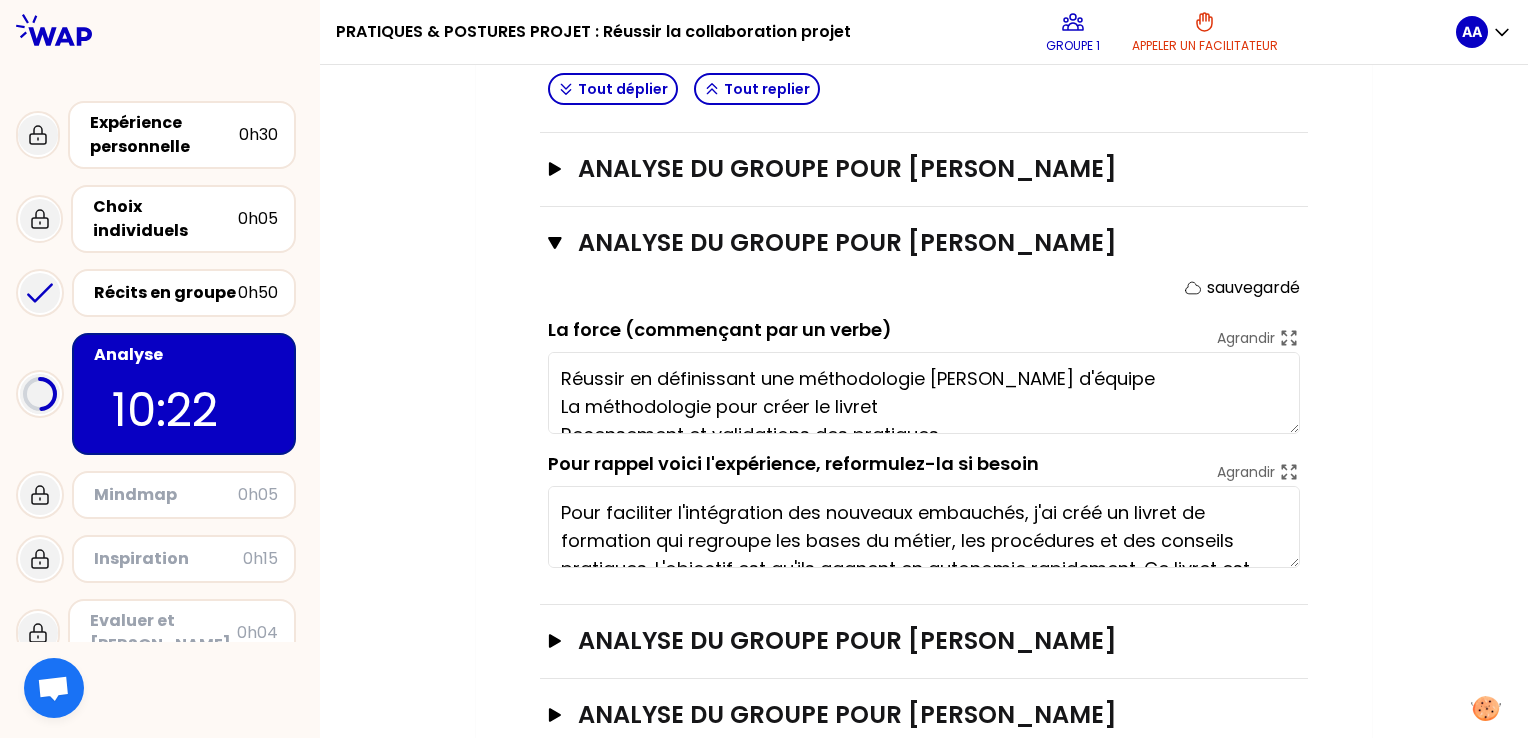 click on "Réussir en définissant une méthodologie claire
Travail d'équipe
La méthodologie pour créer le livret
Recensement et validations des pratiques" at bounding box center [924, 393] 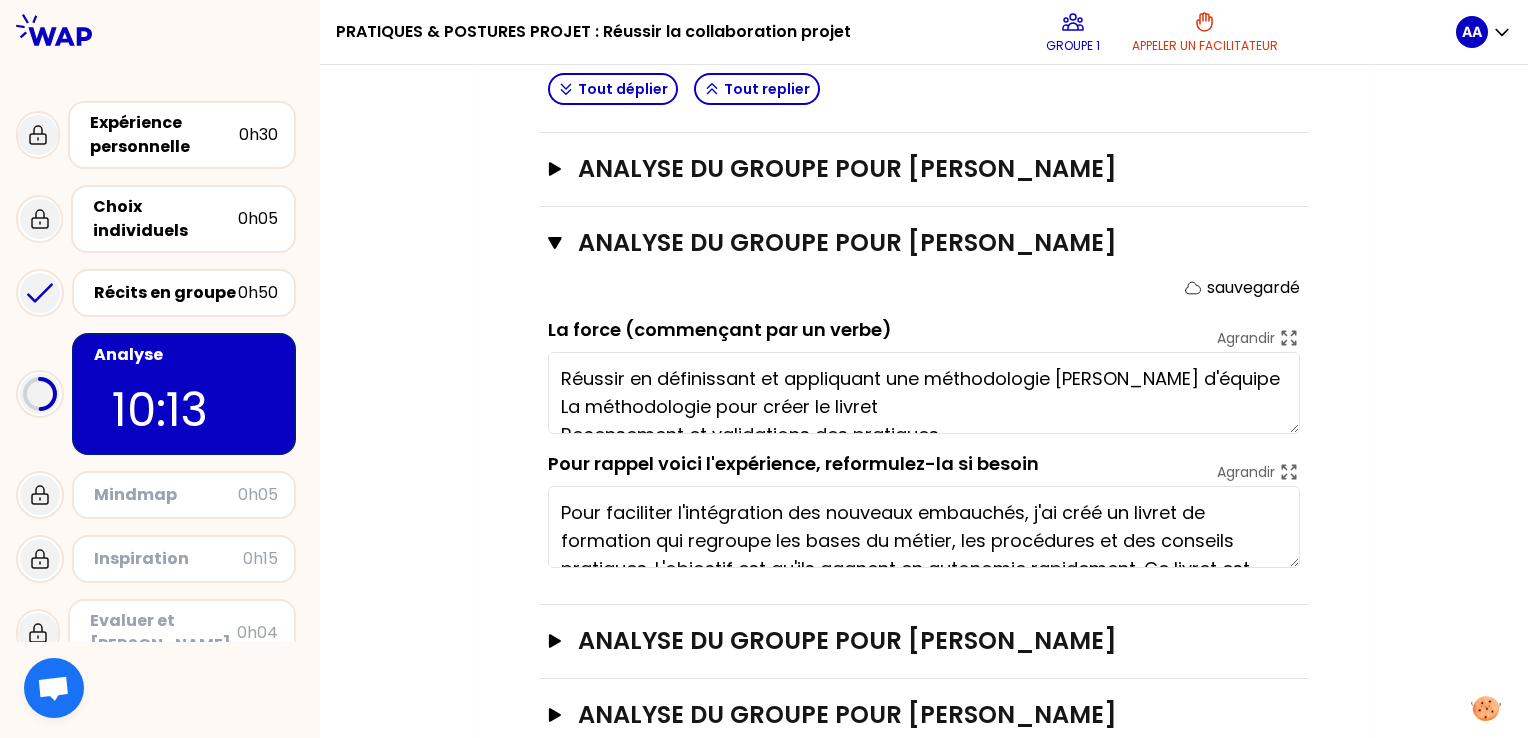 click on "Réussir en définissant et appliquant une méthodologie claire
Travail d'équipe
La méthodologie pour créer le livret
Recensement et validations des pratiques" at bounding box center (924, 393) 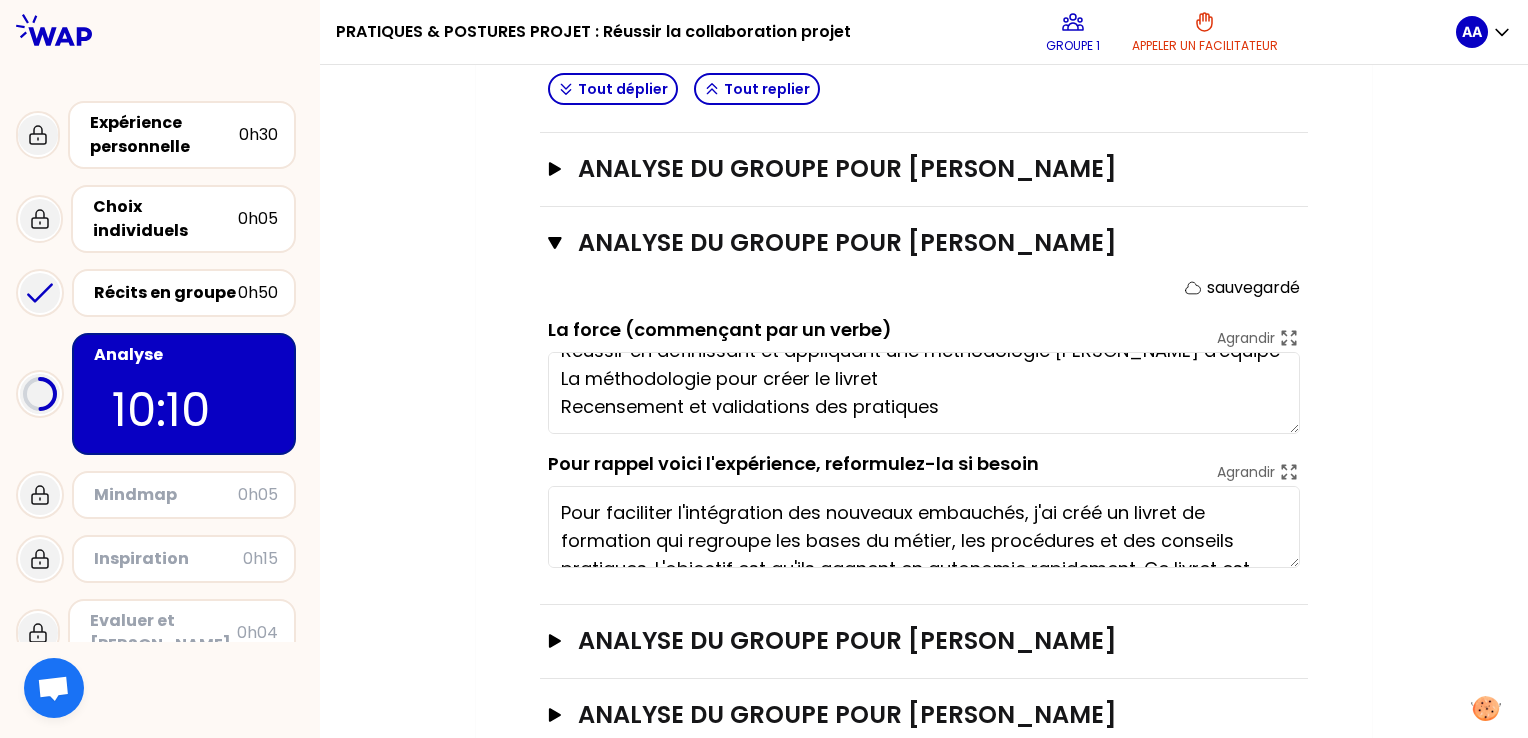 scroll, scrollTop: 0, scrollLeft: 0, axis: both 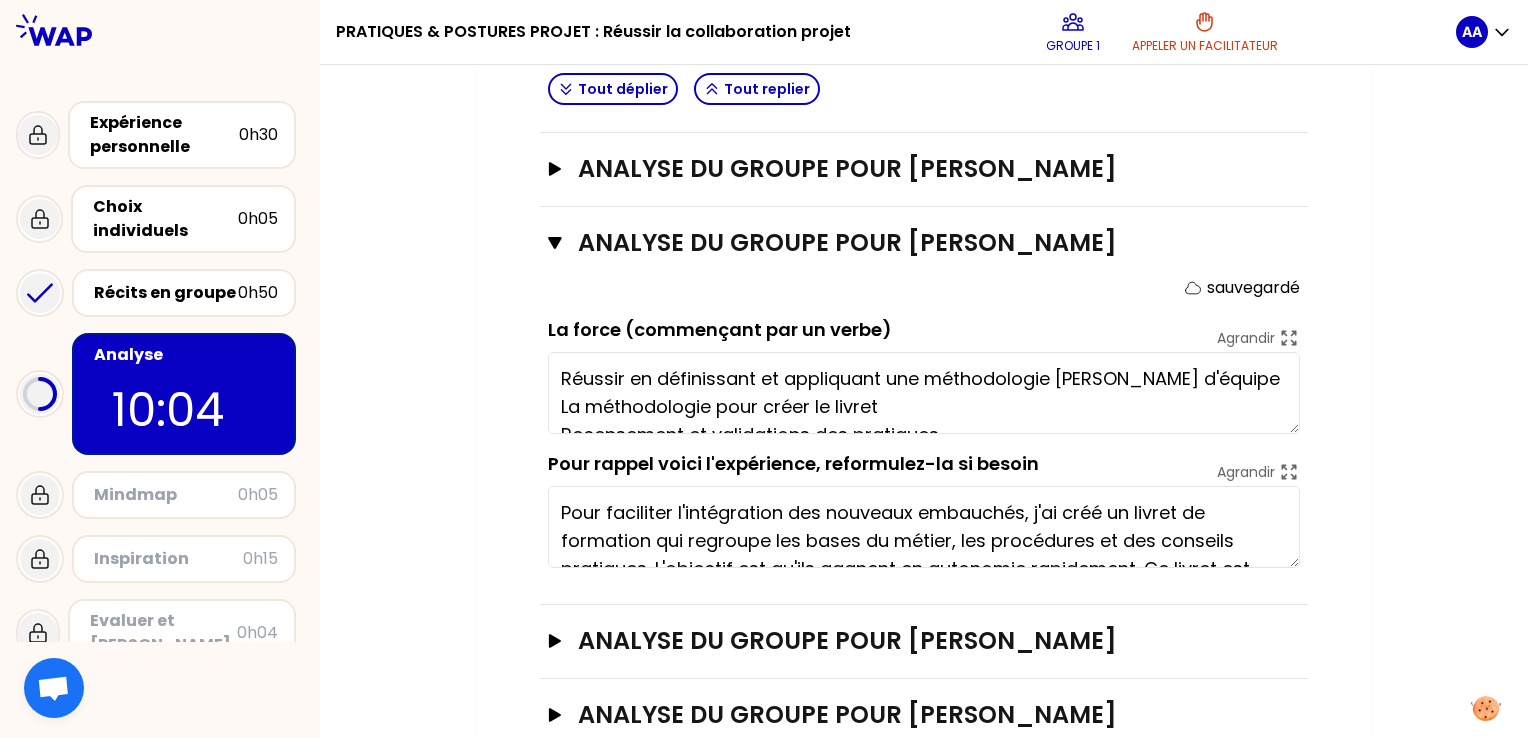 click on "Réussir en définissant et appliquant une méthodologie claire
Travail d'équipe
La méthodologie pour créer le livret
Recensement et validations des pratiques" at bounding box center (924, 393) 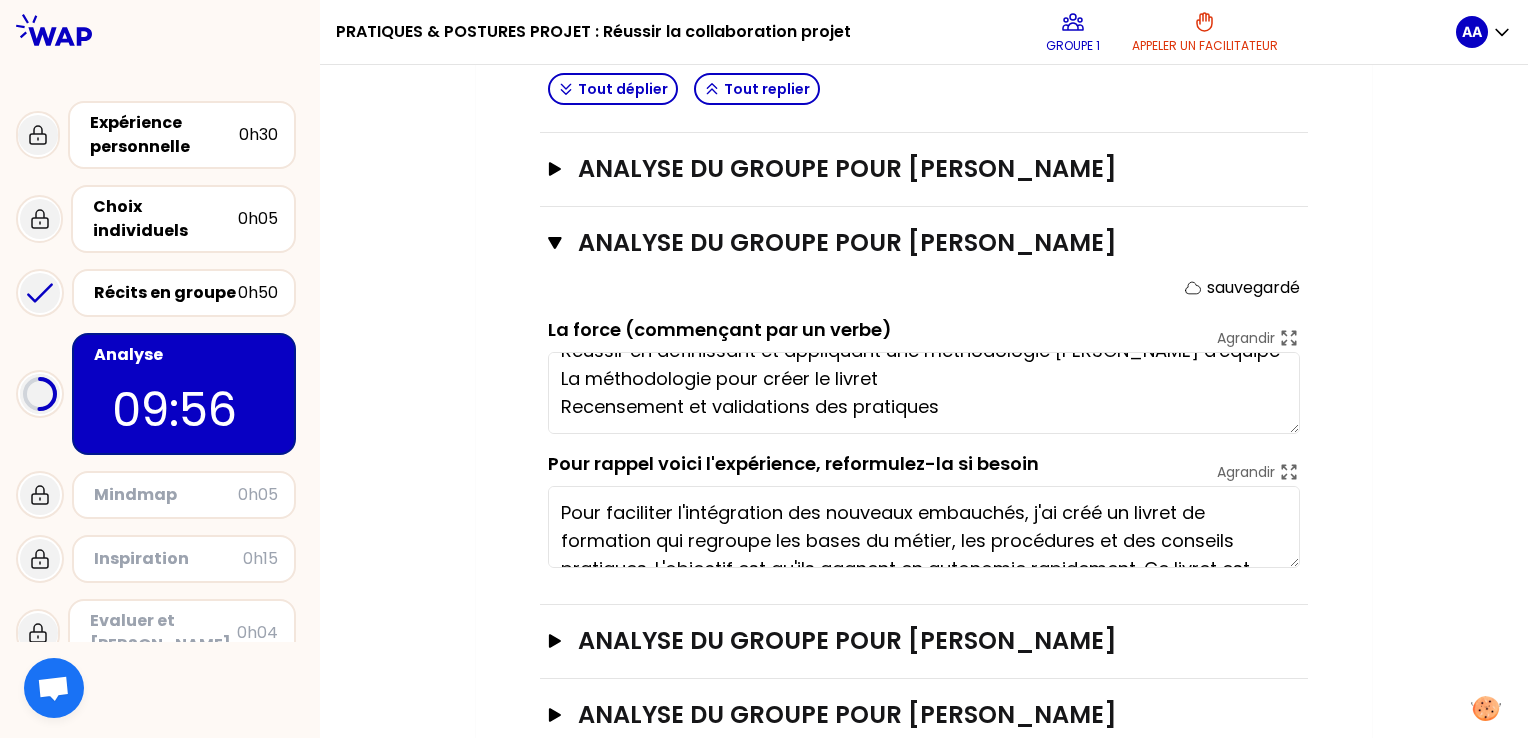 scroll, scrollTop: 56, scrollLeft: 0, axis: vertical 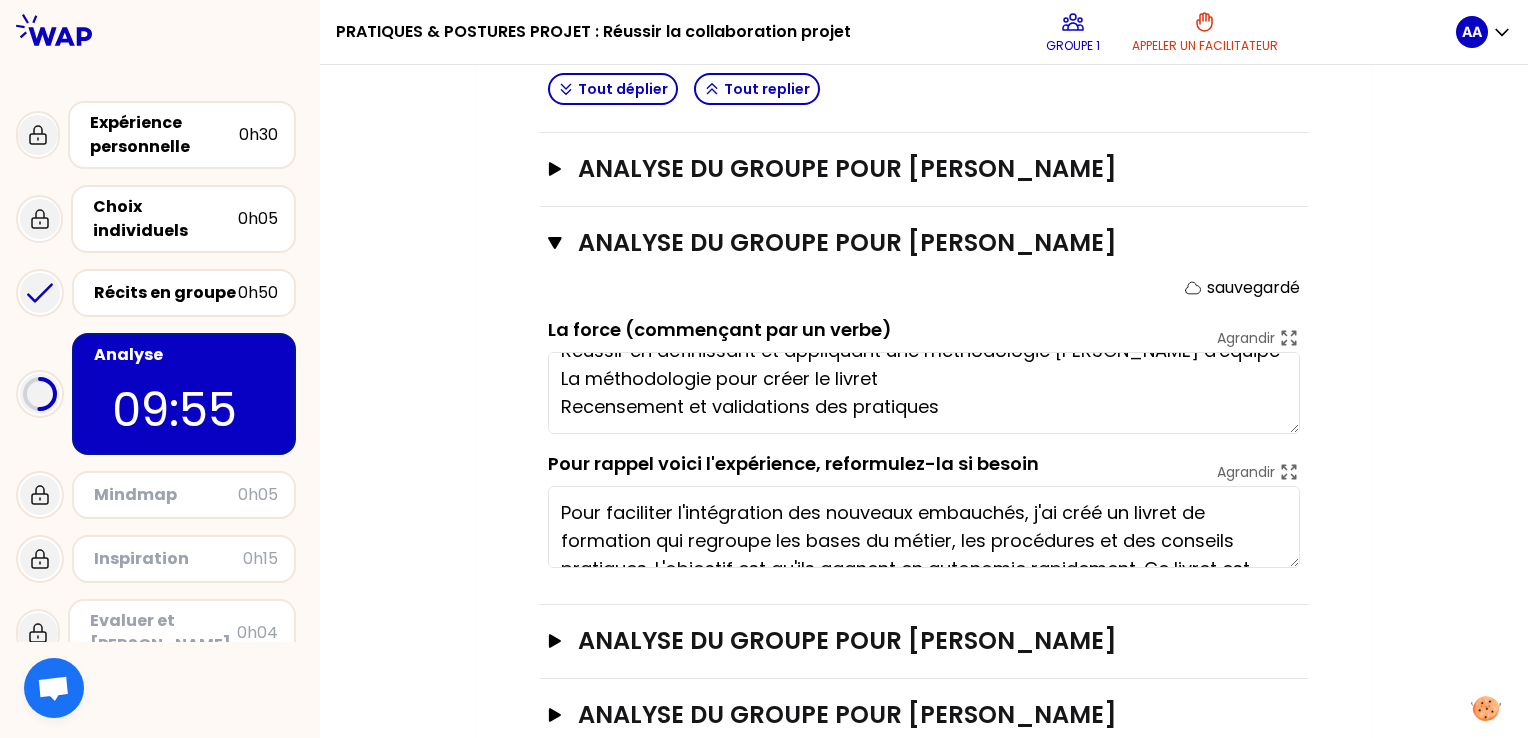 drag, startPoint x: 561, startPoint y: 401, endPoint x: 949, endPoint y: 415, distance: 388.2525 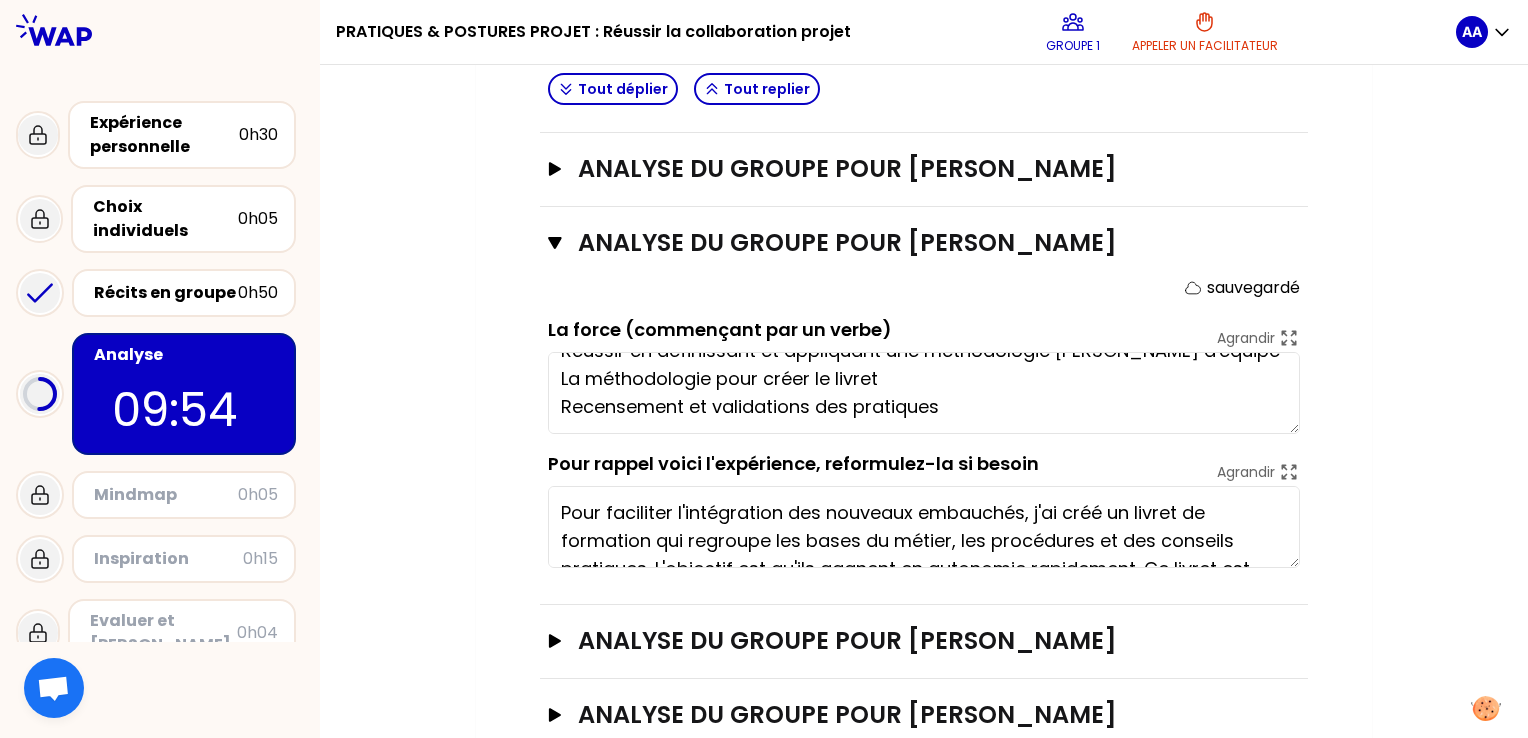 click on "Réussir en définissant et appliquant une méthodologie claire
Travail d'équipe
La méthodologie pour créer le livret
Recensement et validations des pratiques" at bounding box center (924, 393) 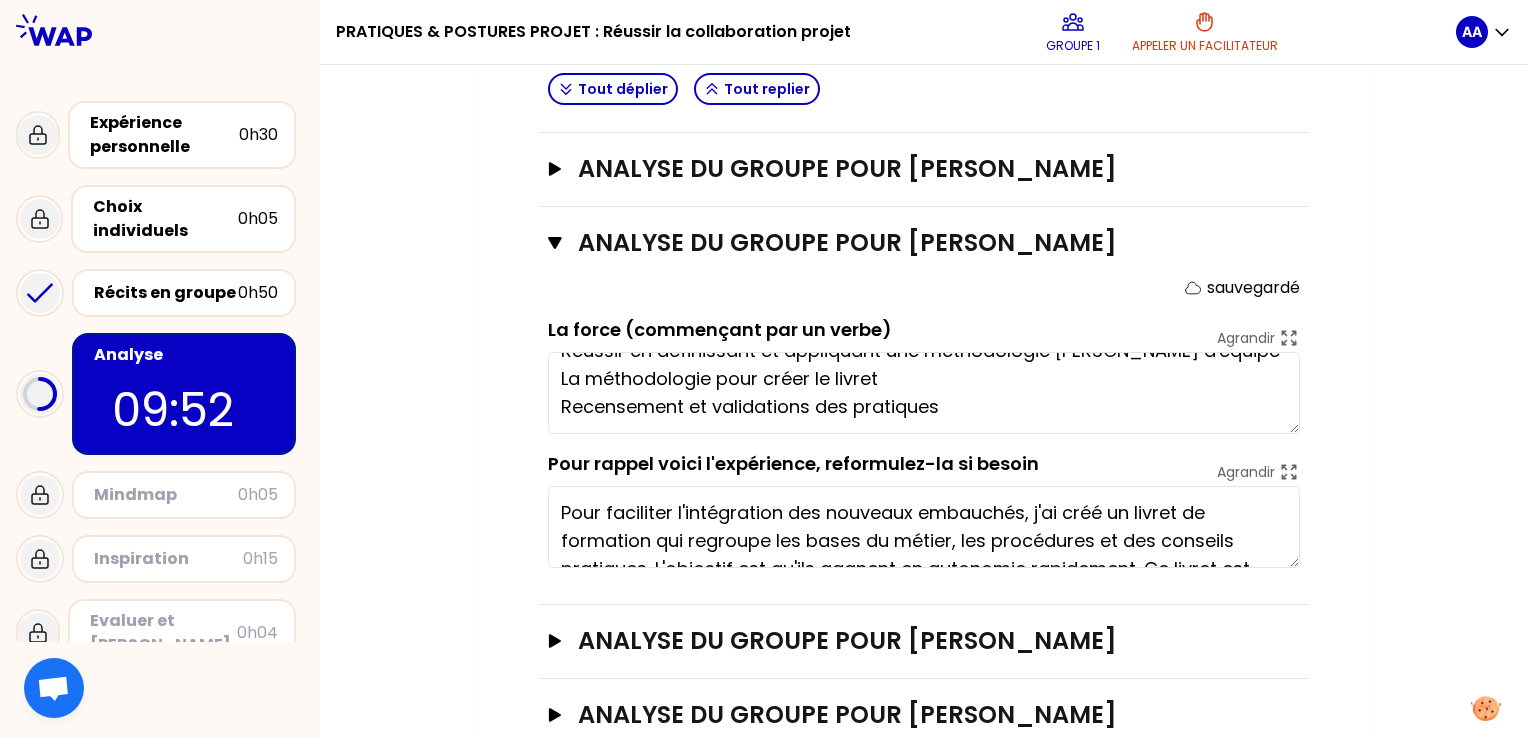 scroll, scrollTop: 56, scrollLeft: 0, axis: vertical 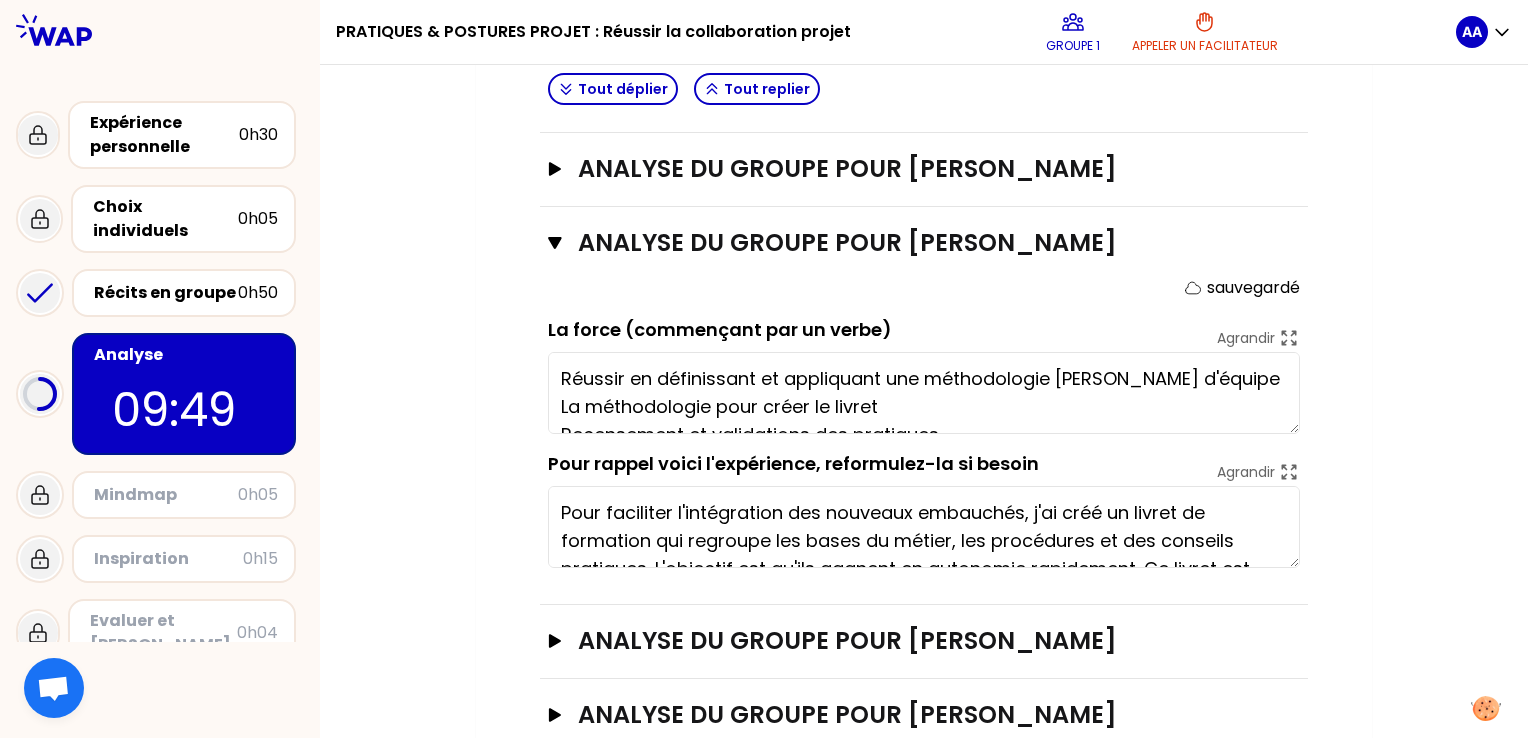 drag, startPoint x: 955, startPoint y: 402, endPoint x: 559, endPoint y: 405, distance: 396.01135 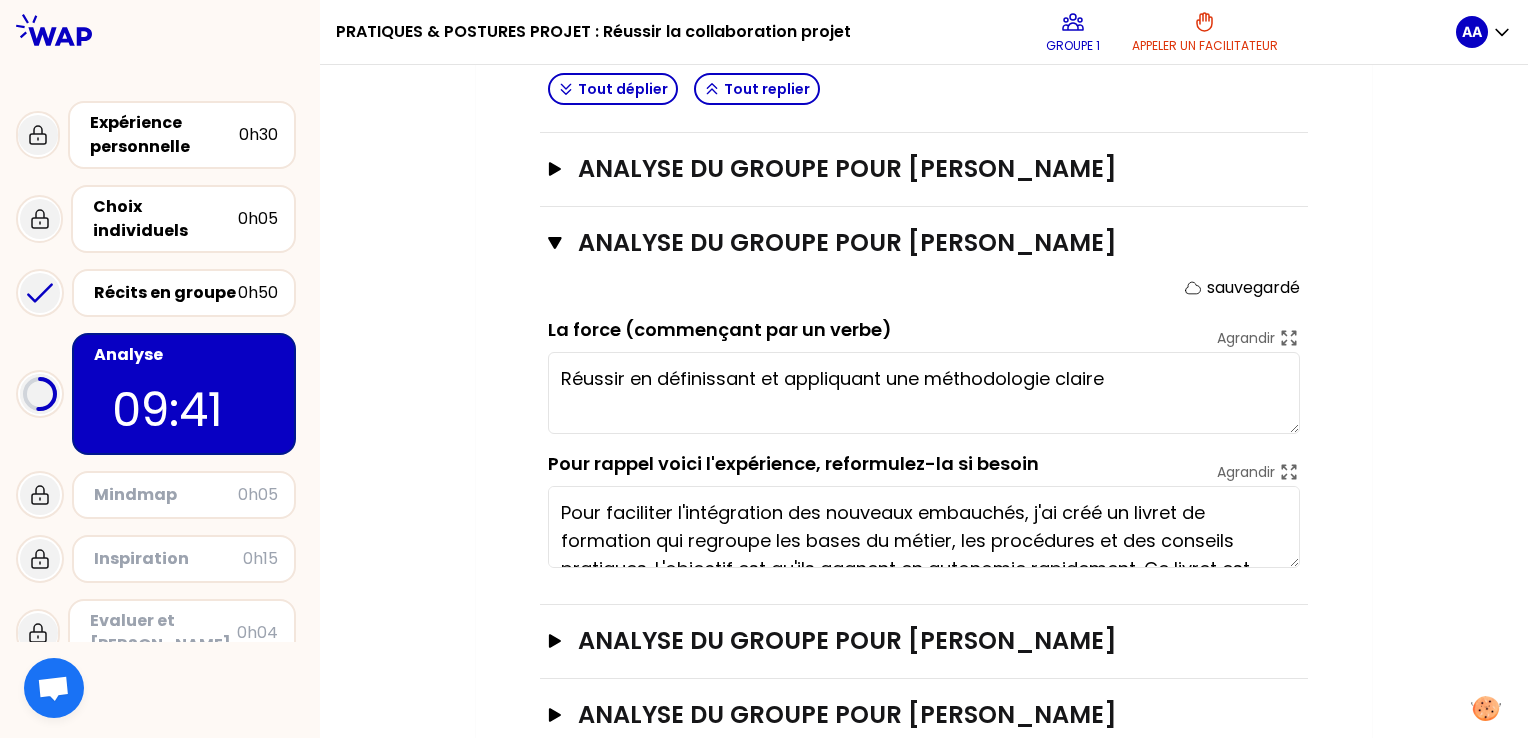 click on "Réussir en définissant et appliquant une méthodologie claire" at bounding box center (924, 393) 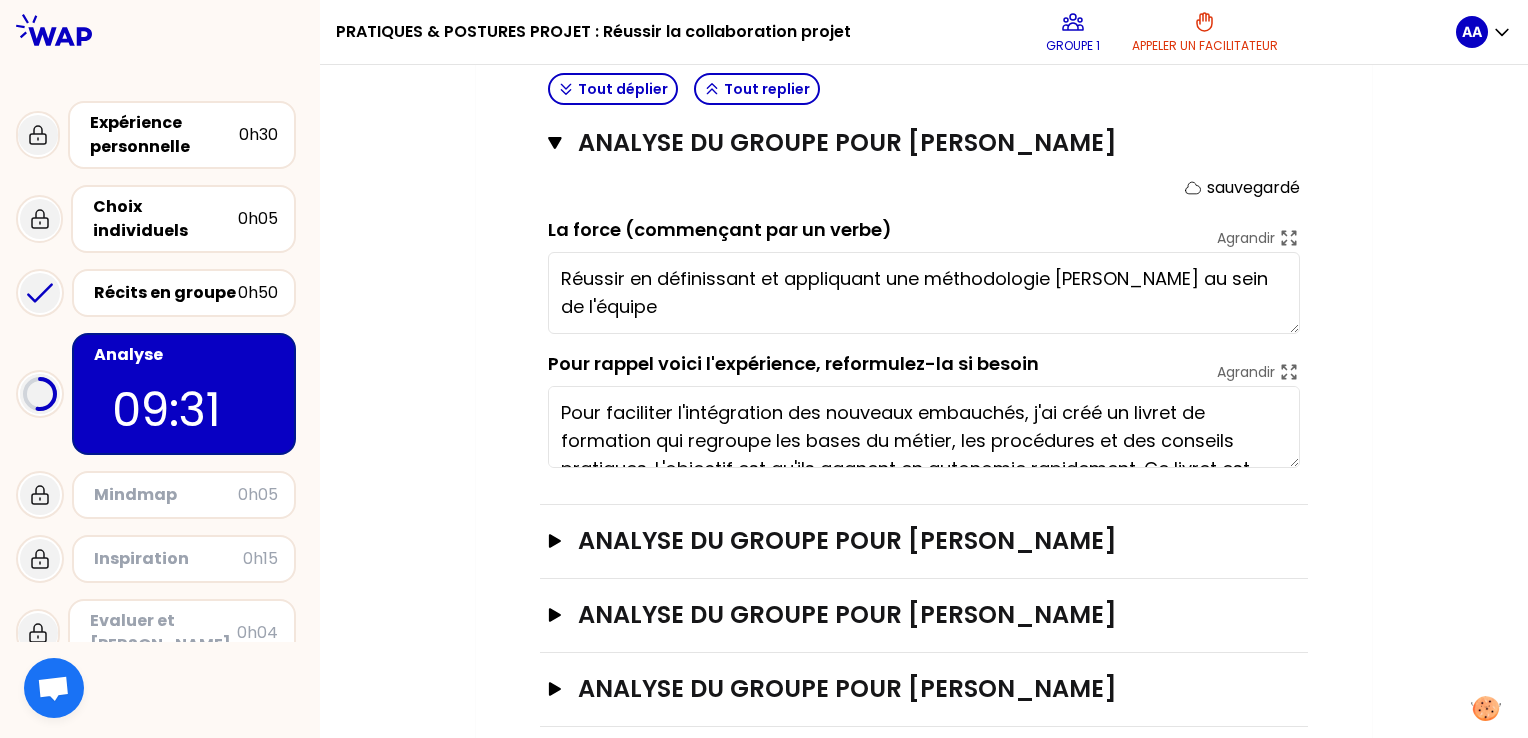 scroll, scrollTop: 892, scrollLeft: 0, axis: vertical 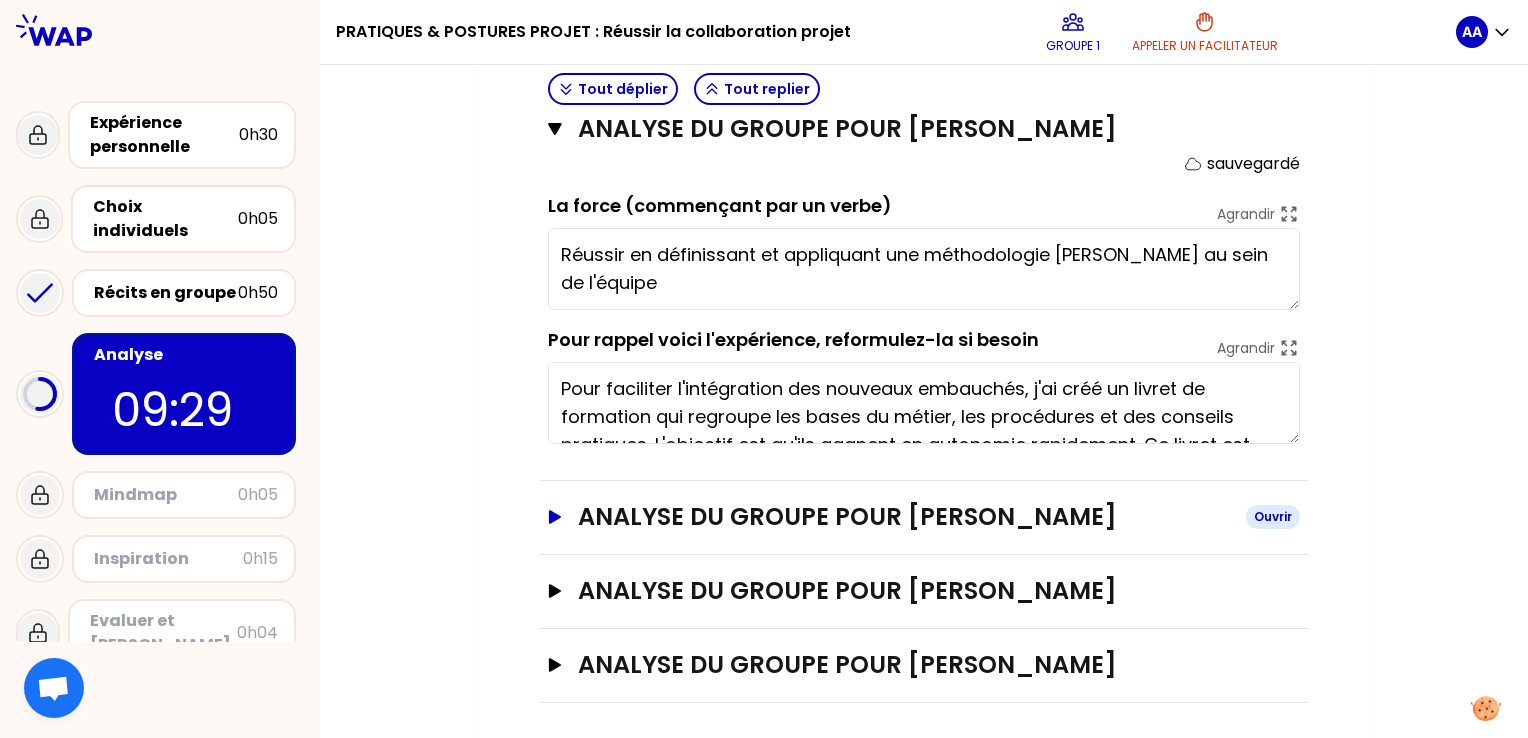 type on "Réussir en définissant et appliquant une méthodologie claire au sein de l'équipe" 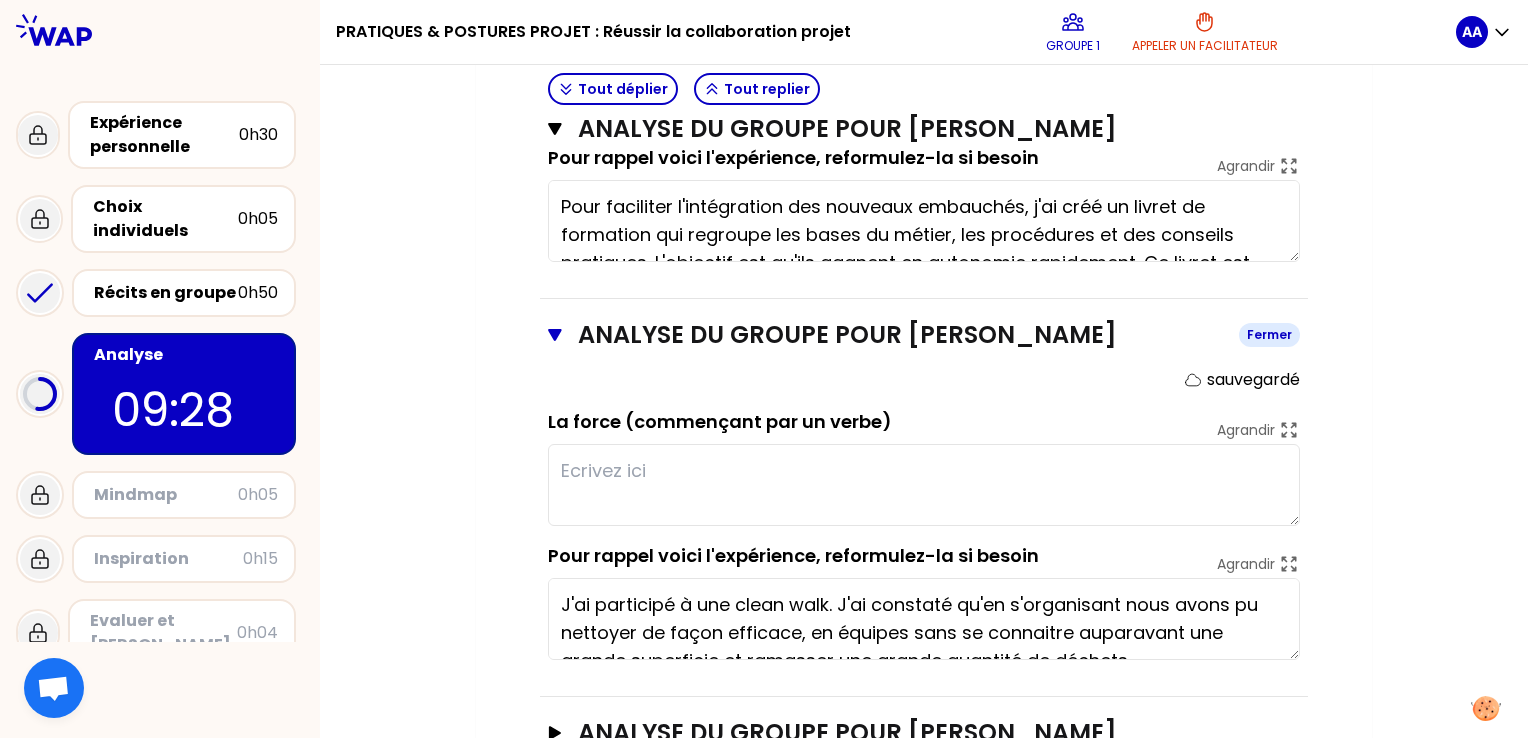 scroll, scrollTop: 1192, scrollLeft: 0, axis: vertical 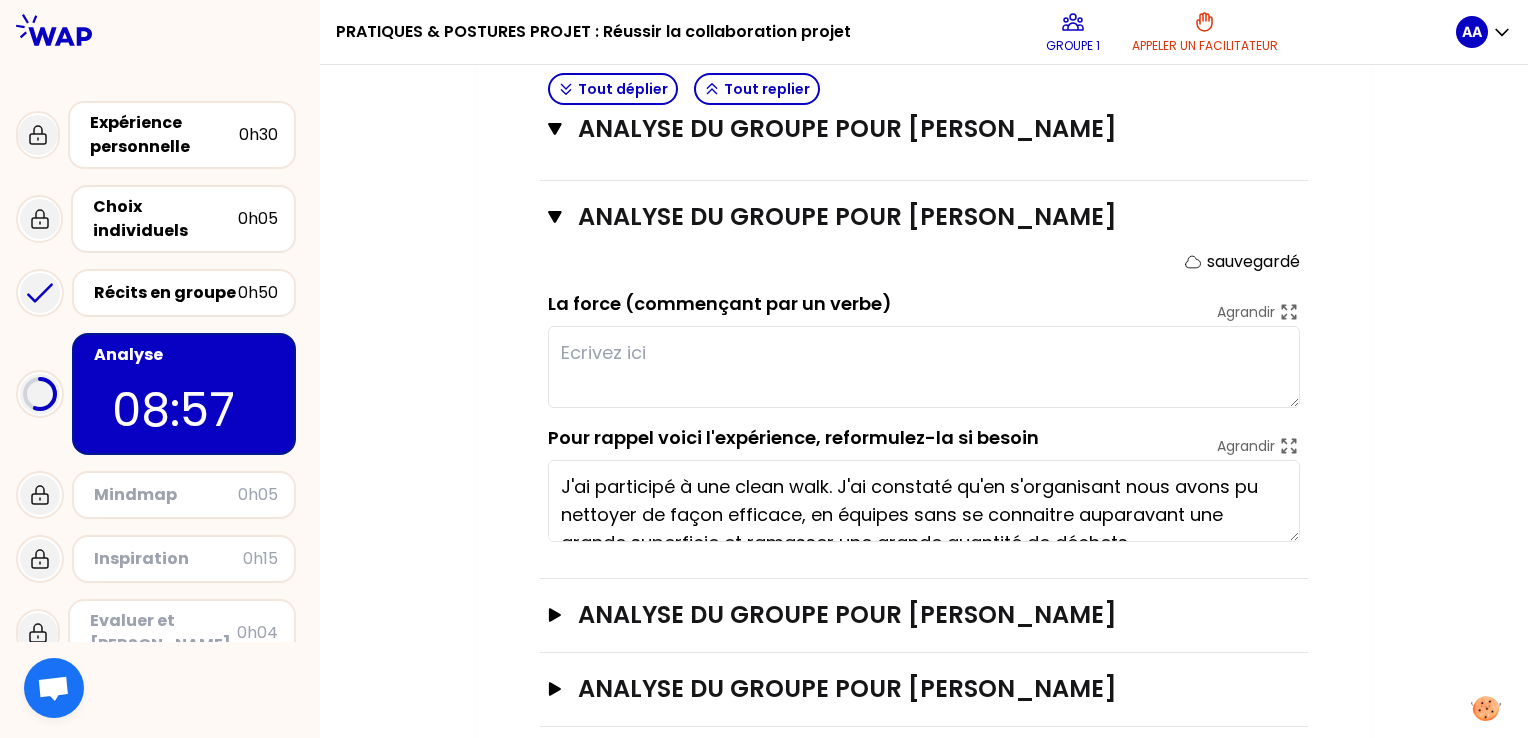 click at bounding box center [924, 367] 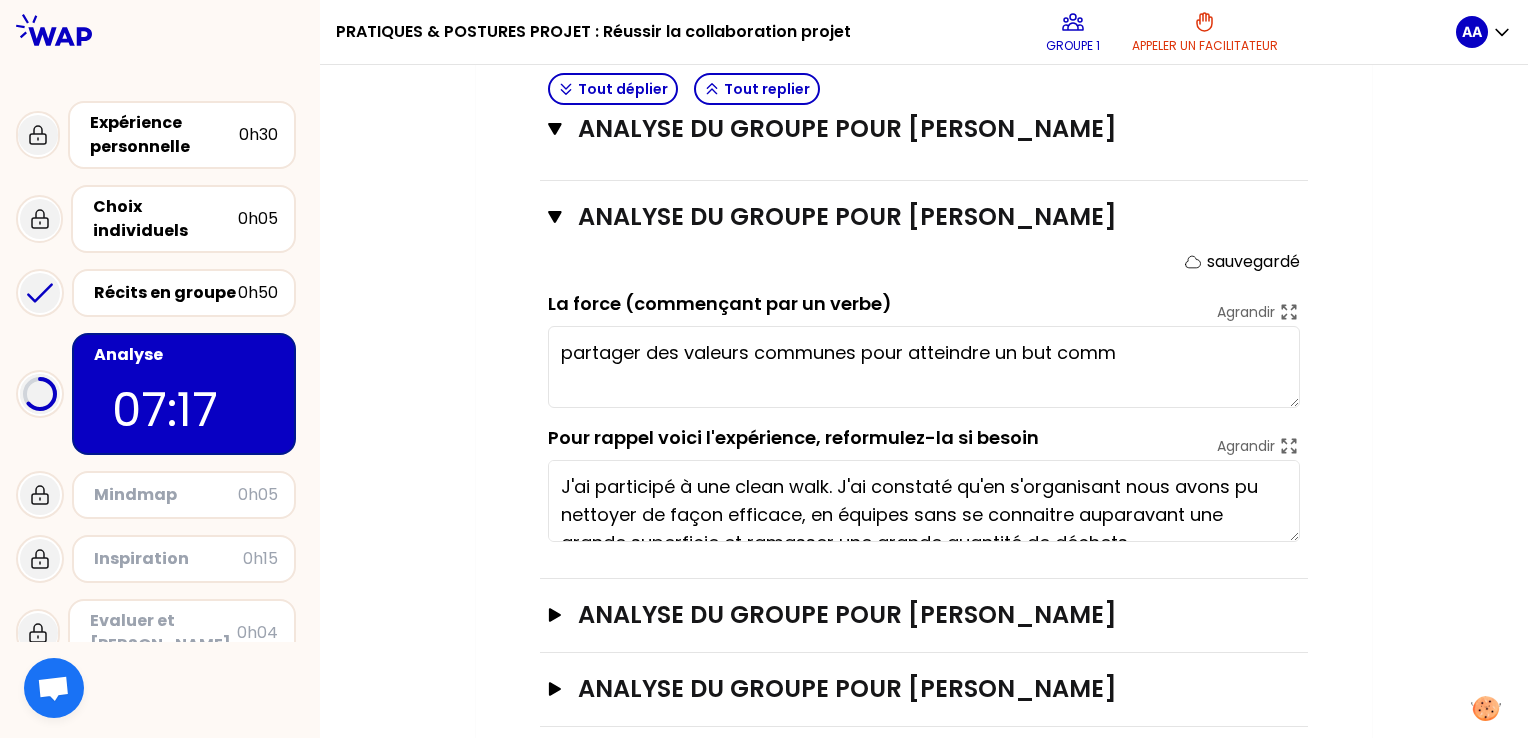 type on "partager des valeurs communes pour atteindre un but commun" 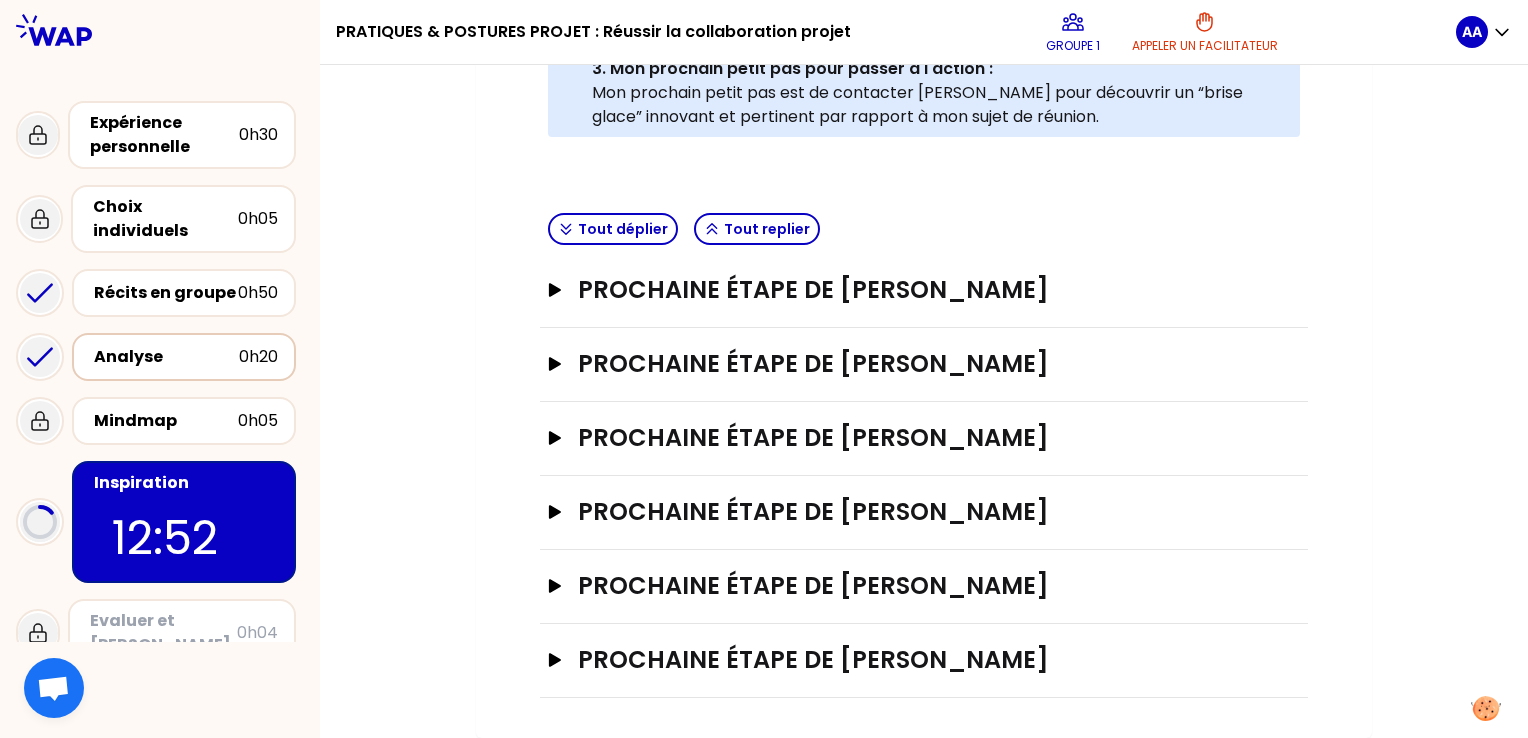 scroll, scrollTop: 752, scrollLeft: 0, axis: vertical 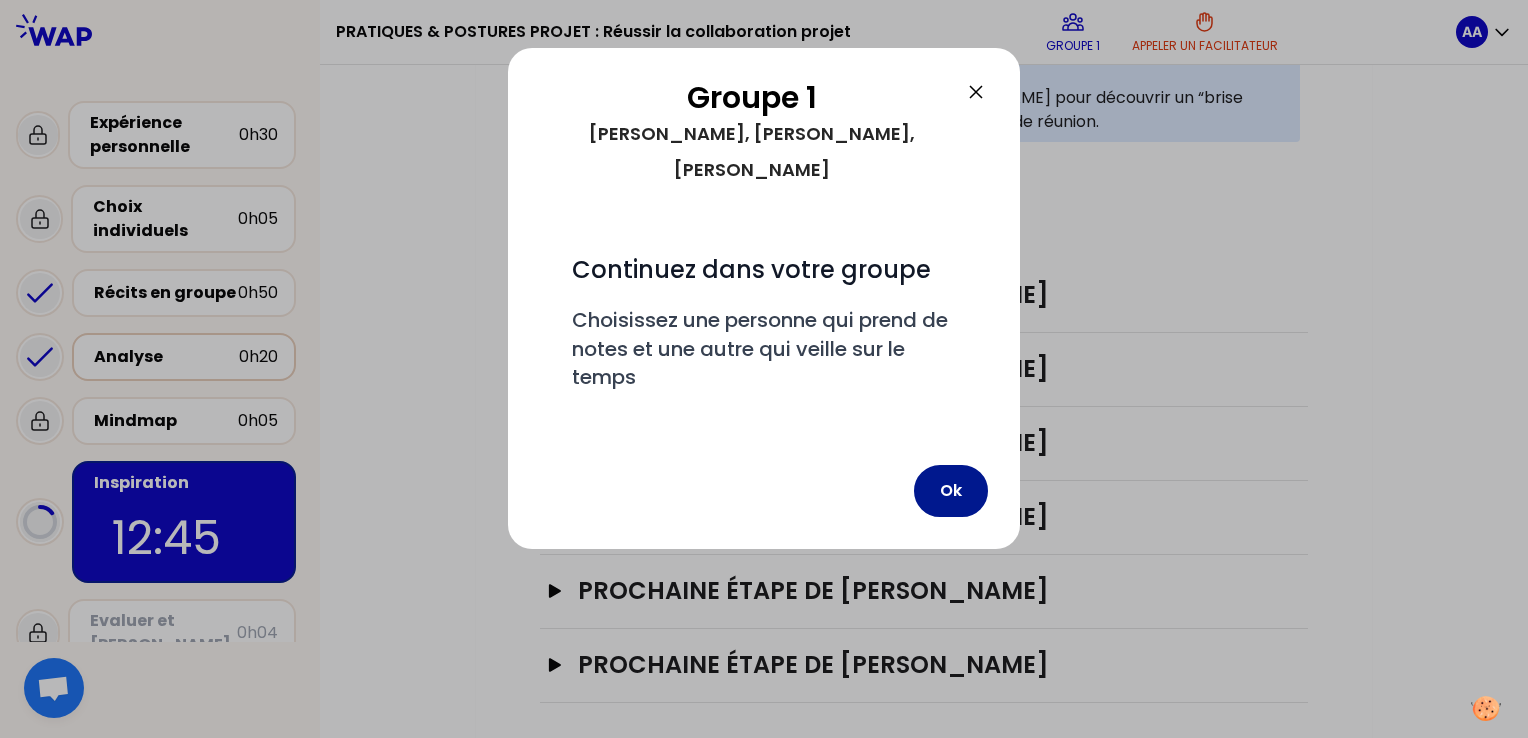 click on "Ok" at bounding box center (951, 491) 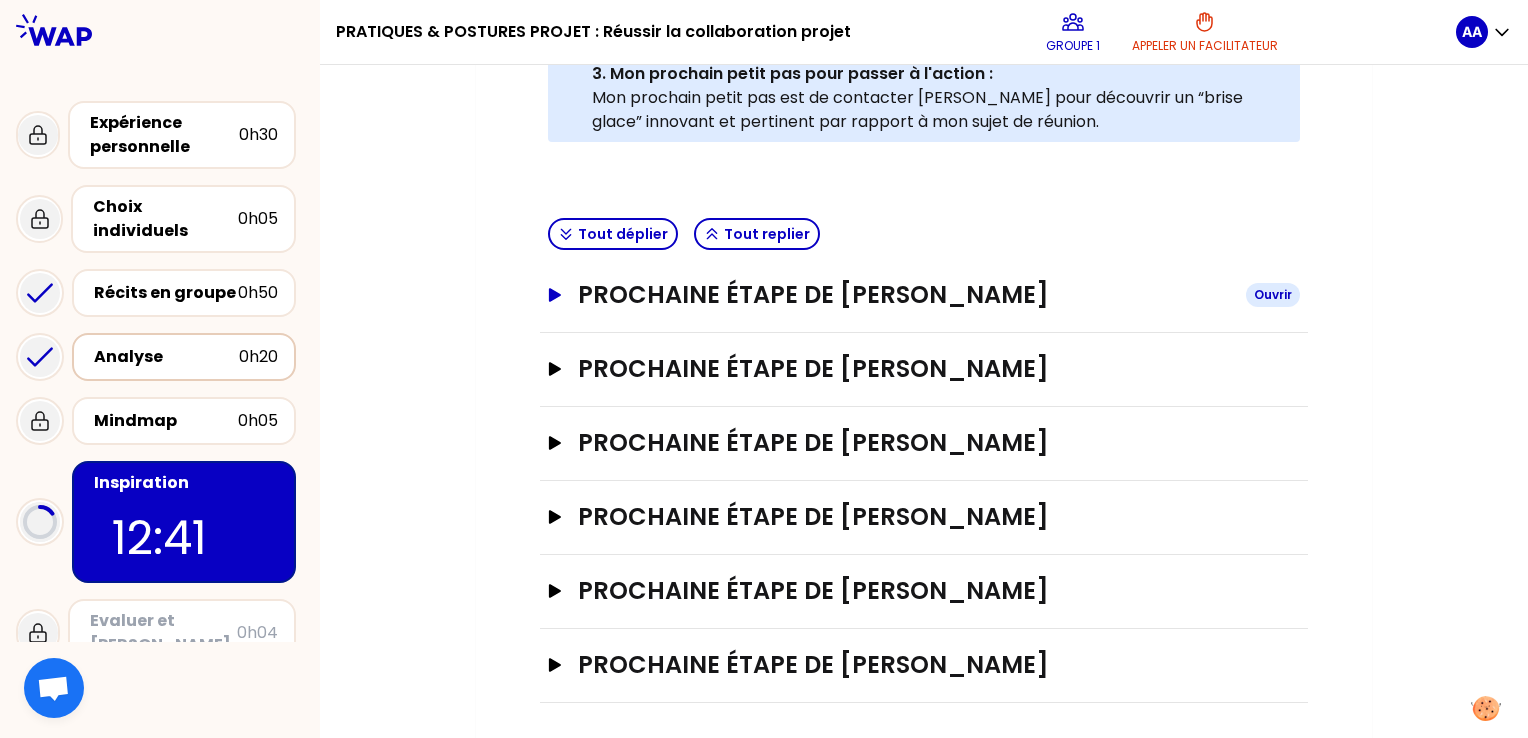 click on "Prochaine étape de Sandrine MANACH Ouvrir" at bounding box center (924, 295) 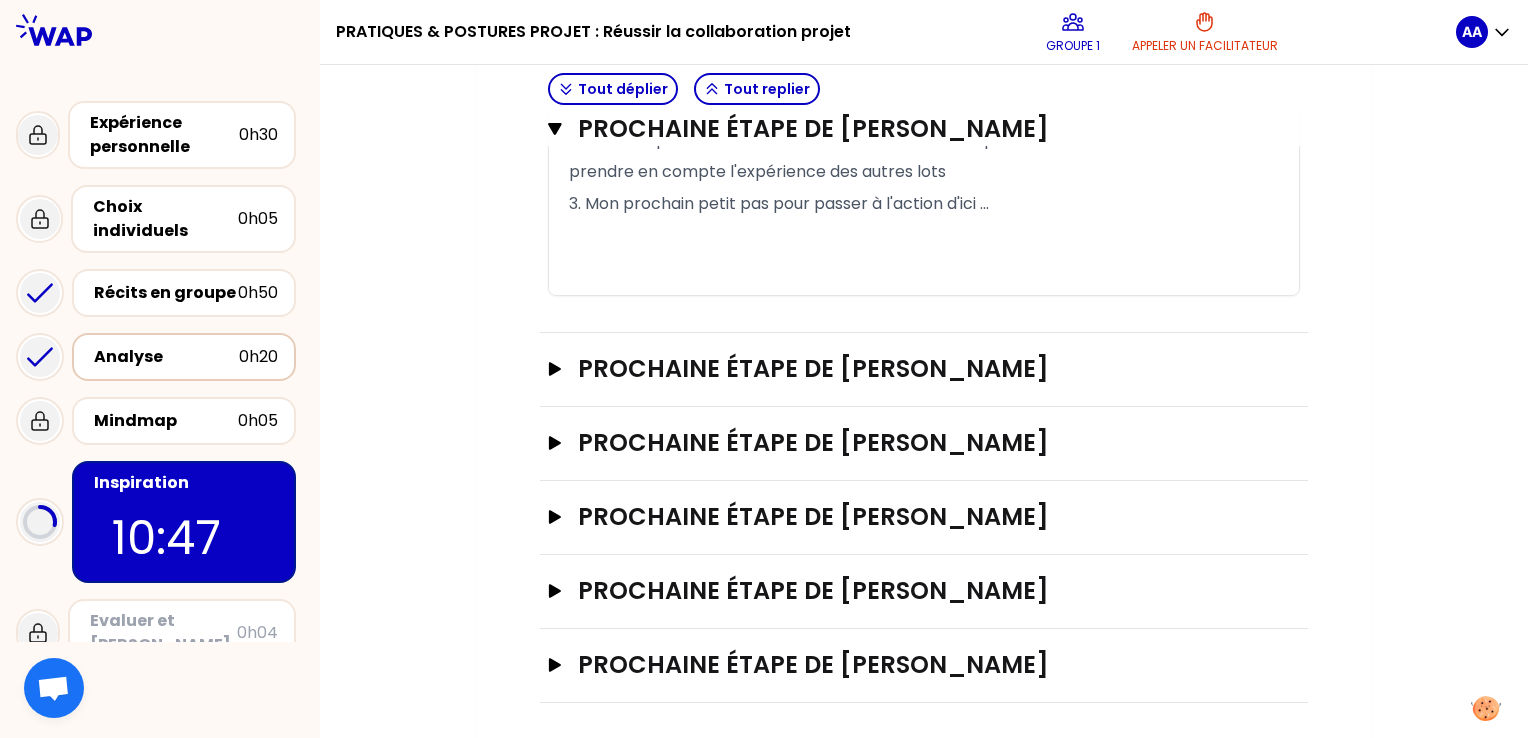scroll, scrollTop: 895, scrollLeft: 0, axis: vertical 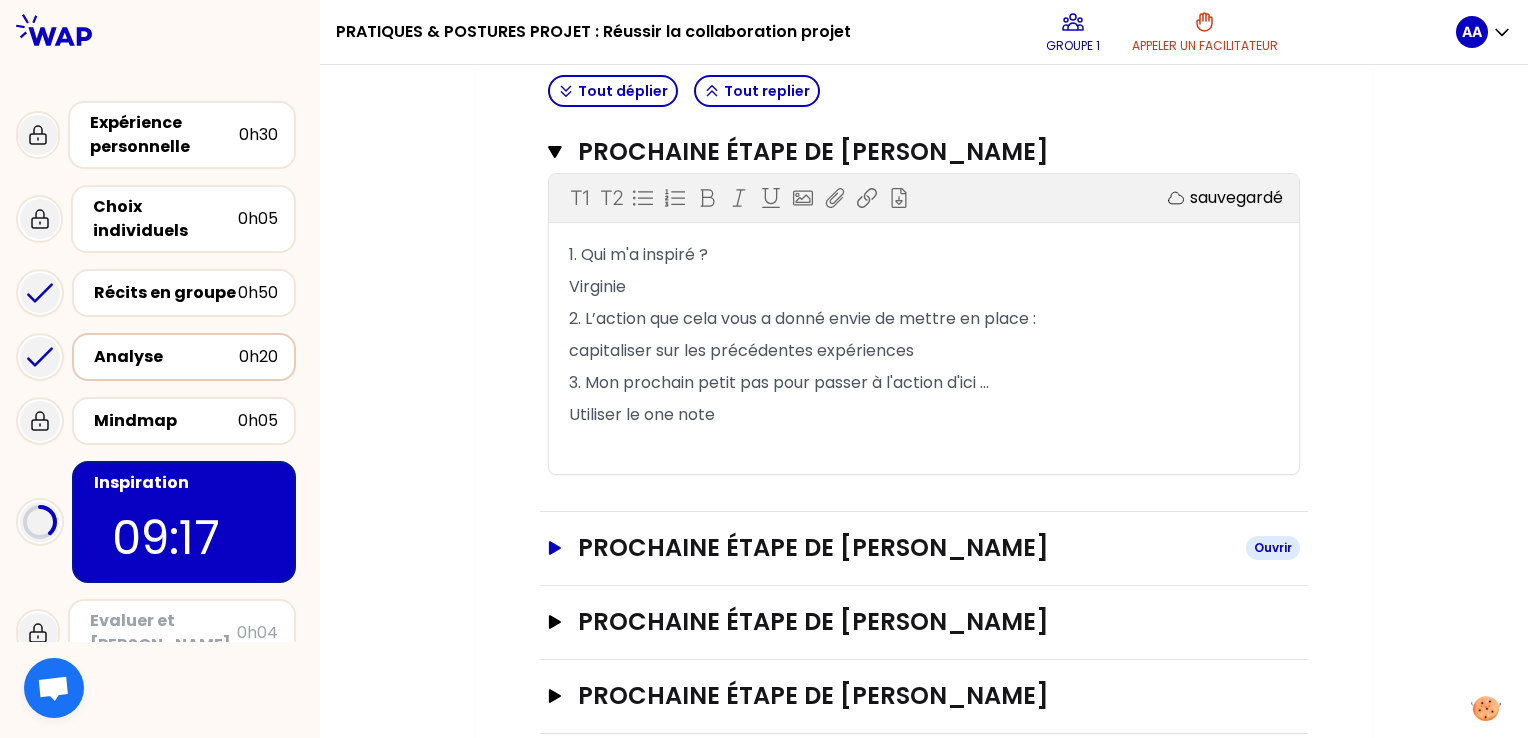 click 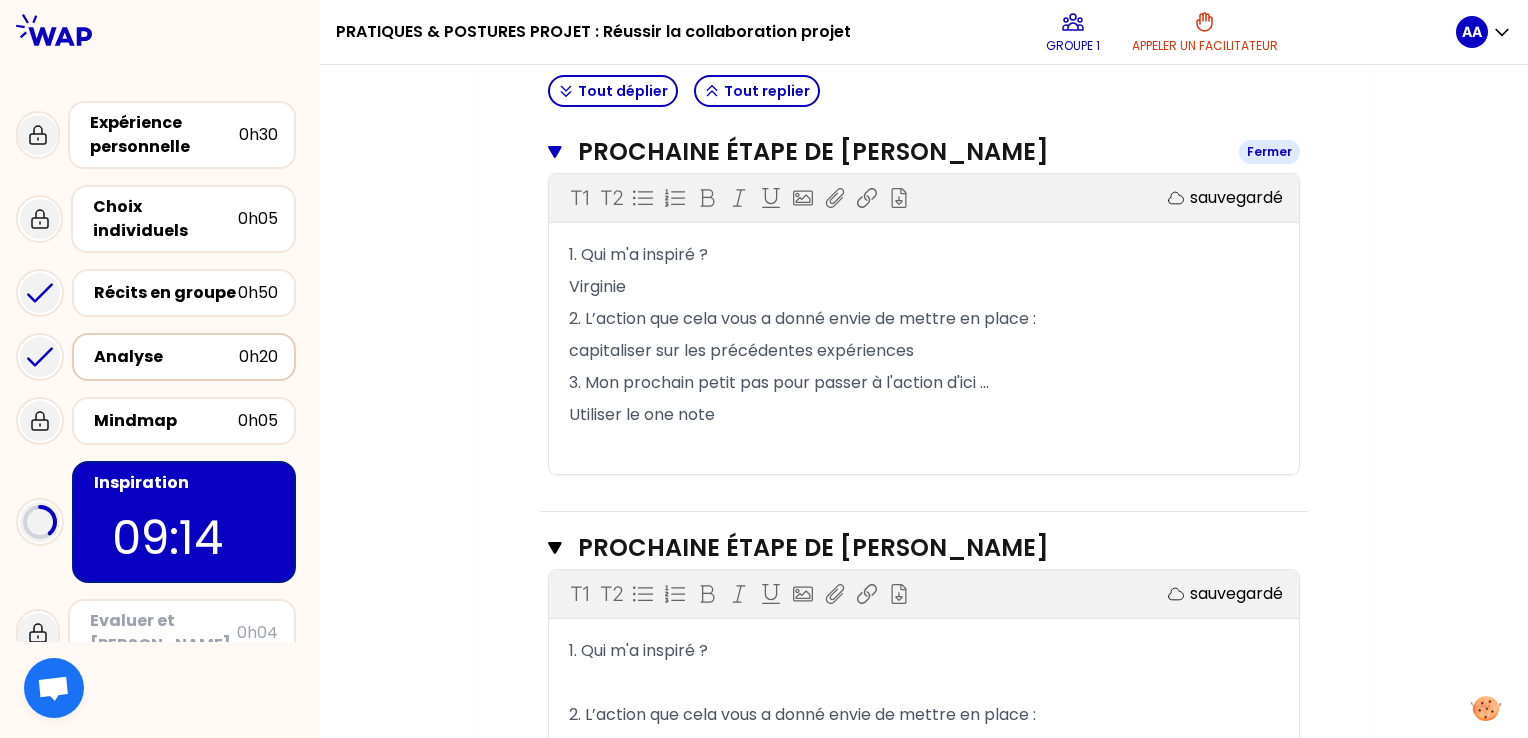 click 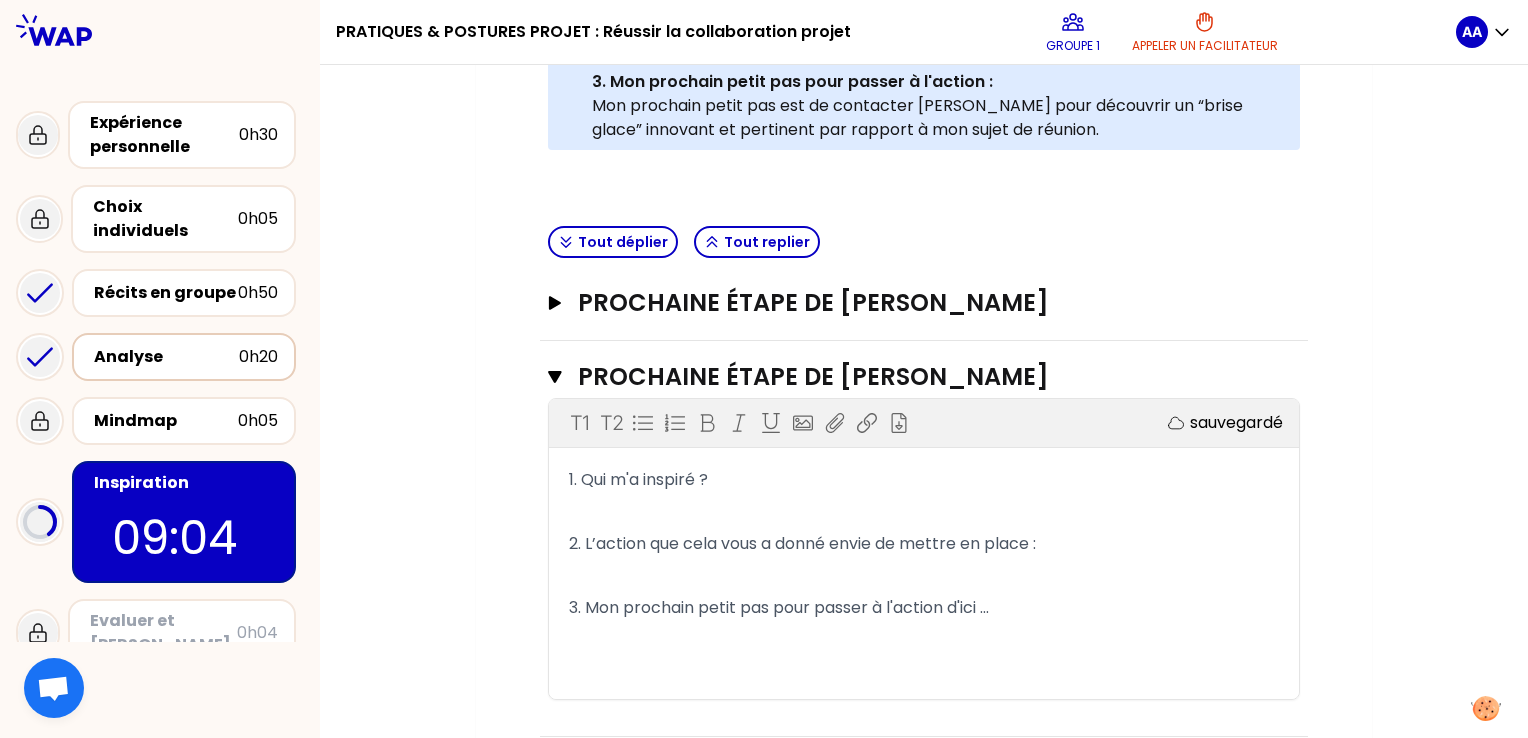 scroll, scrollTop: 742, scrollLeft: 0, axis: vertical 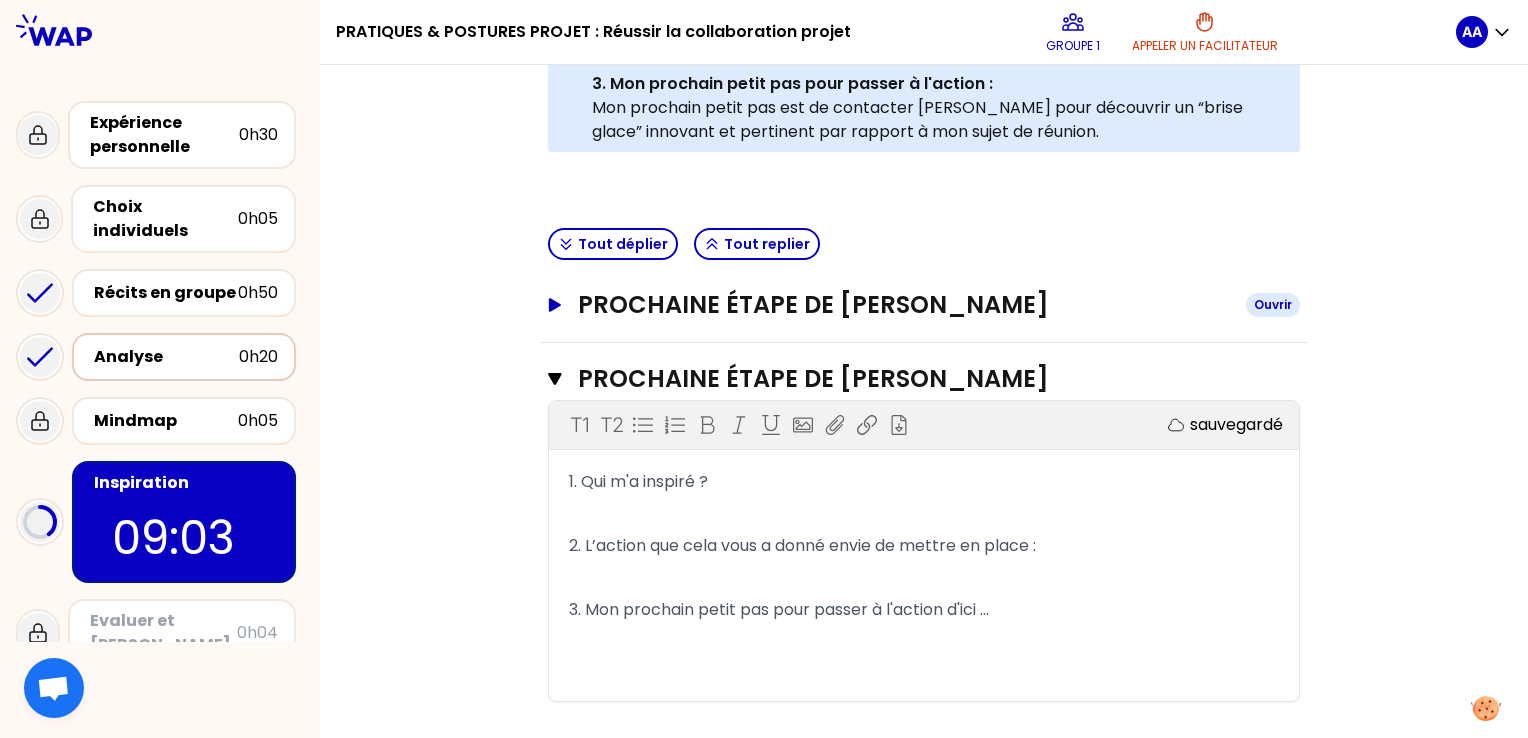 click 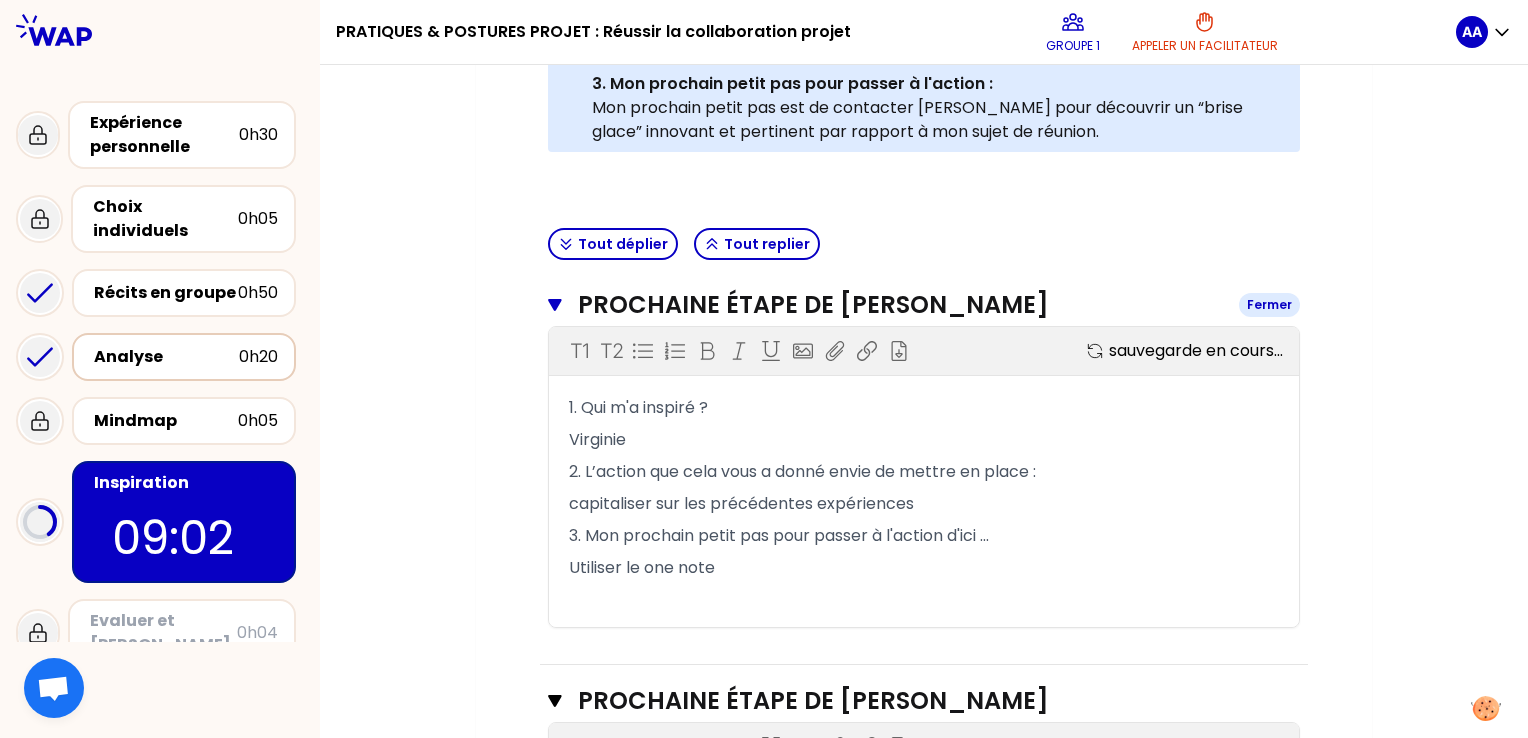 click 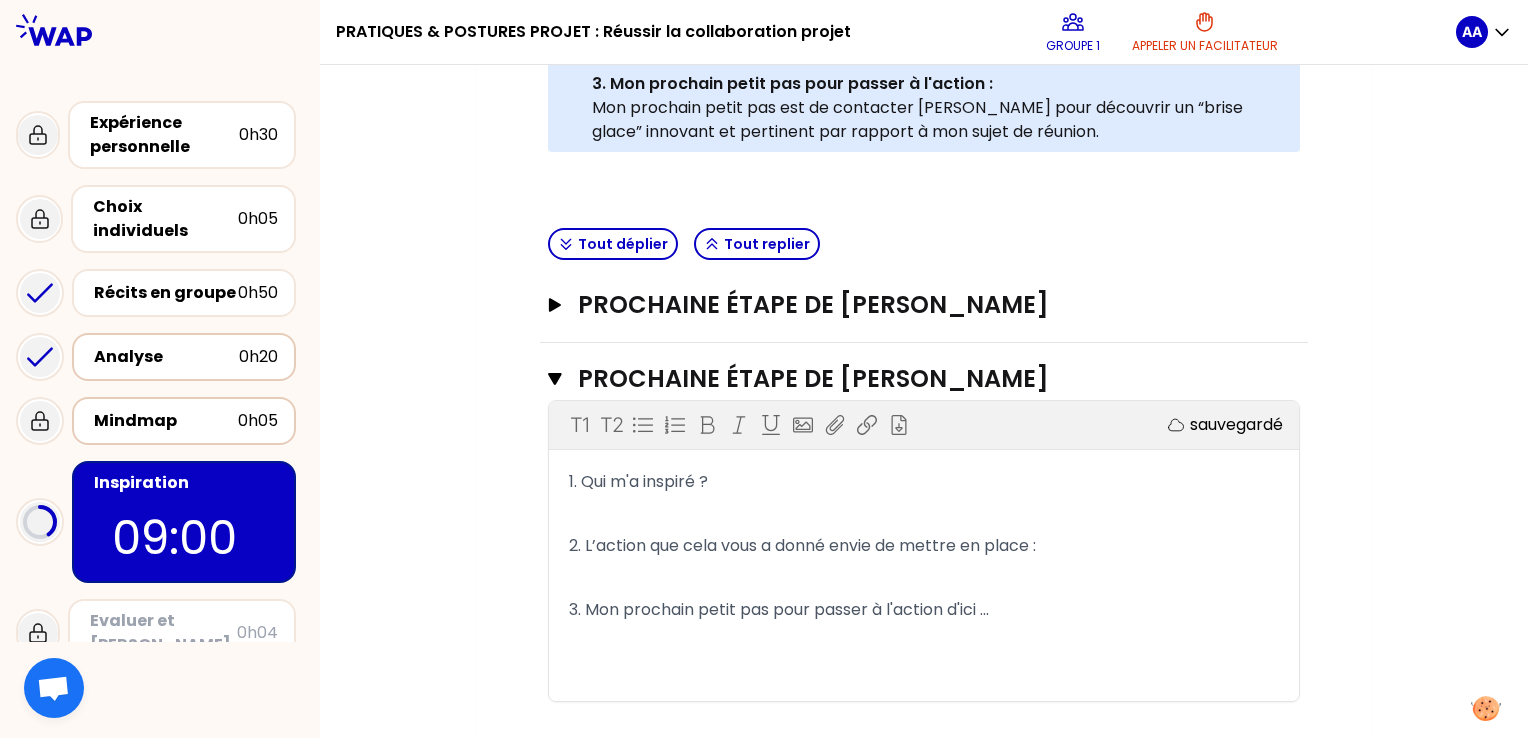 click on "Mindmap" at bounding box center [166, 421] 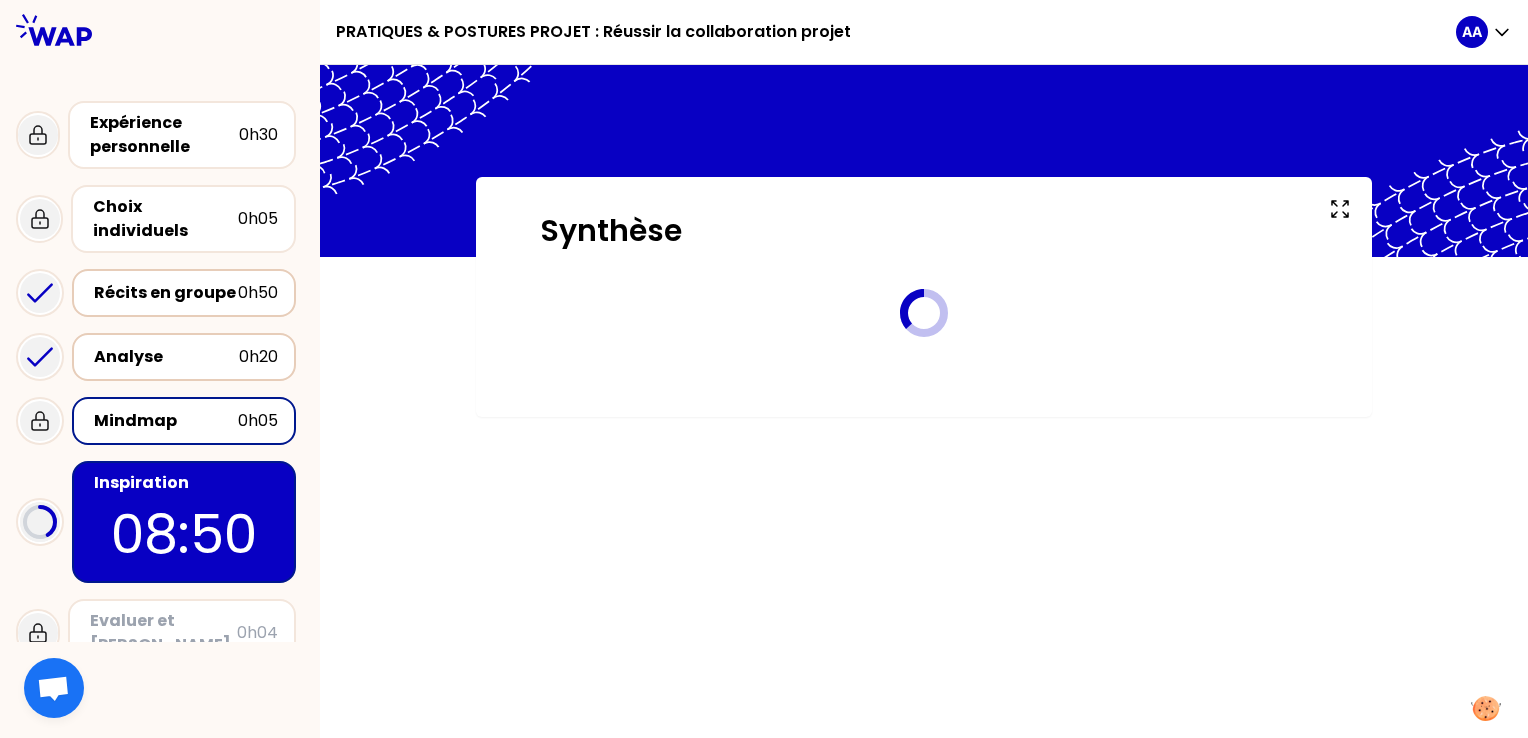click on "Récits en groupe" at bounding box center [166, 293] 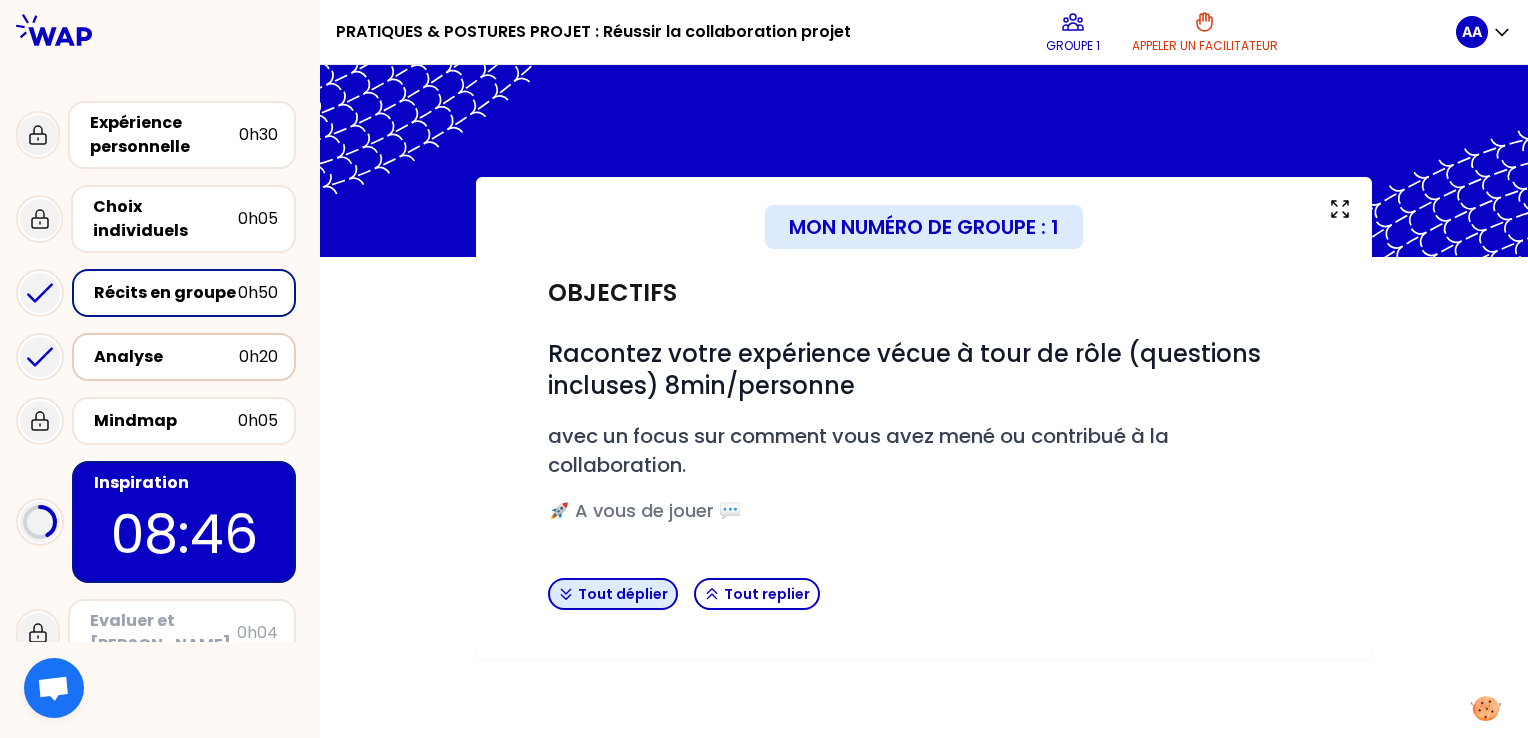 click on "Tout déplier" at bounding box center (613, 594) 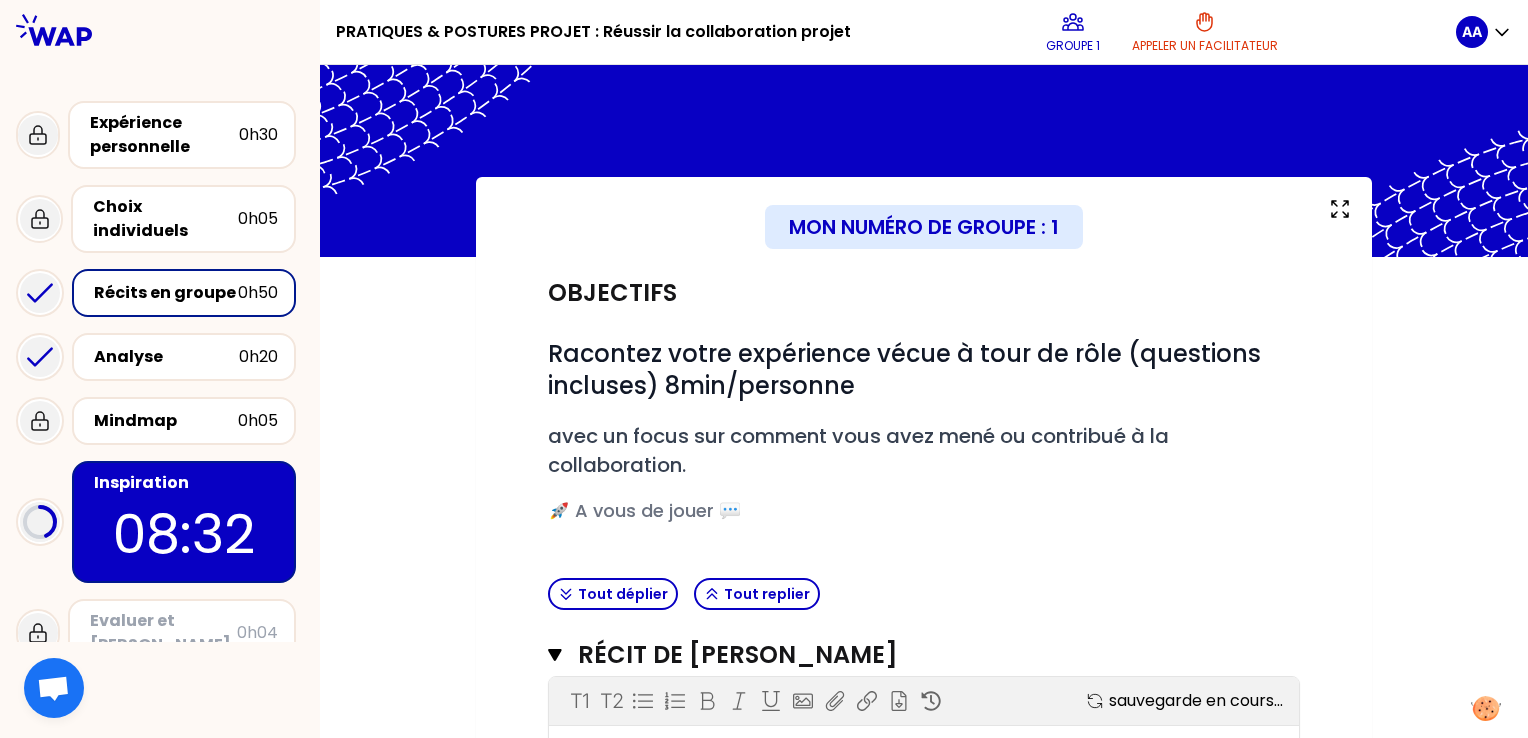 scroll, scrollTop: 0, scrollLeft: 0, axis: both 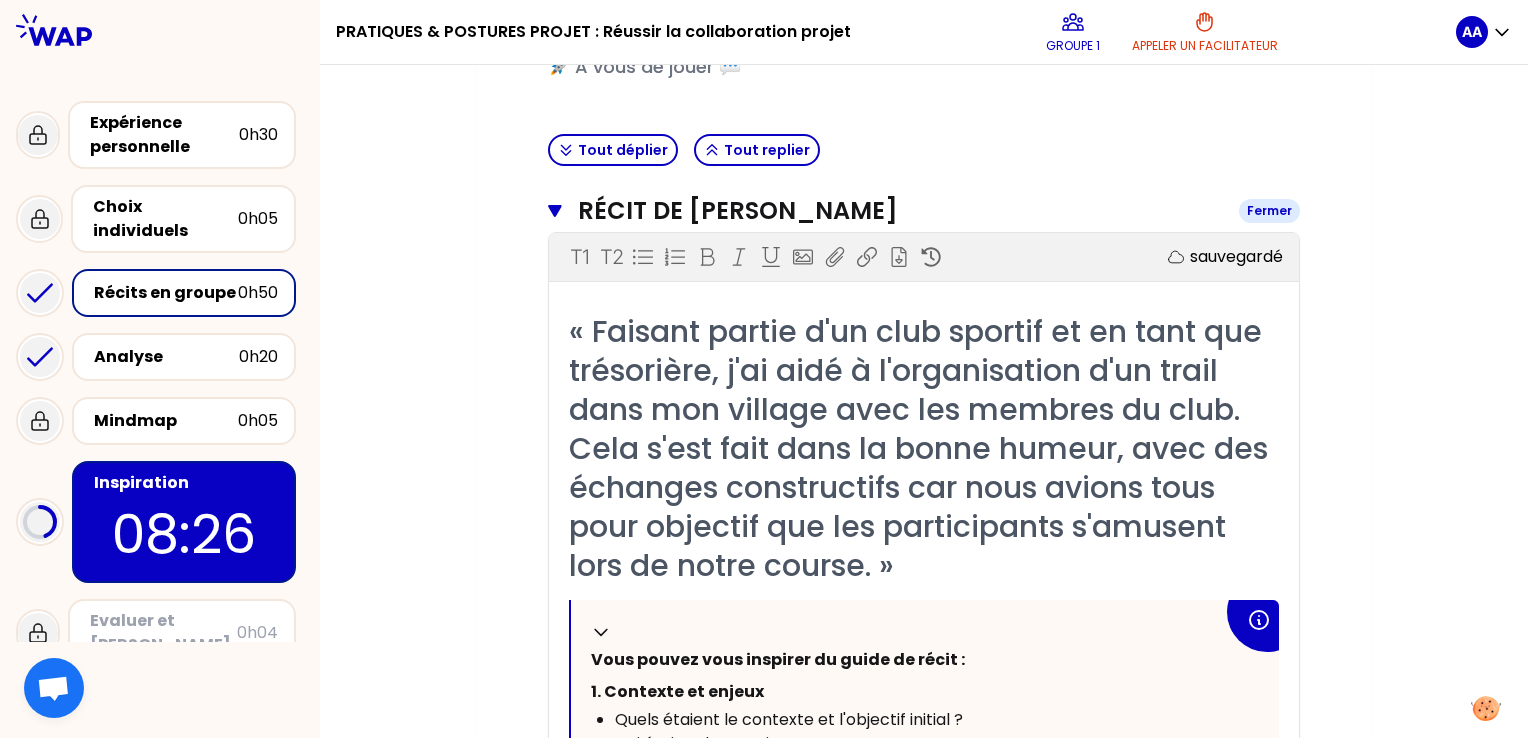 click 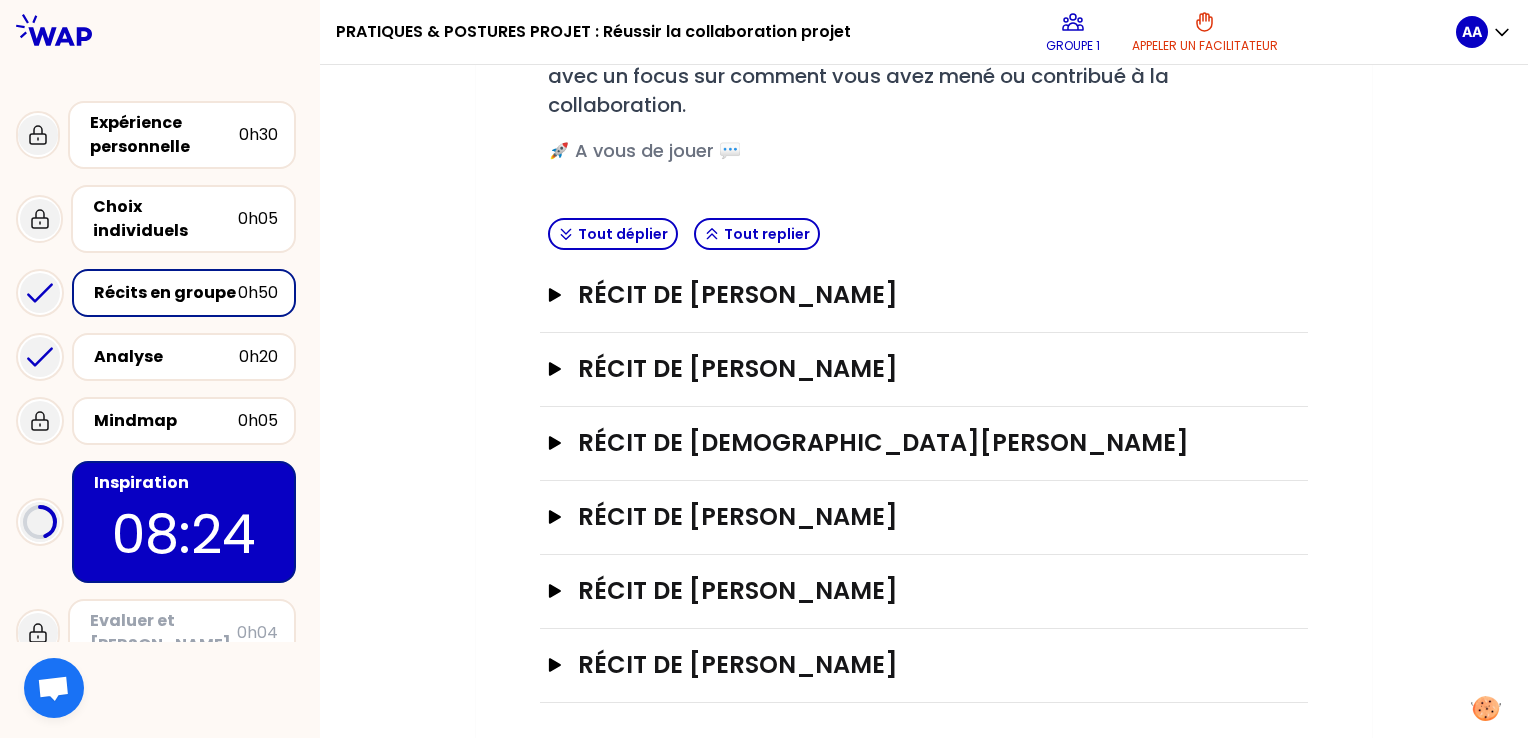 scroll, scrollTop: 360, scrollLeft: 0, axis: vertical 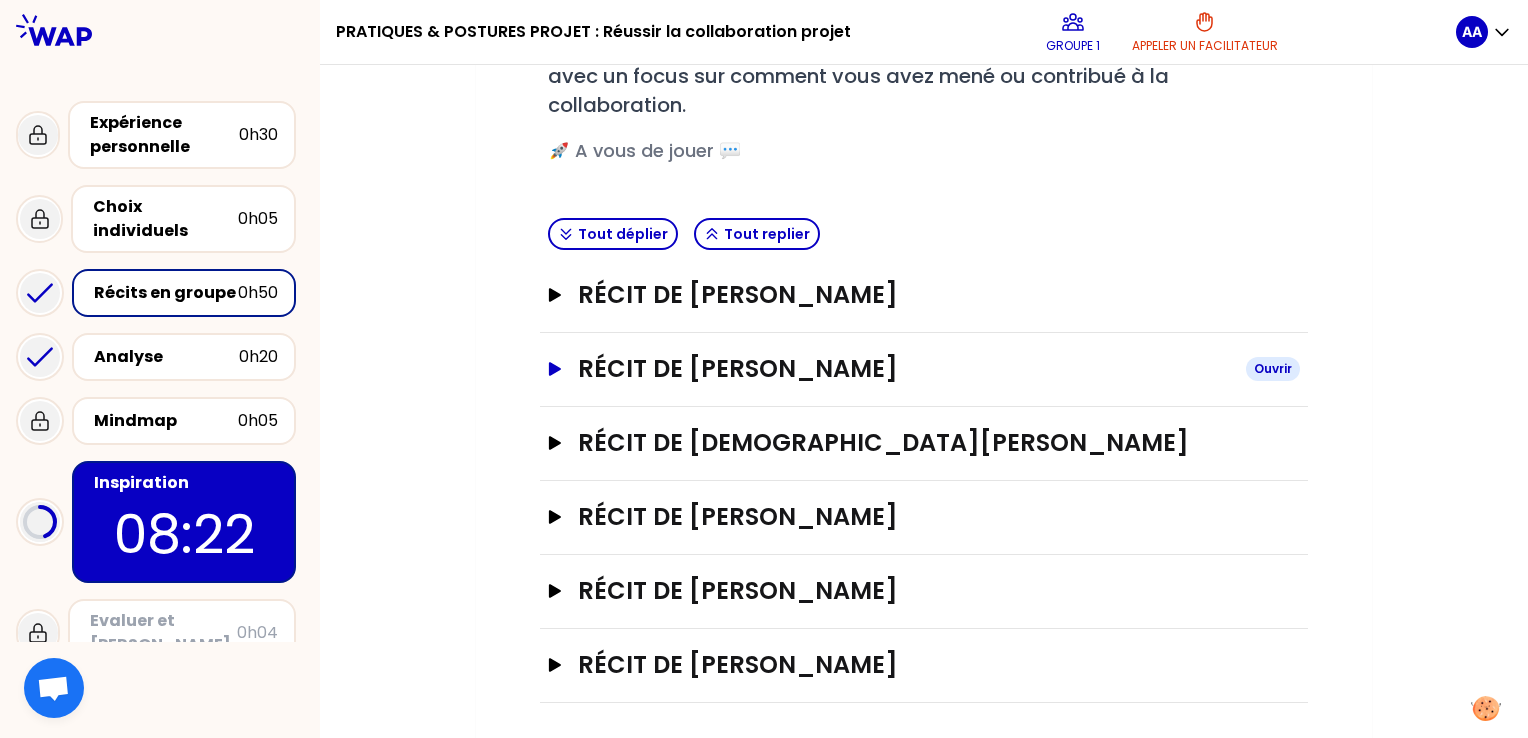 click 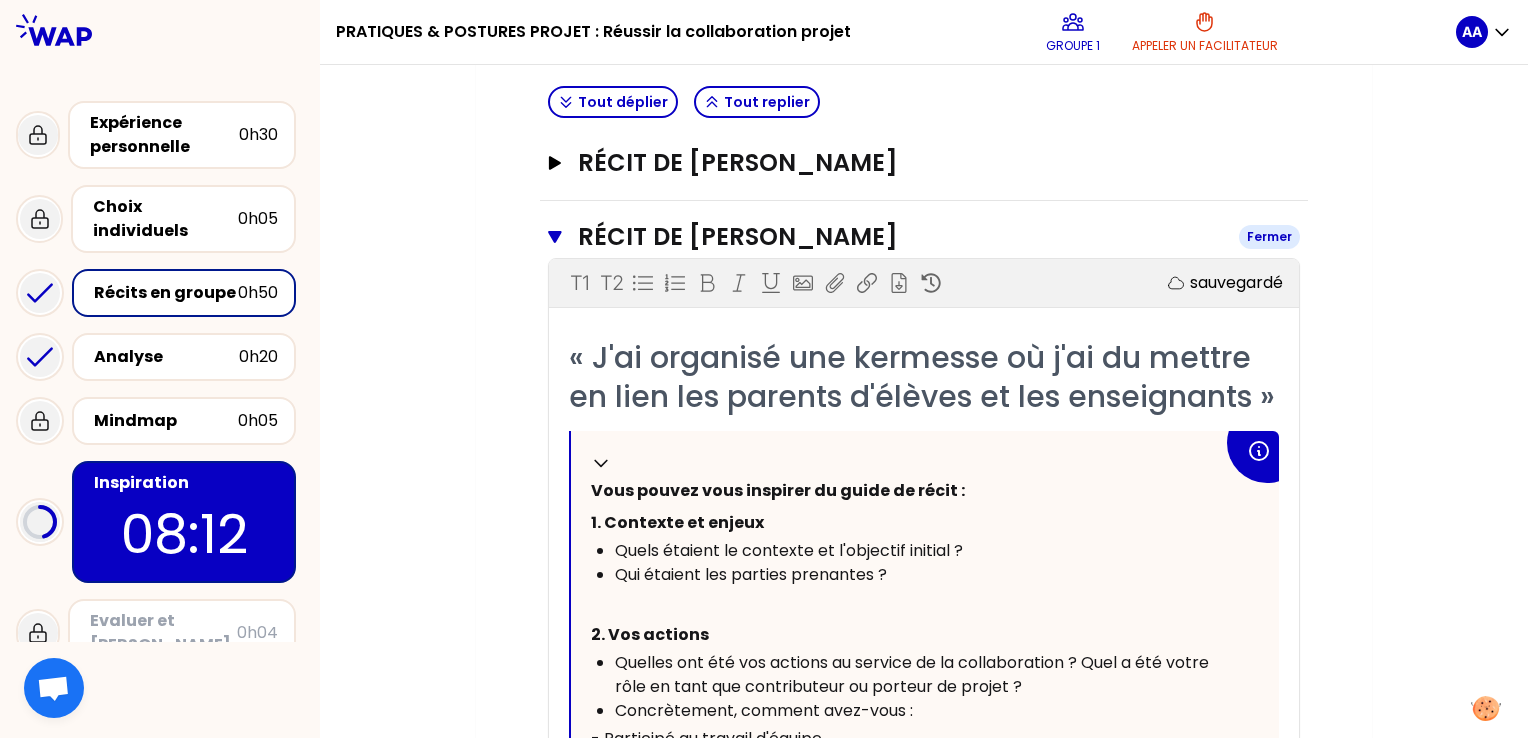 scroll, scrollTop: 496, scrollLeft: 0, axis: vertical 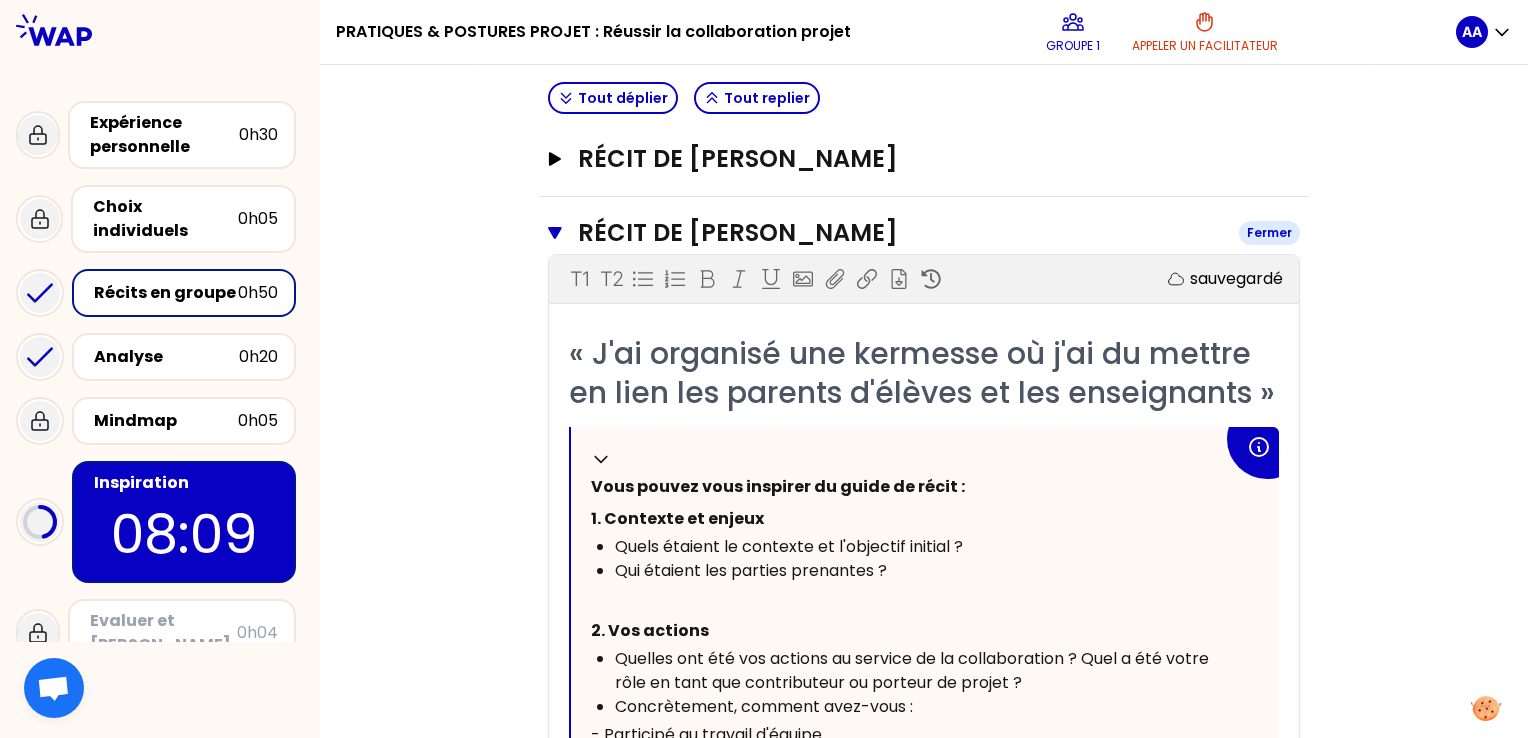 click 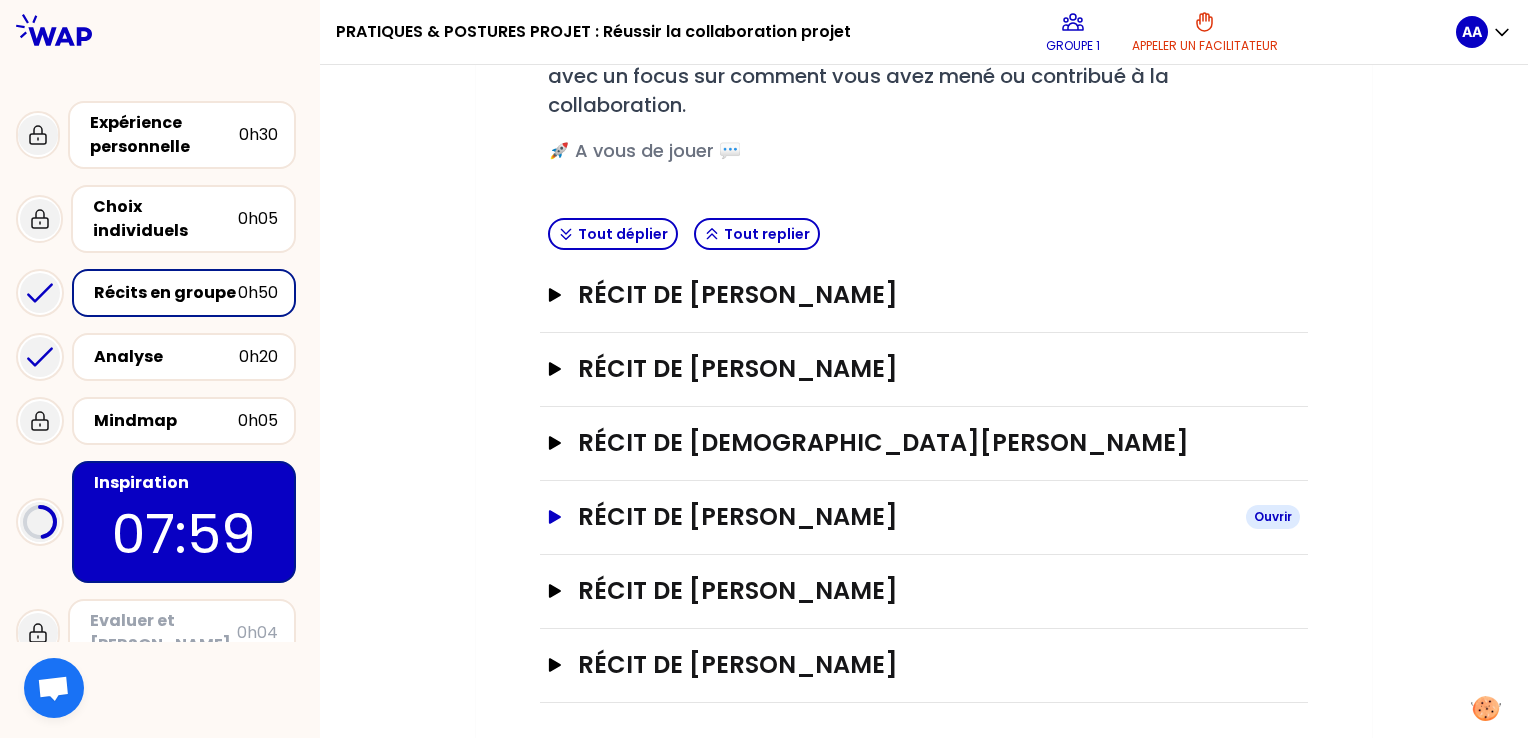 click 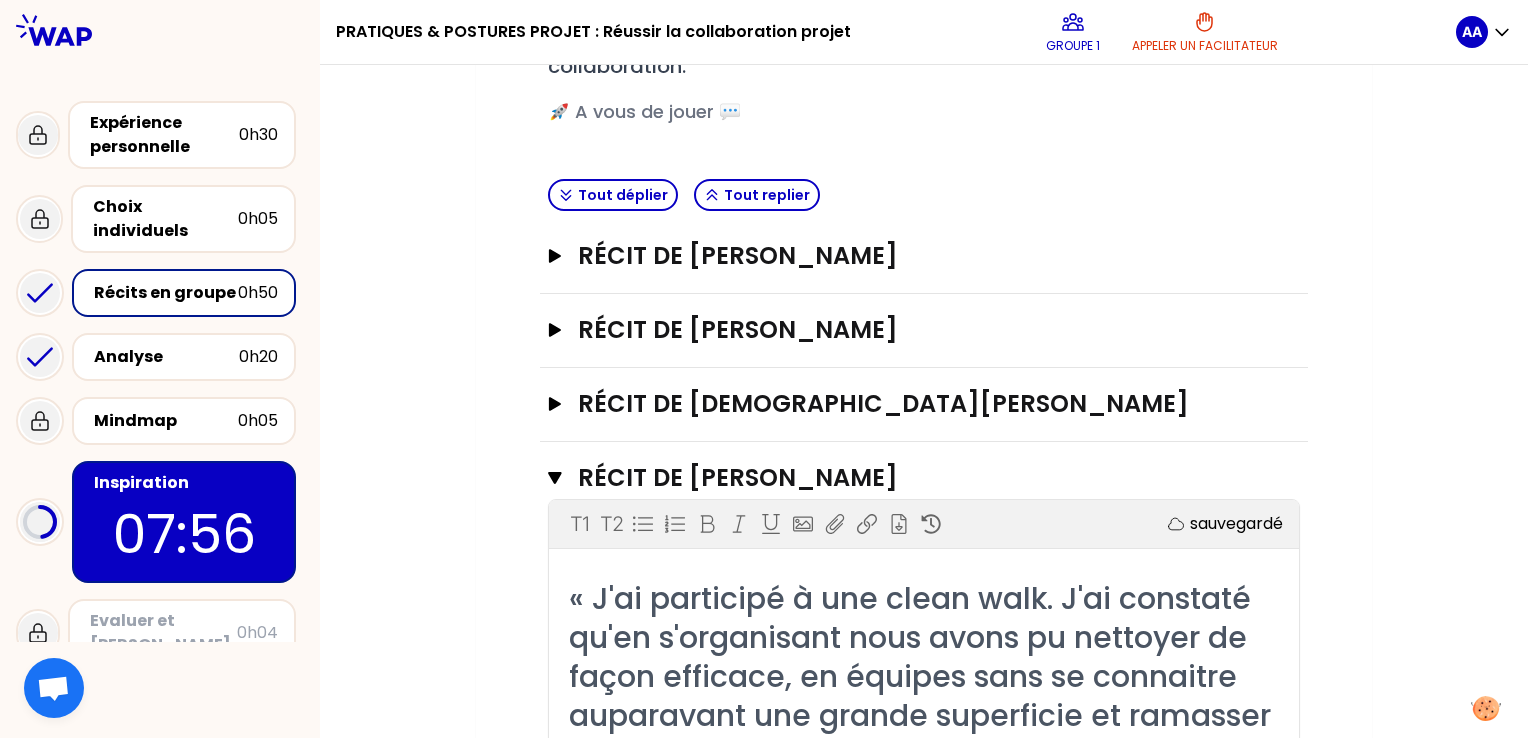 scroll, scrollTop: 395, scrollLeft: 0, axis: vertical 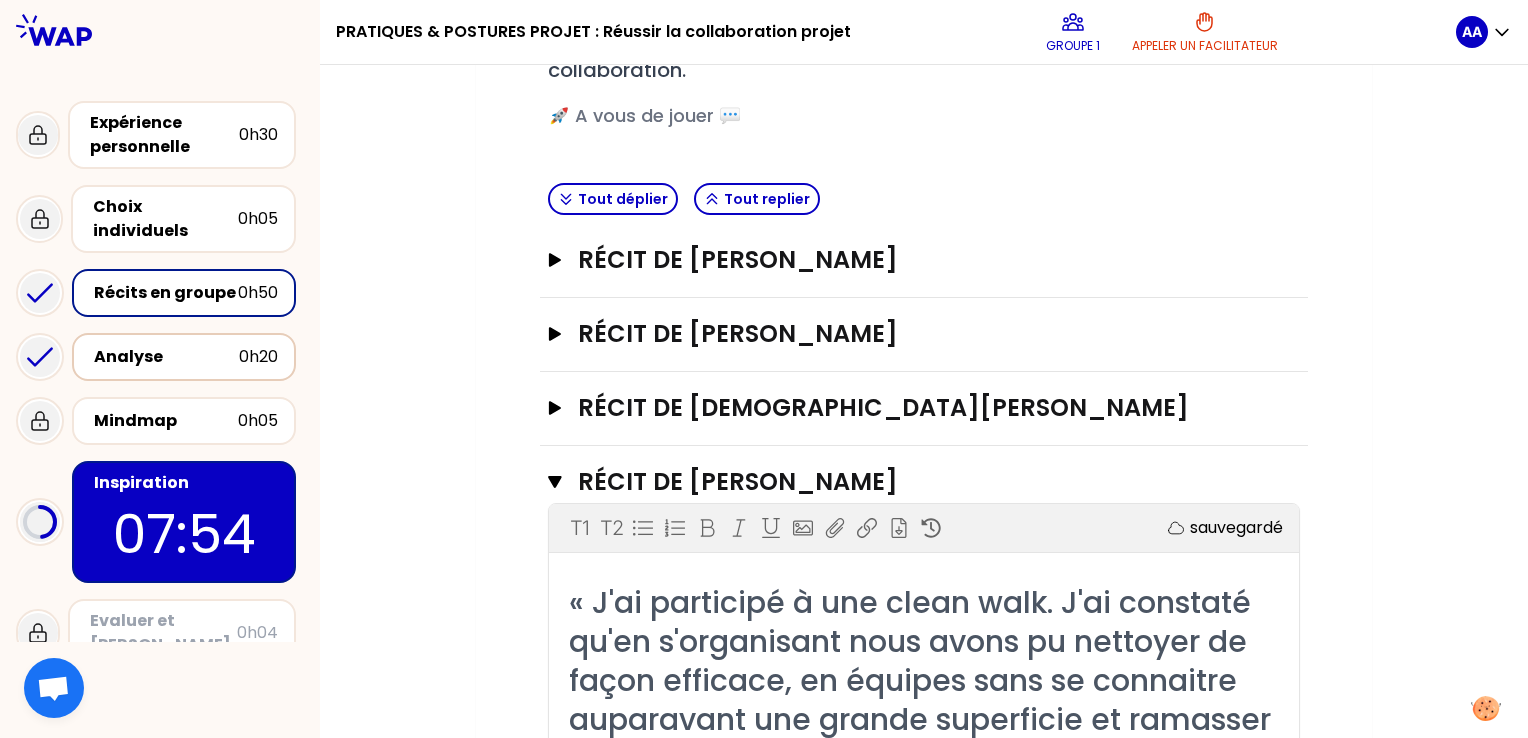 click on "Analyse 0h20" at bounding box center (184, 357) 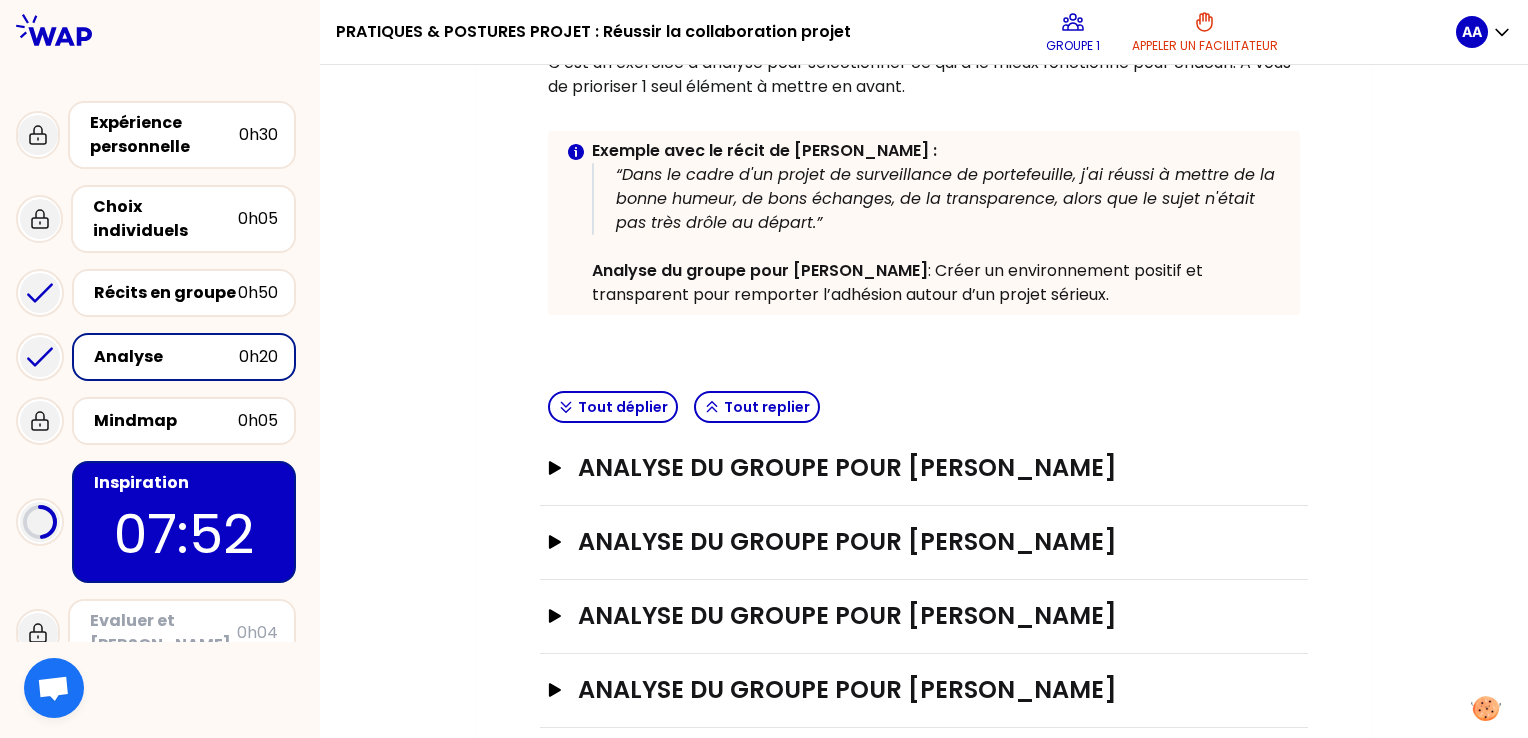 scroll, scrollTop: 568, scrollLeft: 0, axis: vertical 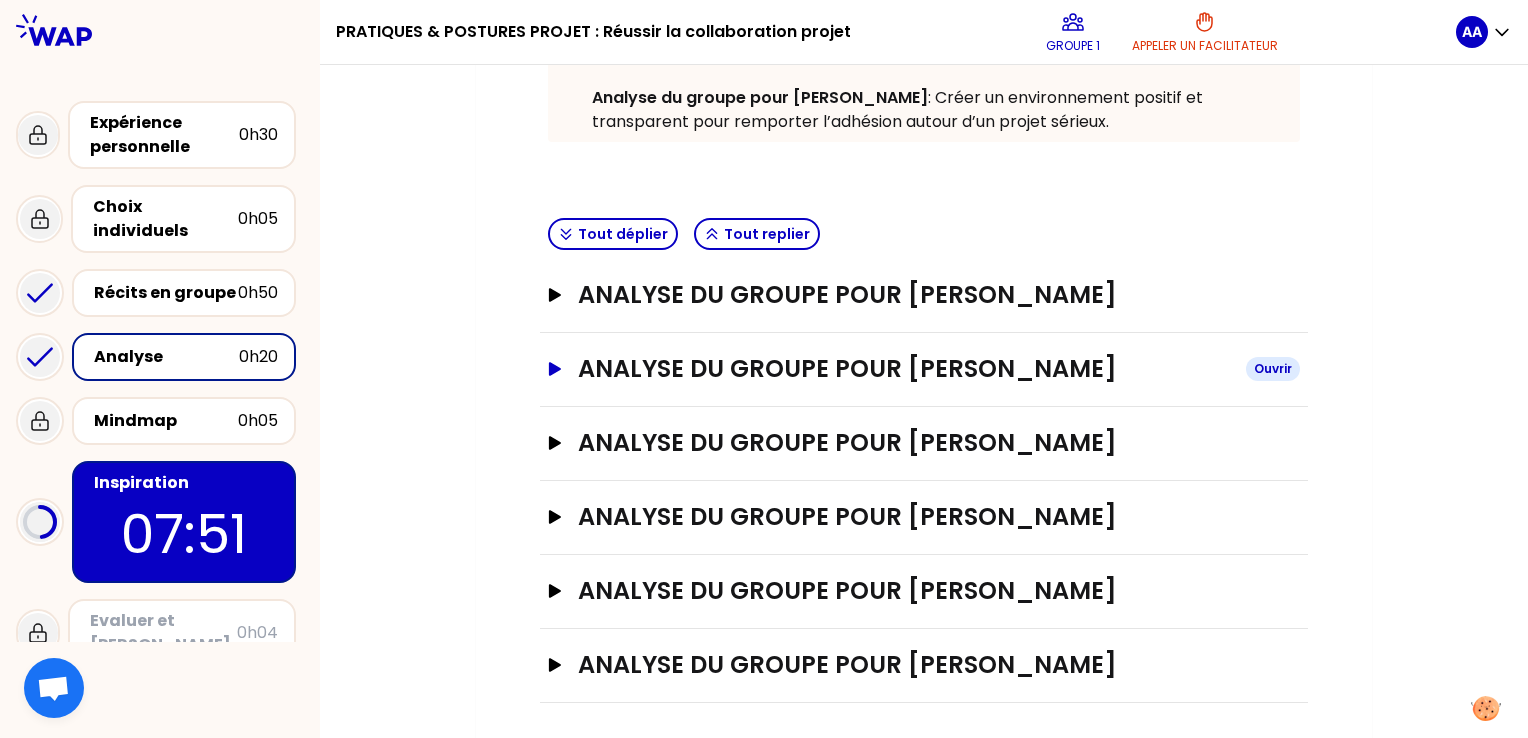 click 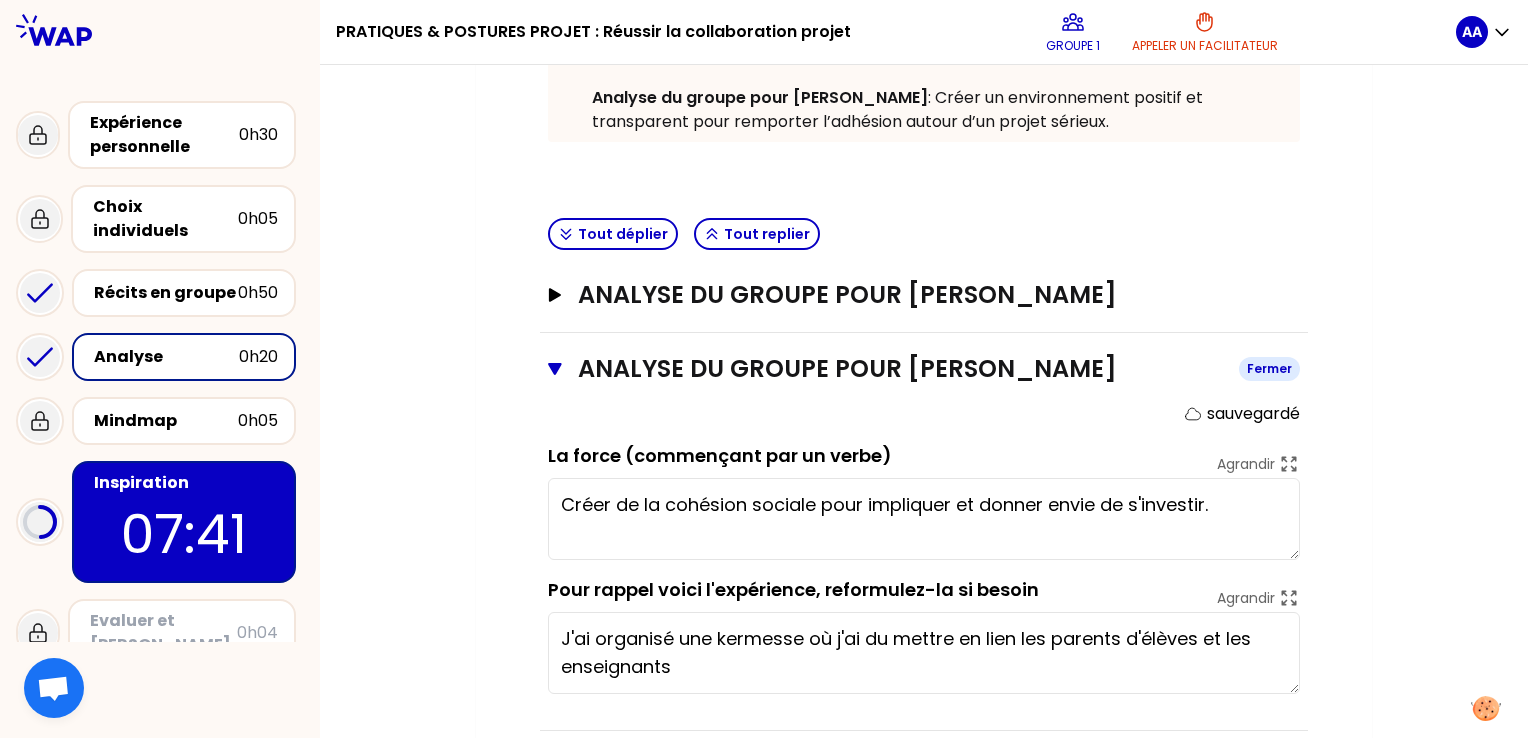 click 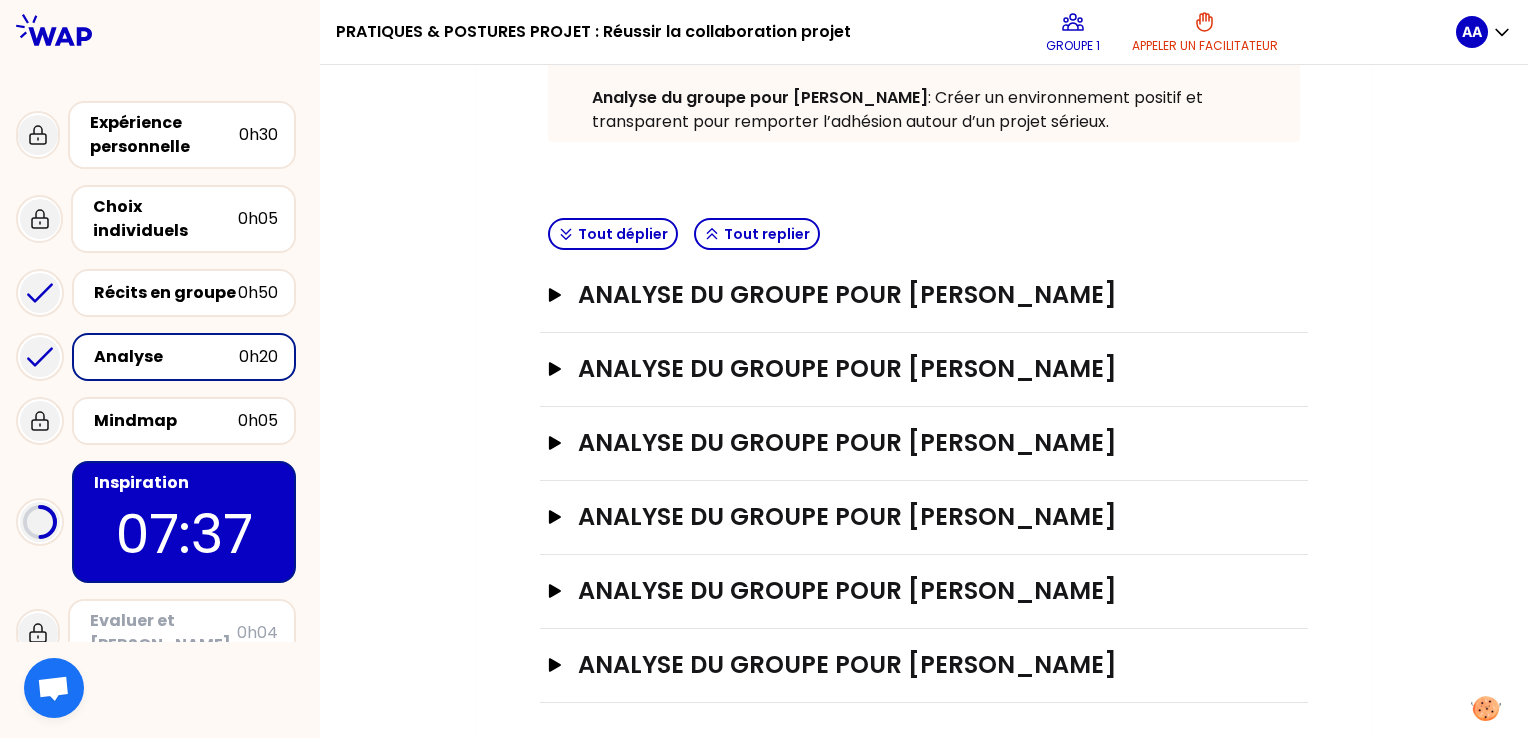 click on "07:37" at bounding box center (184, 534) 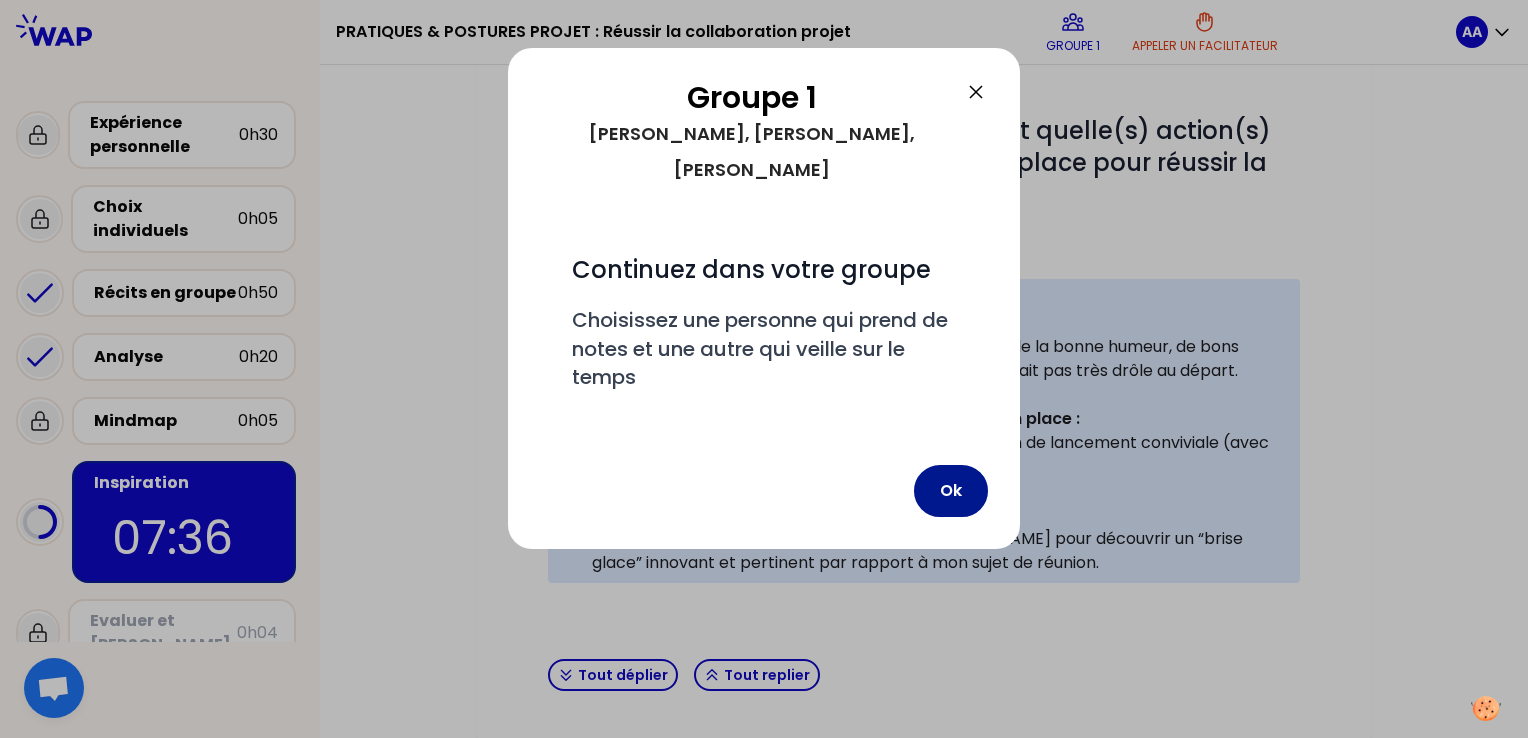 scroll, scrollTop: 568, scrollLeft: 0, axis: vertical 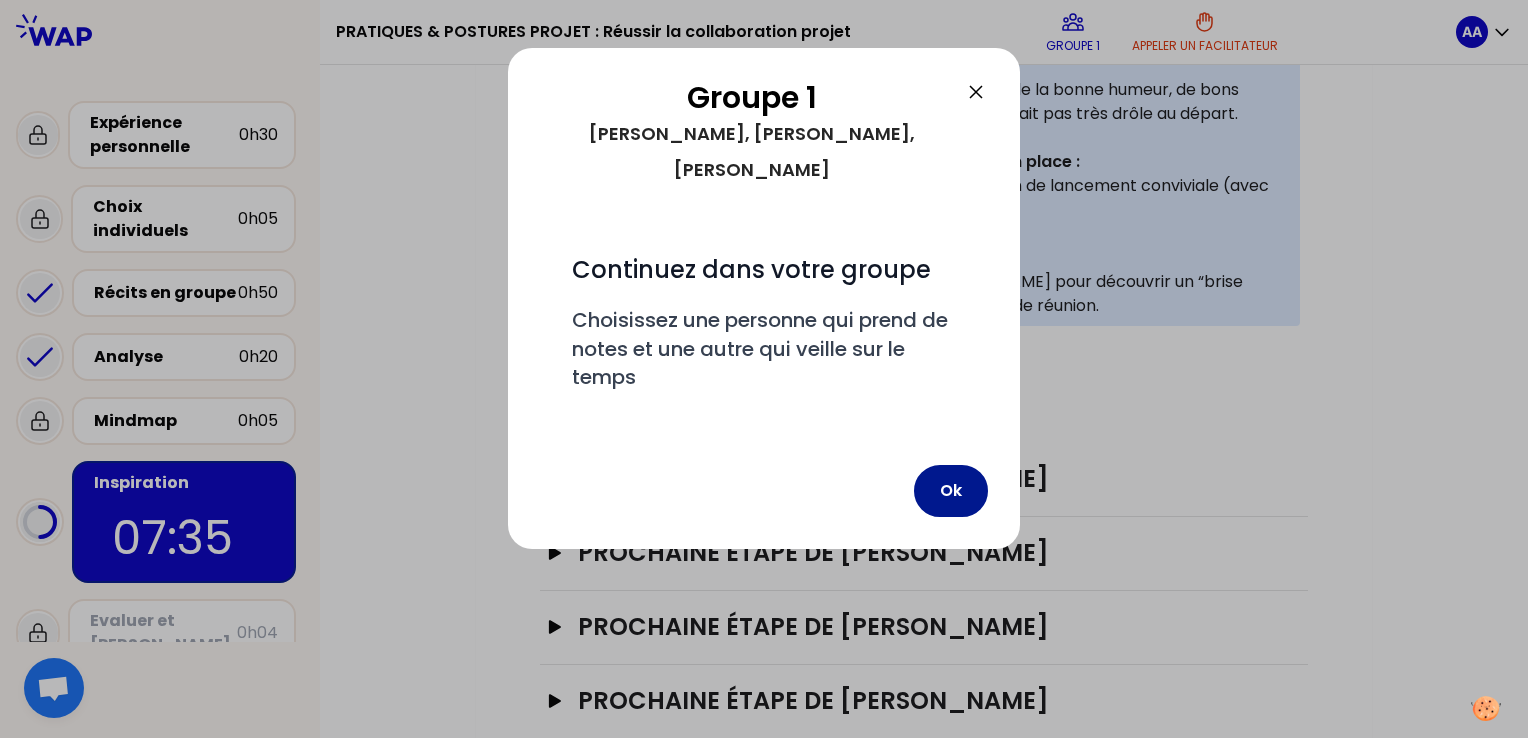 click on "Ok" at bounding box center [951, 491] 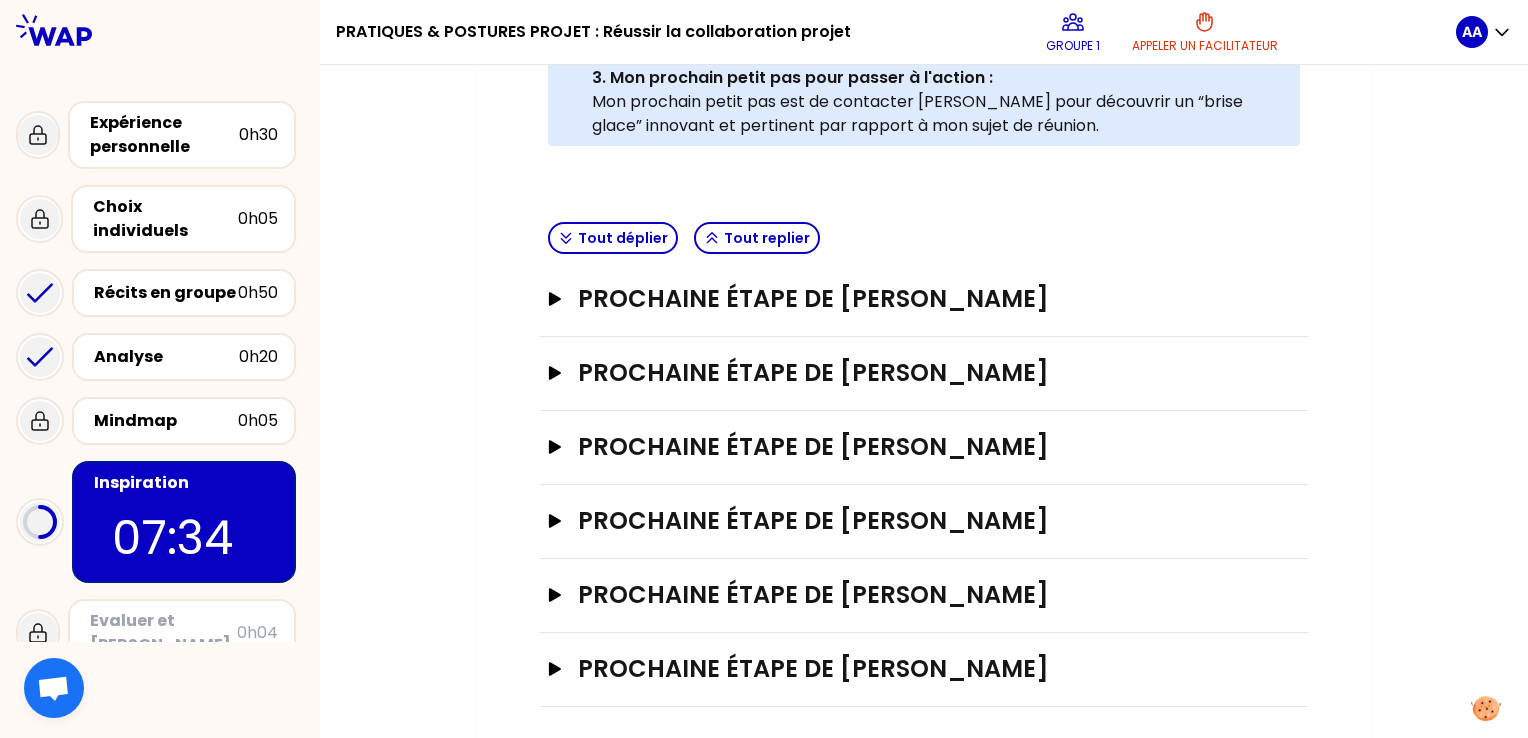 scroll, scrollTop: 748, scrollLeft: 0, axis: vertical 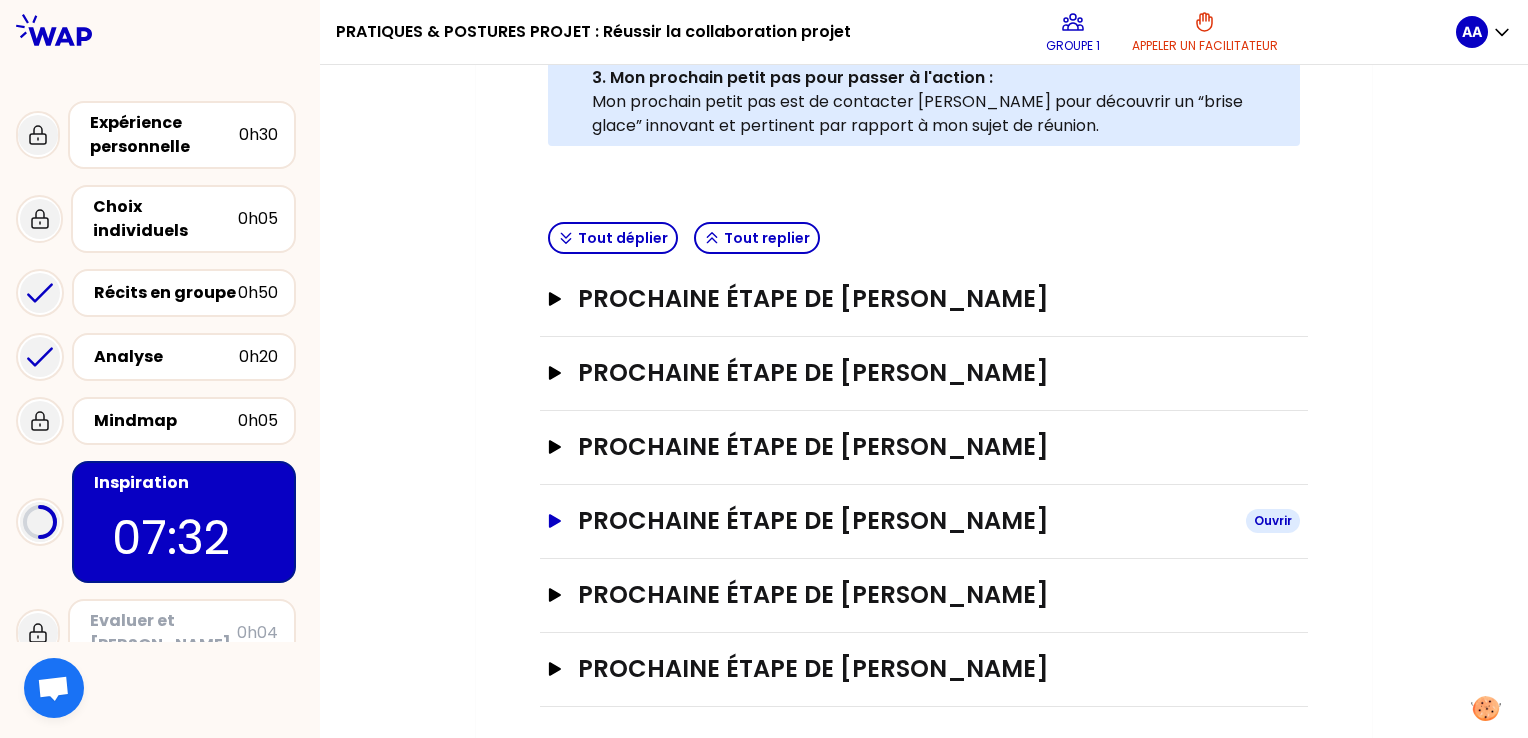 click on "Prochaine étape de [PERSON_NAME]" at bounding box center (924, 521) 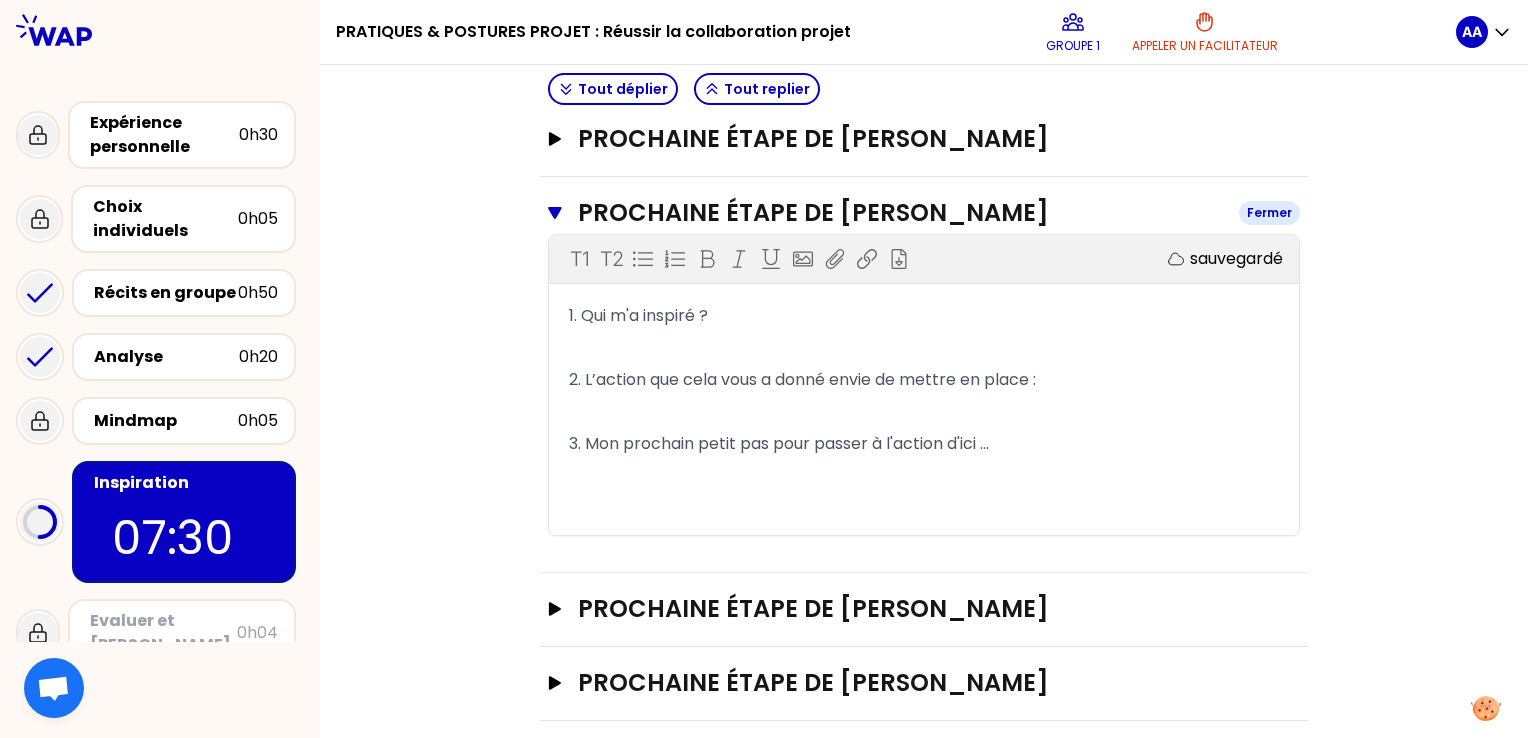 scroll, scrollTop: 1057, scrollLeft: 0, axis: vertical 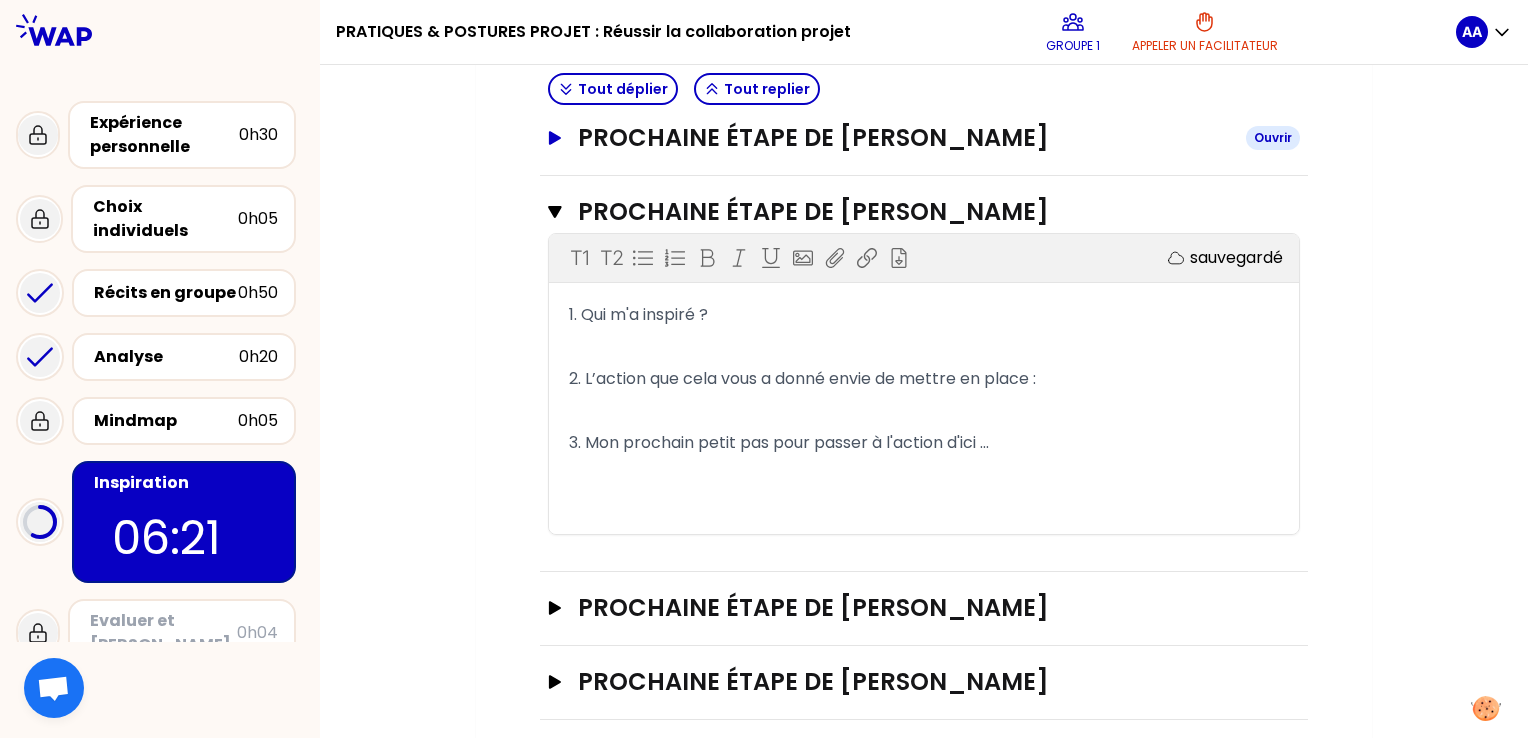 click 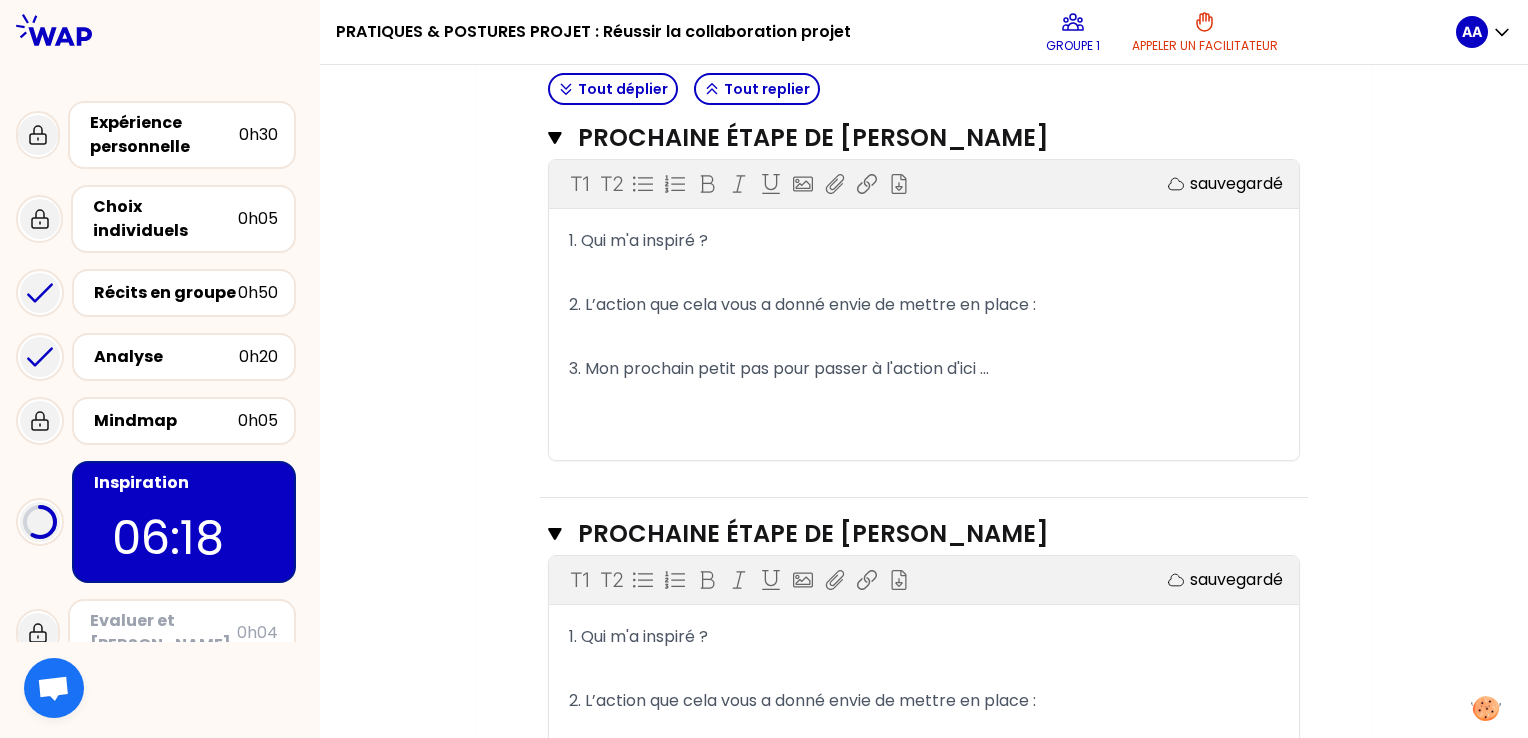 click on "﻿" at bounding box center (924, 273) 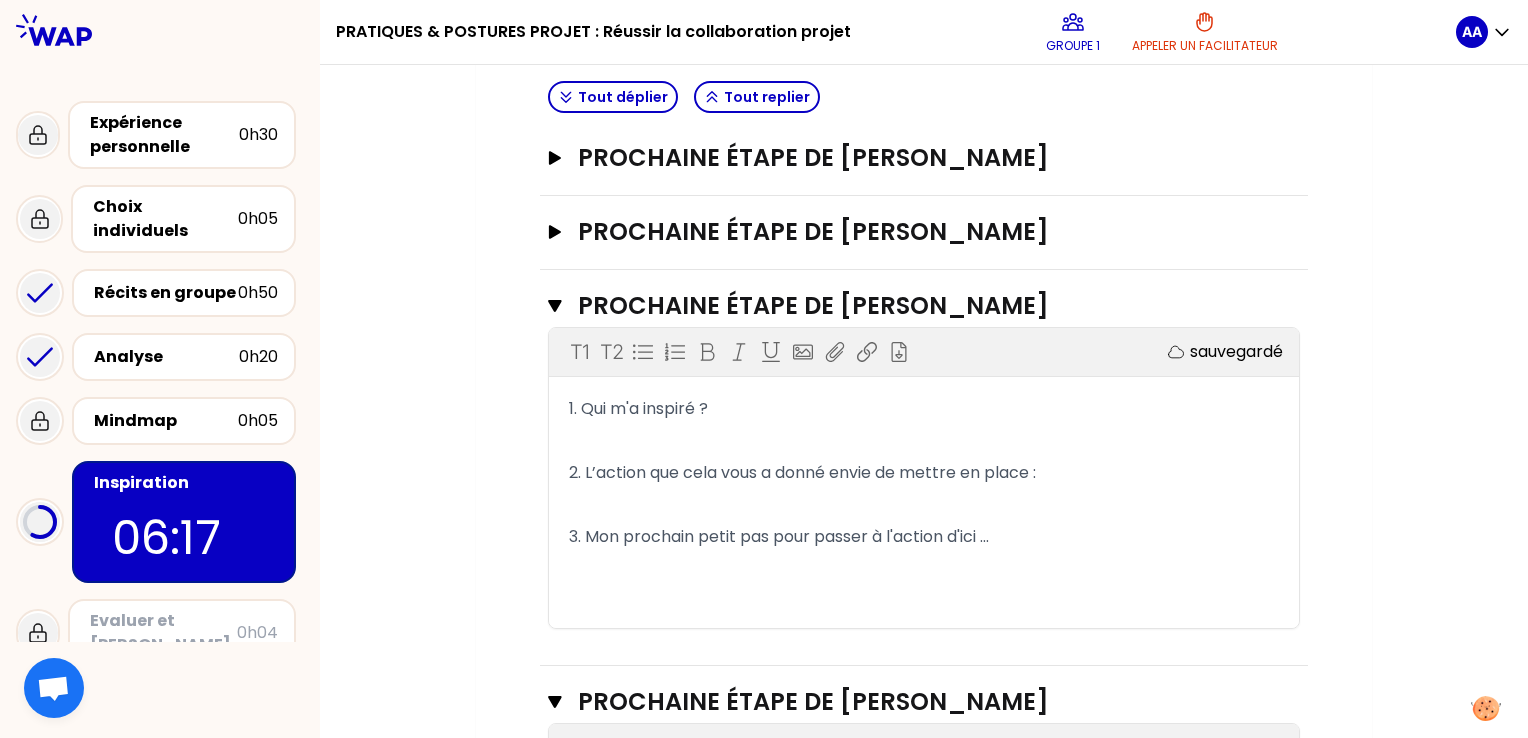 scroll, scrollTop: 884, scrollLeft: 0, axis: vertical 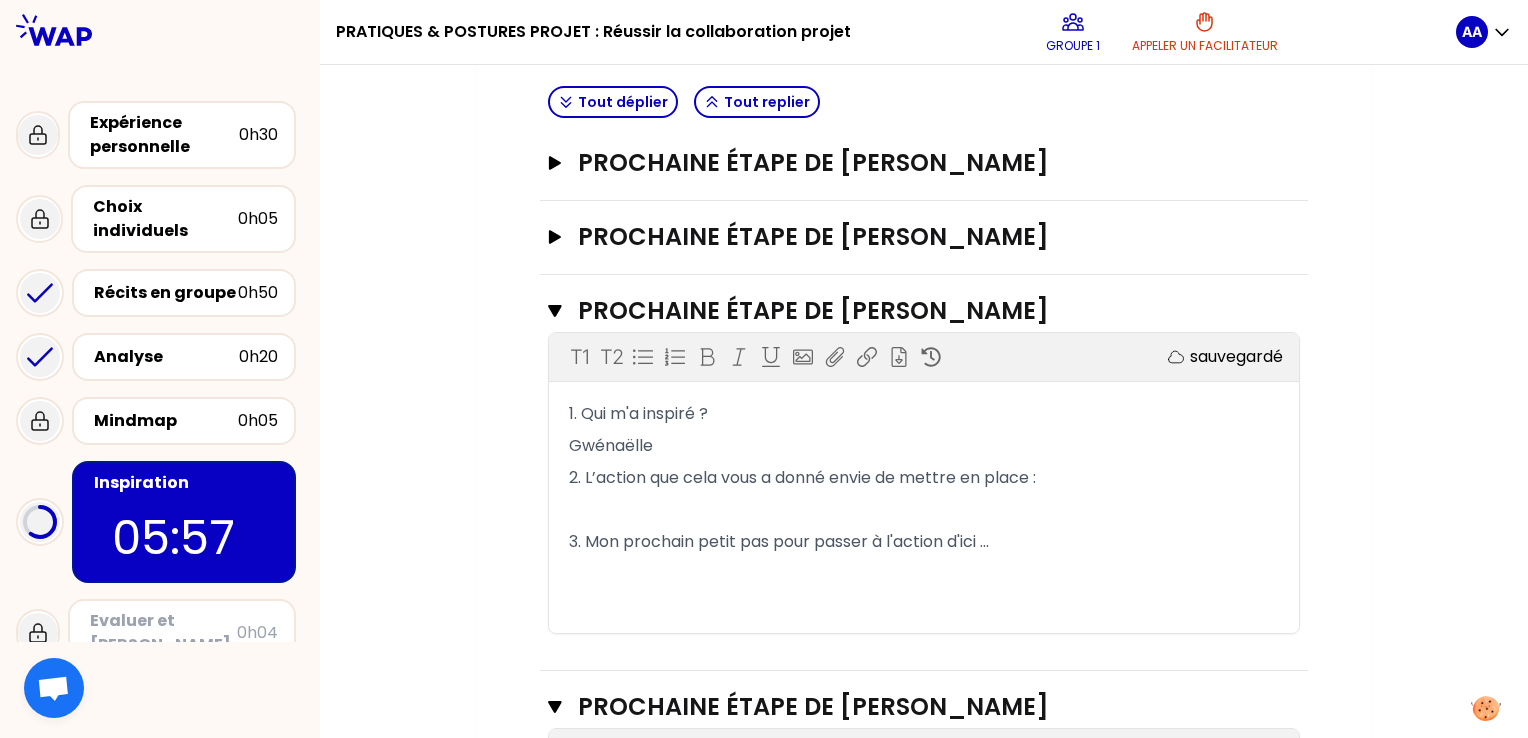 click on "﻿" at bounding box center [924, 510] 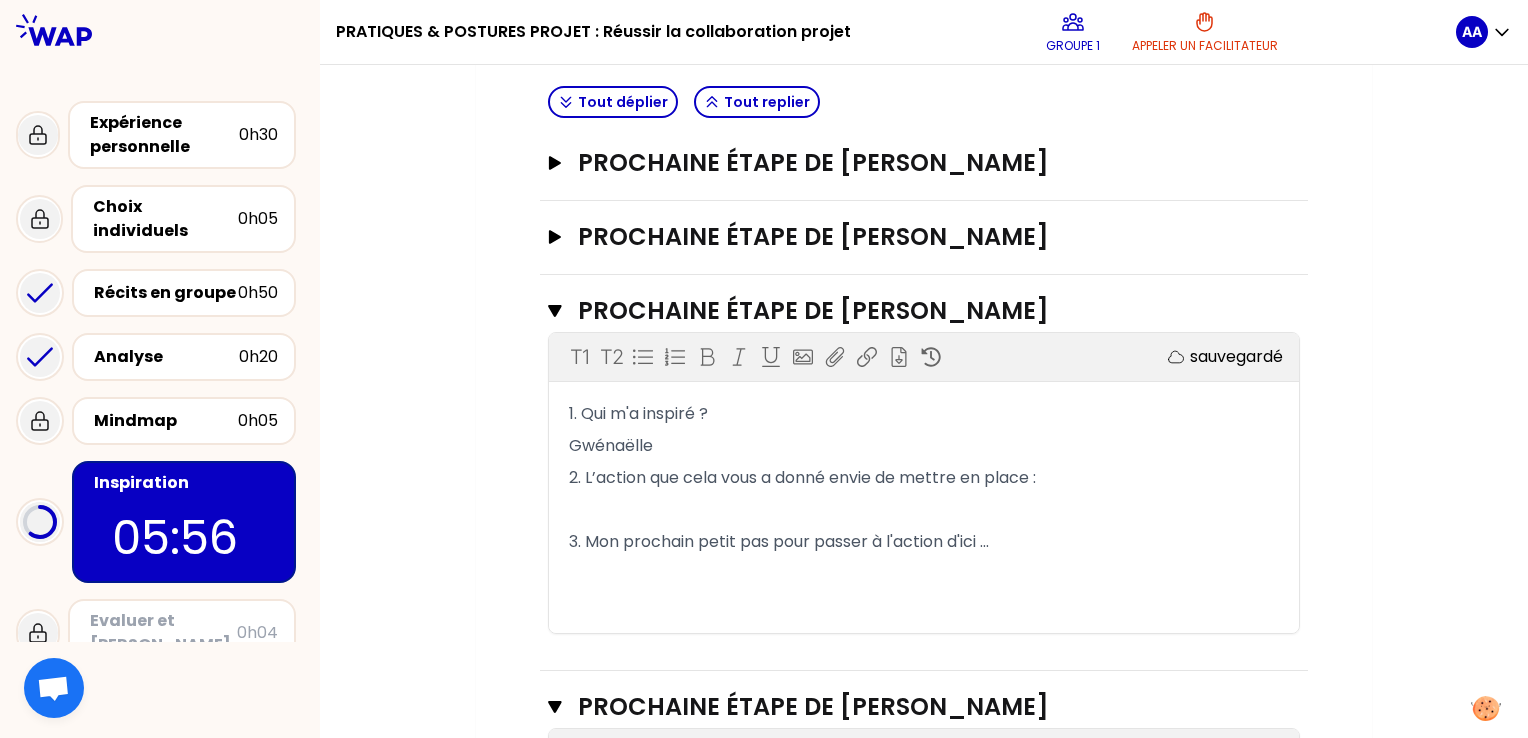 click on "﻿" at bounding box center (924, 574) 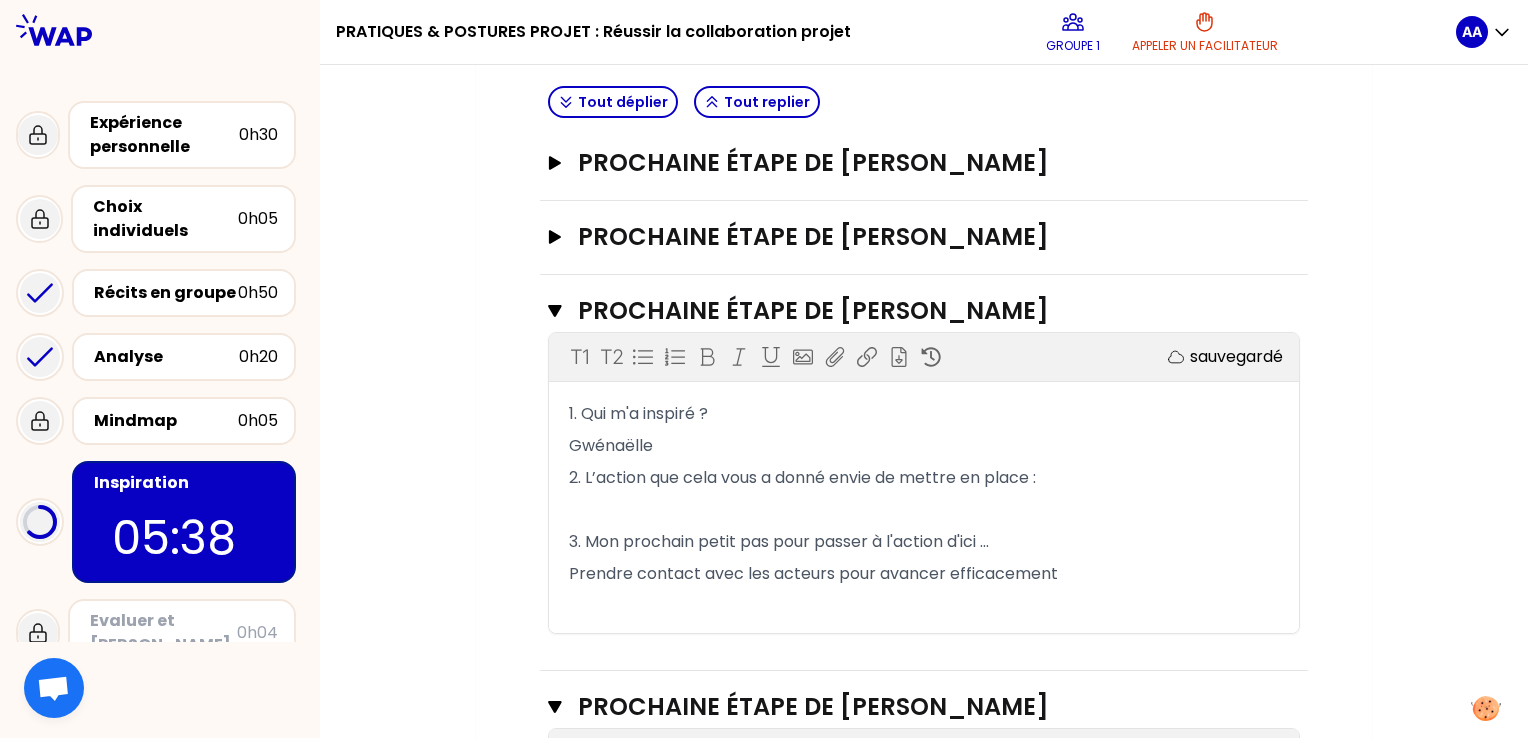 click on "﻿" at bounding box center (924, 510) 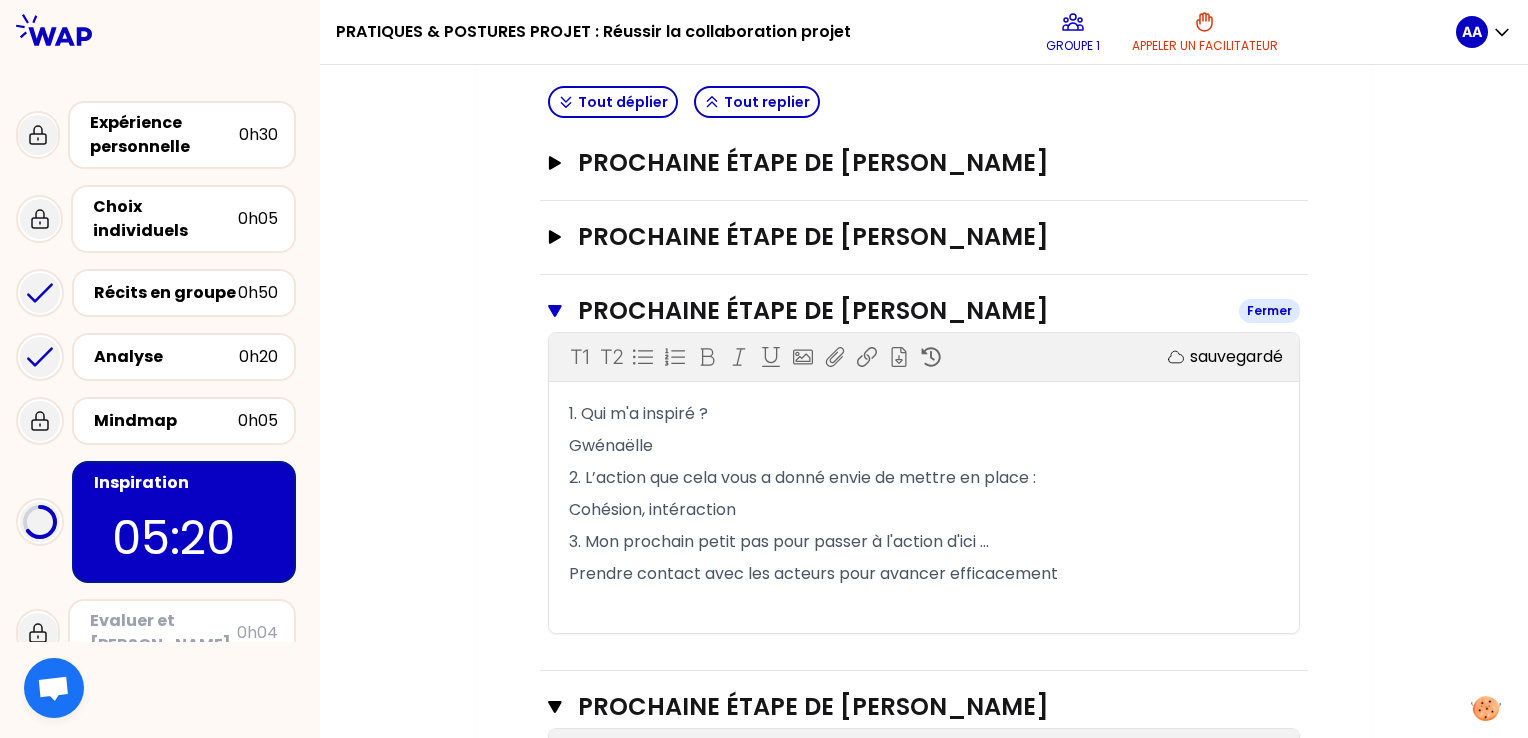 click 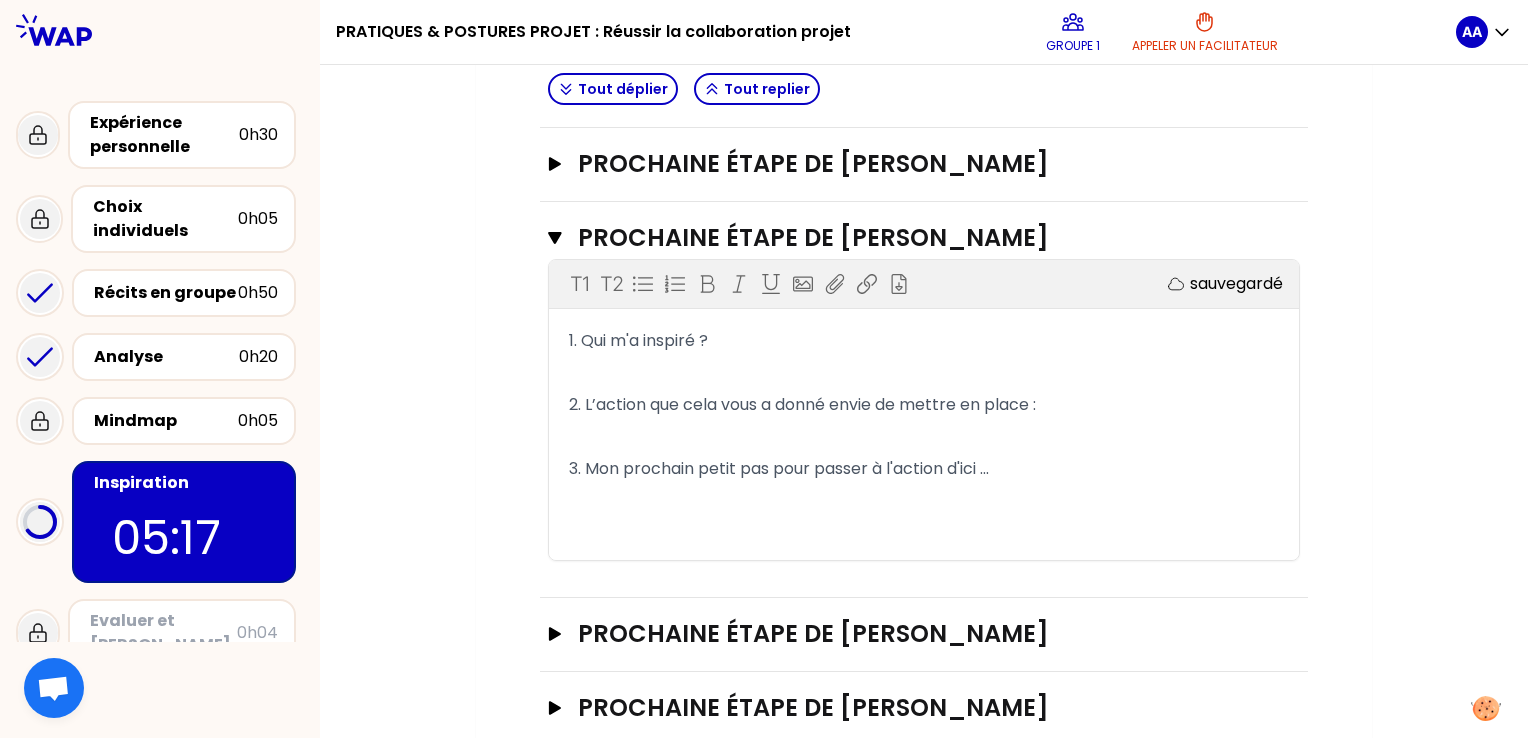 scroll, scrollTop: 1036, scrollLeft: 0, axis: vertical 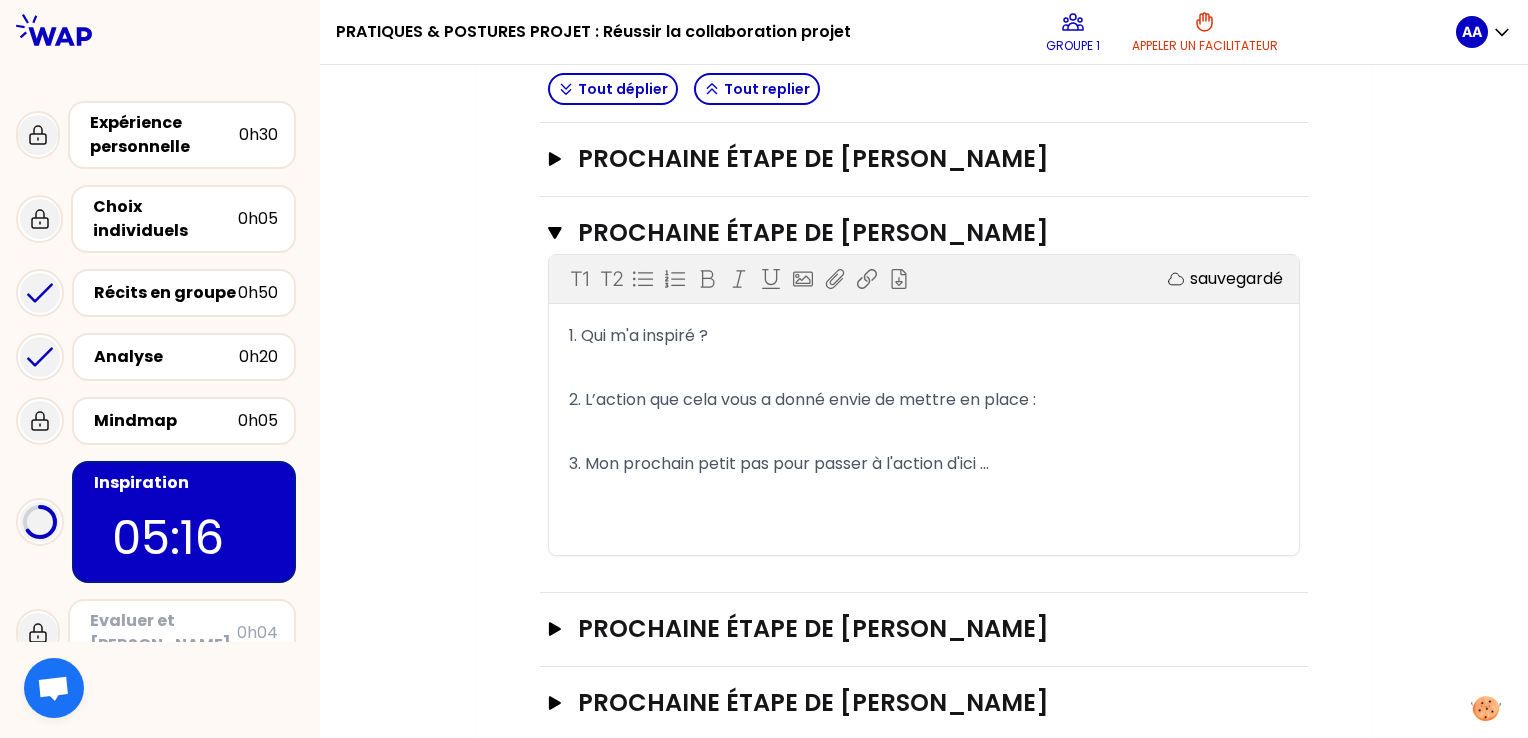 click on "2. L’action que cela vous a donné envie de mettre en place :" at bounding box center (924, 400) 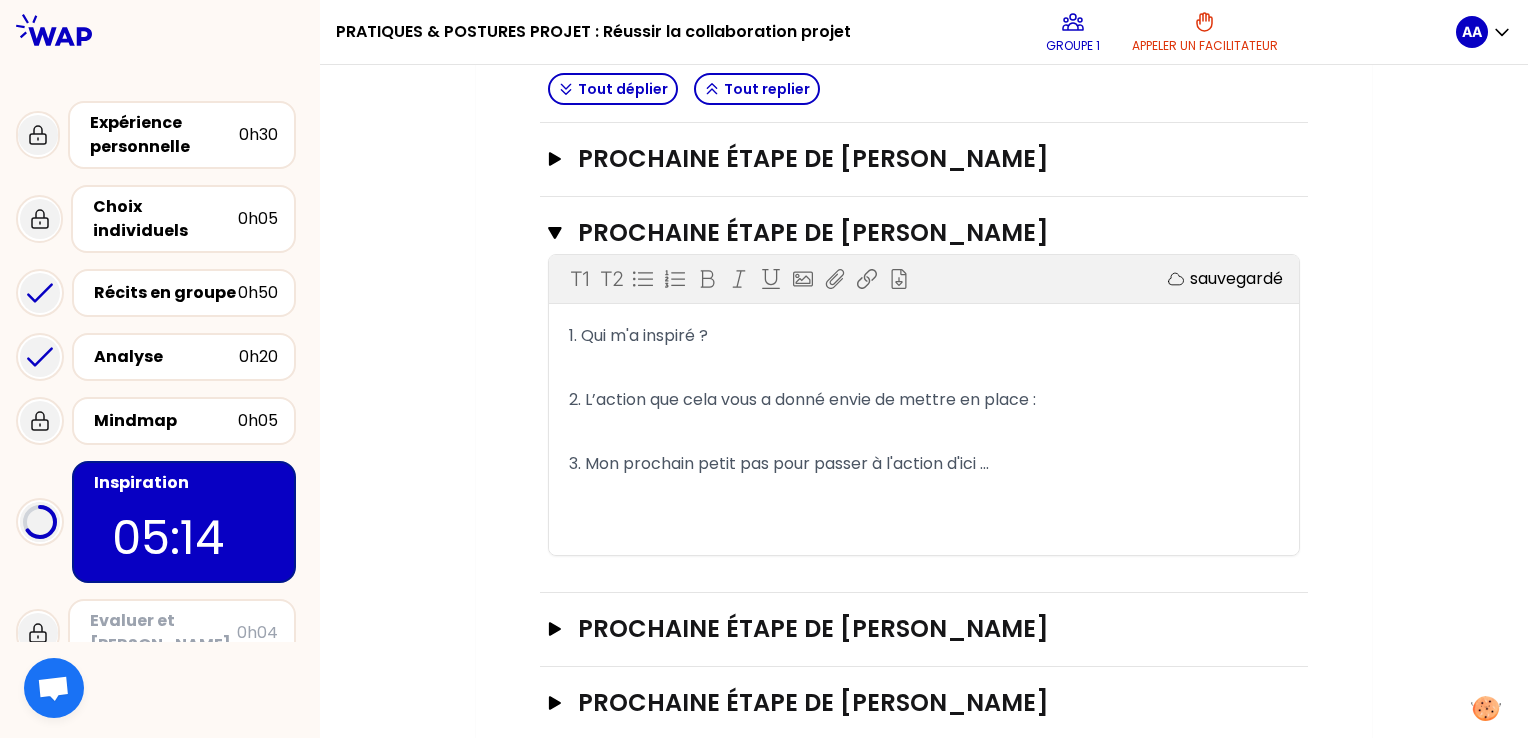 click on "﻿" at bounding box center [924, 368] 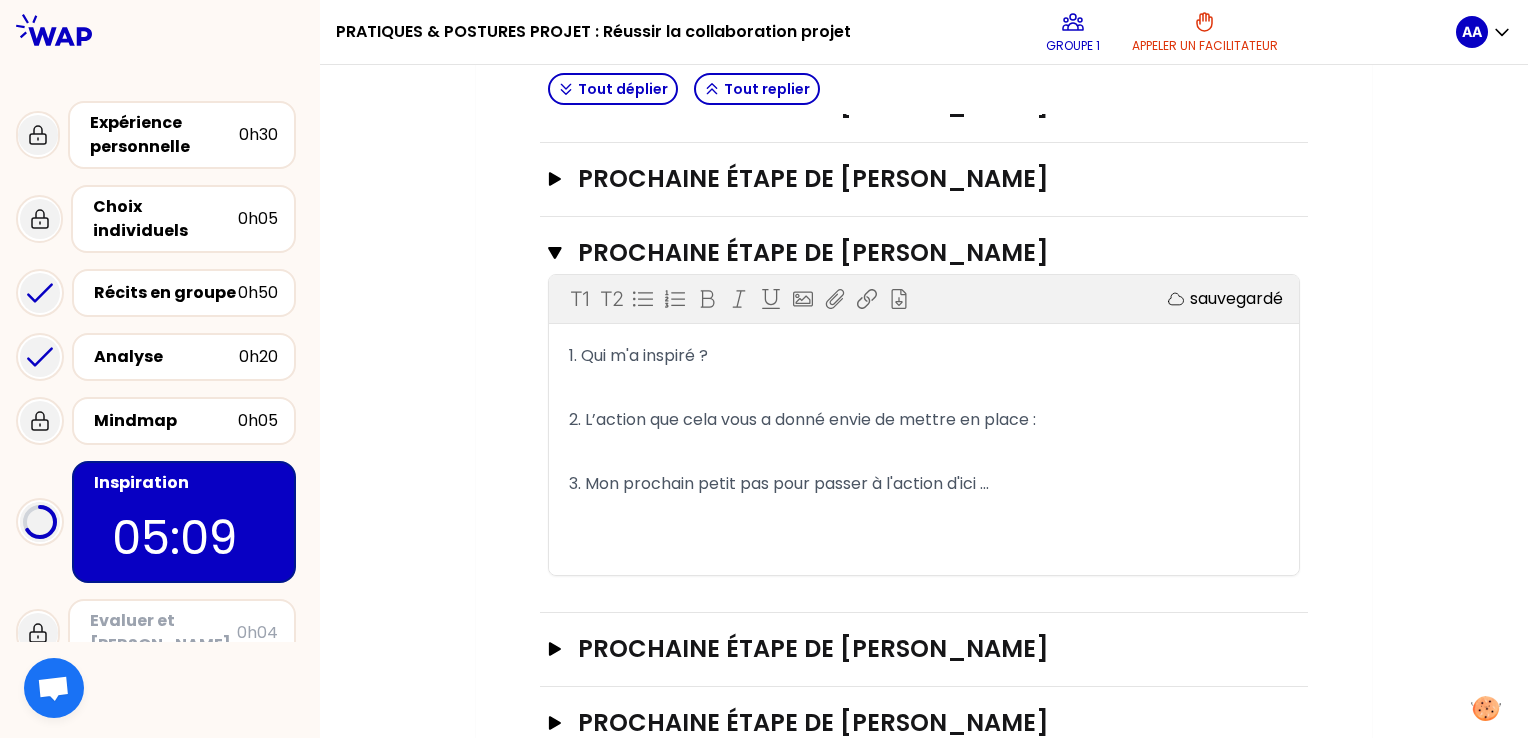 scroll, scrollTop: 1016, scrollLeft: 0, axis: vertical 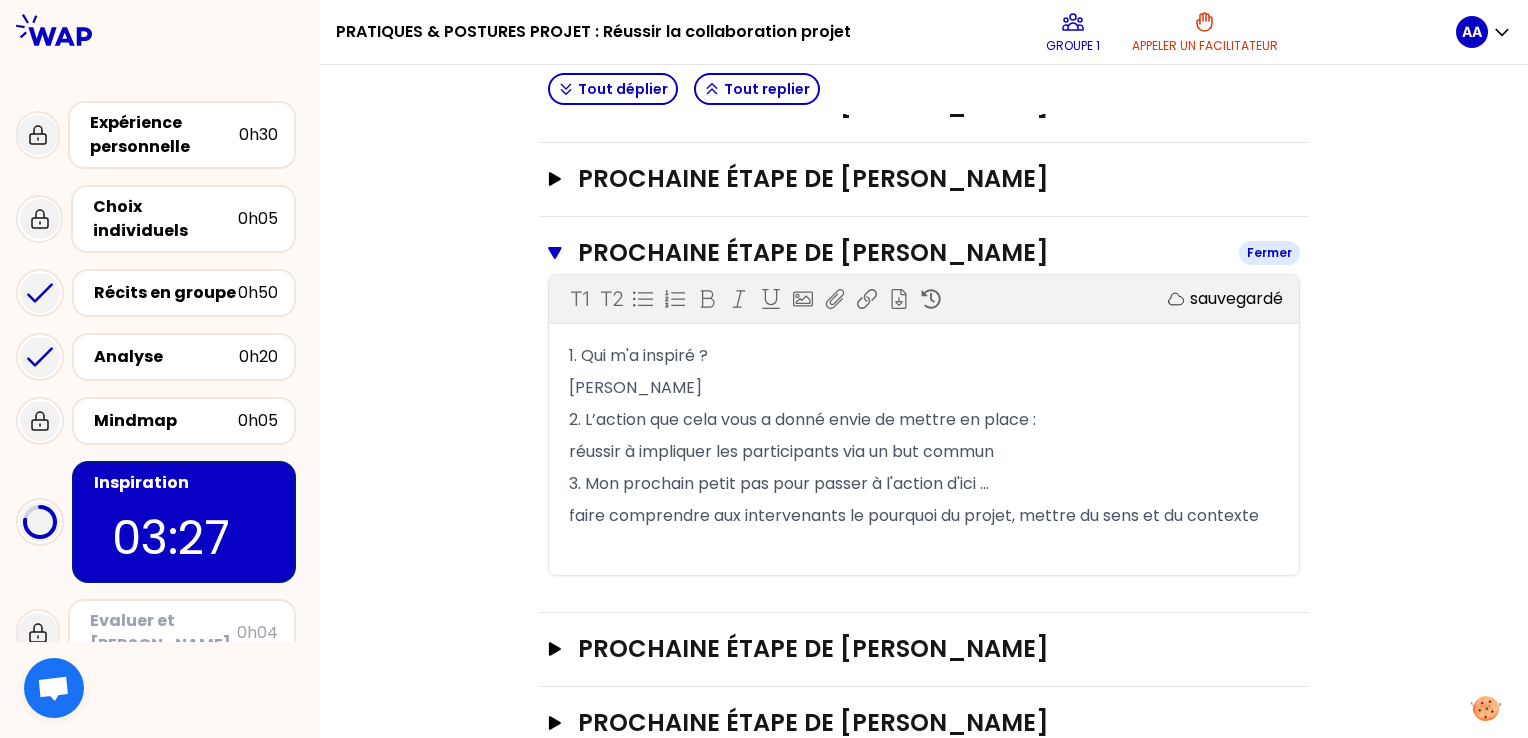 click 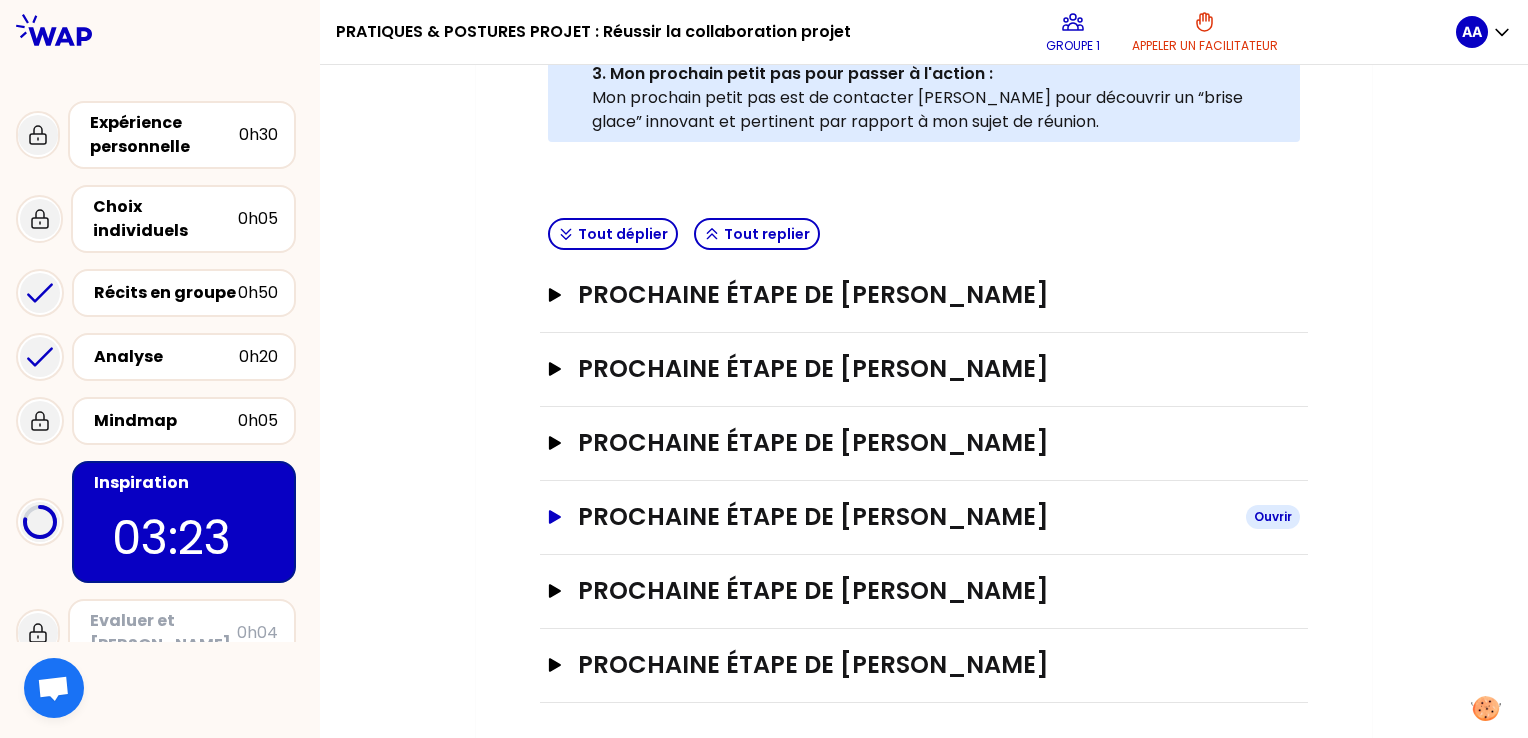 click on "Prochaine étape de [PERSON_NAME]" at bounding box center [924, 517] 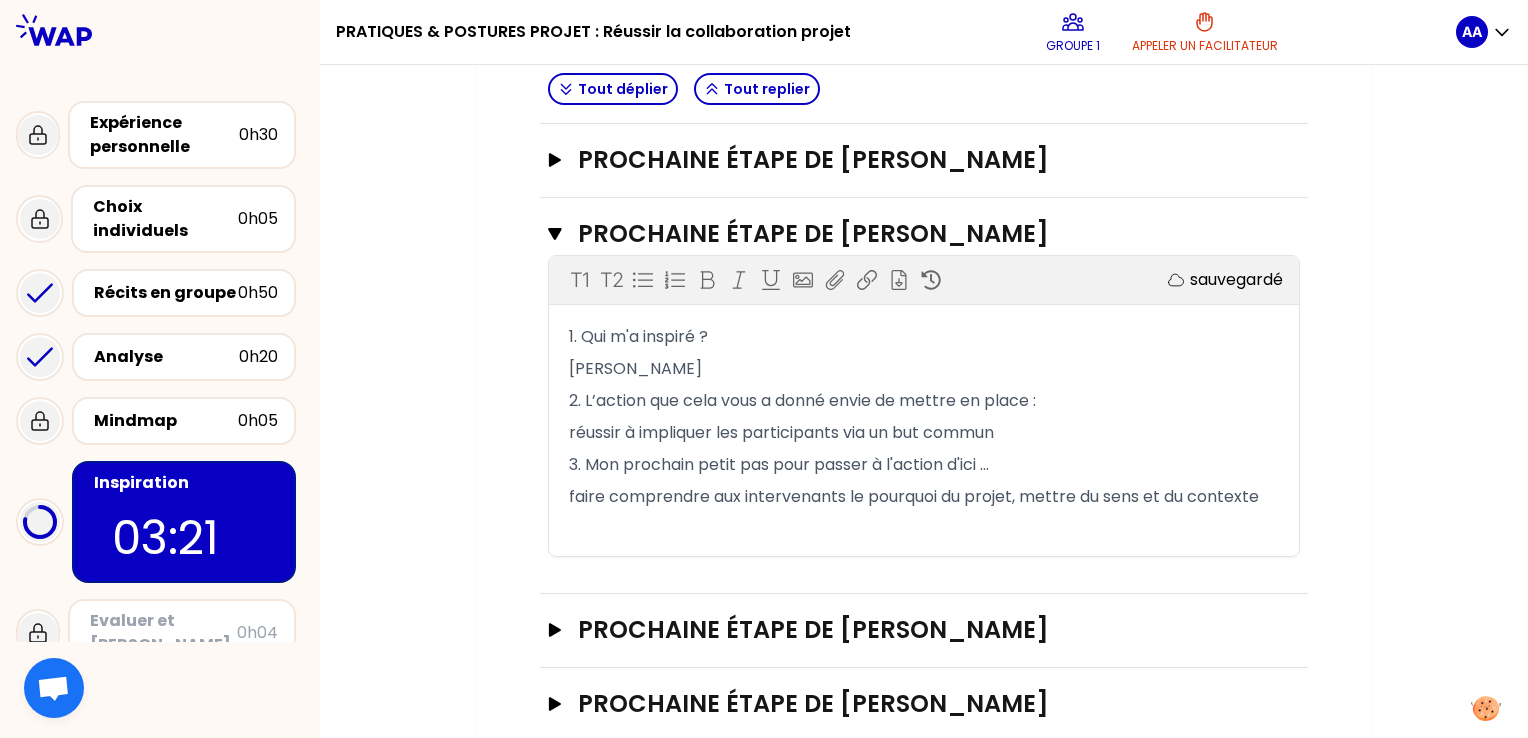 scroll, scrollTop: 1040, scrollLeft: 0, axis: vertical 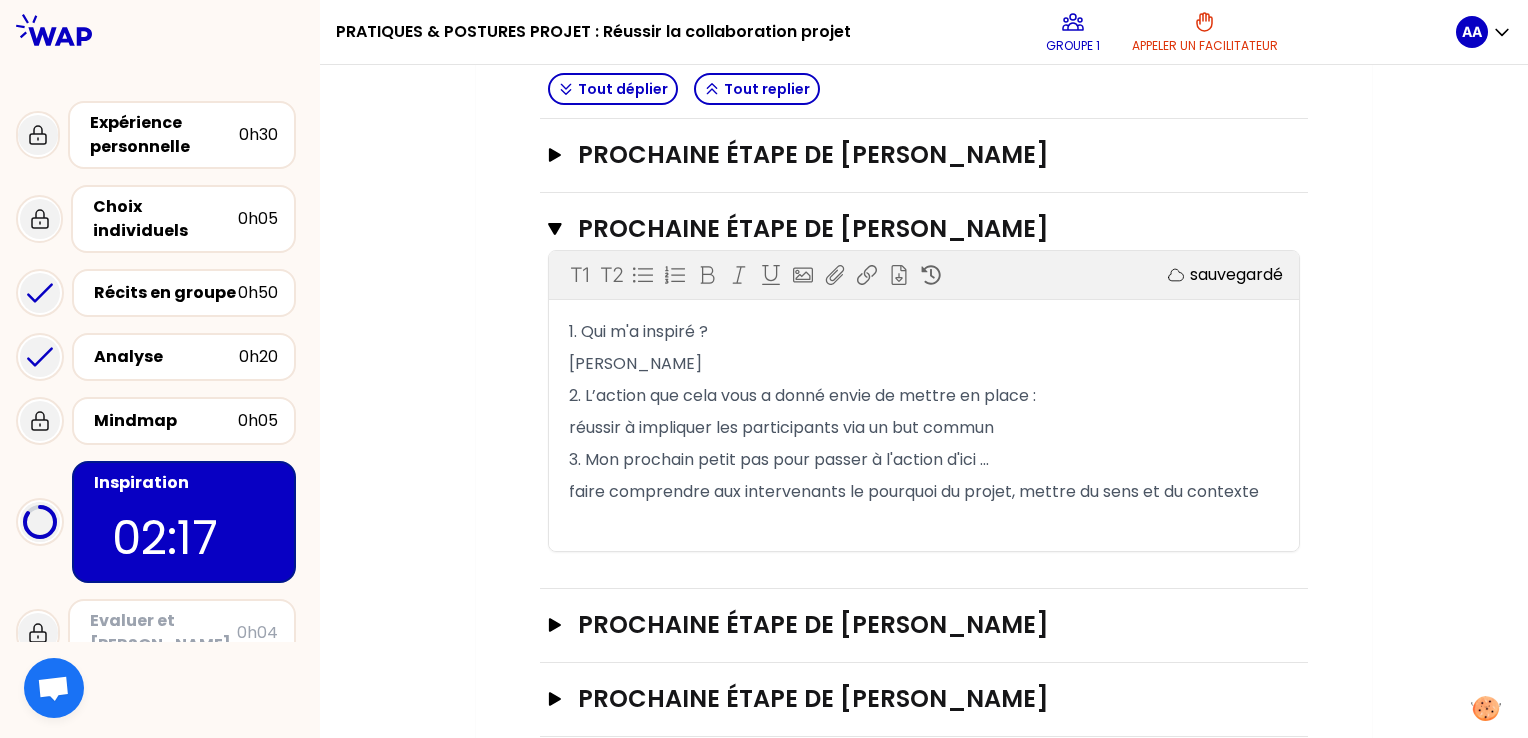 click on "faire comprendre aux intervenants le pourquoi du projet, mettre du sens et du contexte" at bounding box center [914, 491] 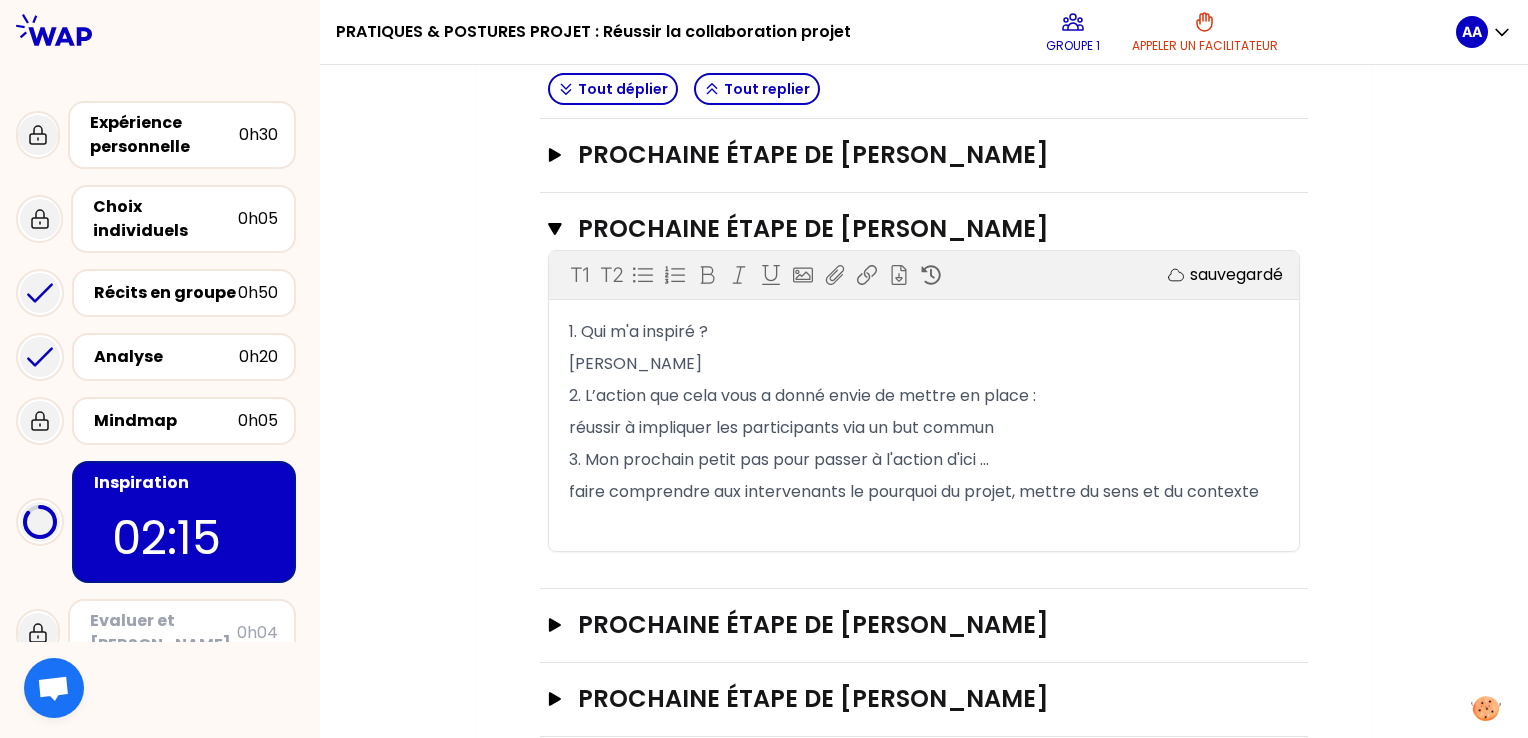 scroll, scrollTop: 1073, scrollLeft: 0, axis: vertical 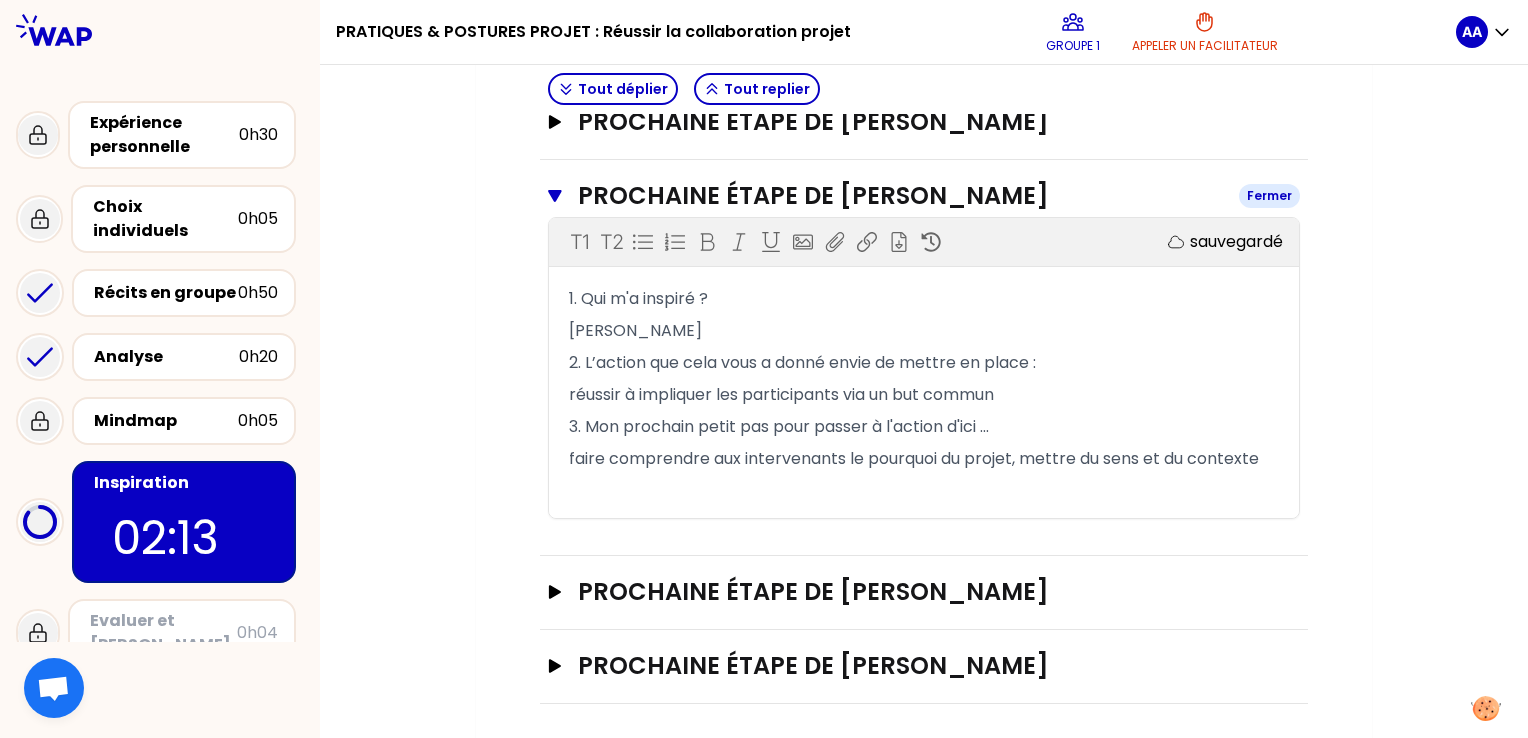 click 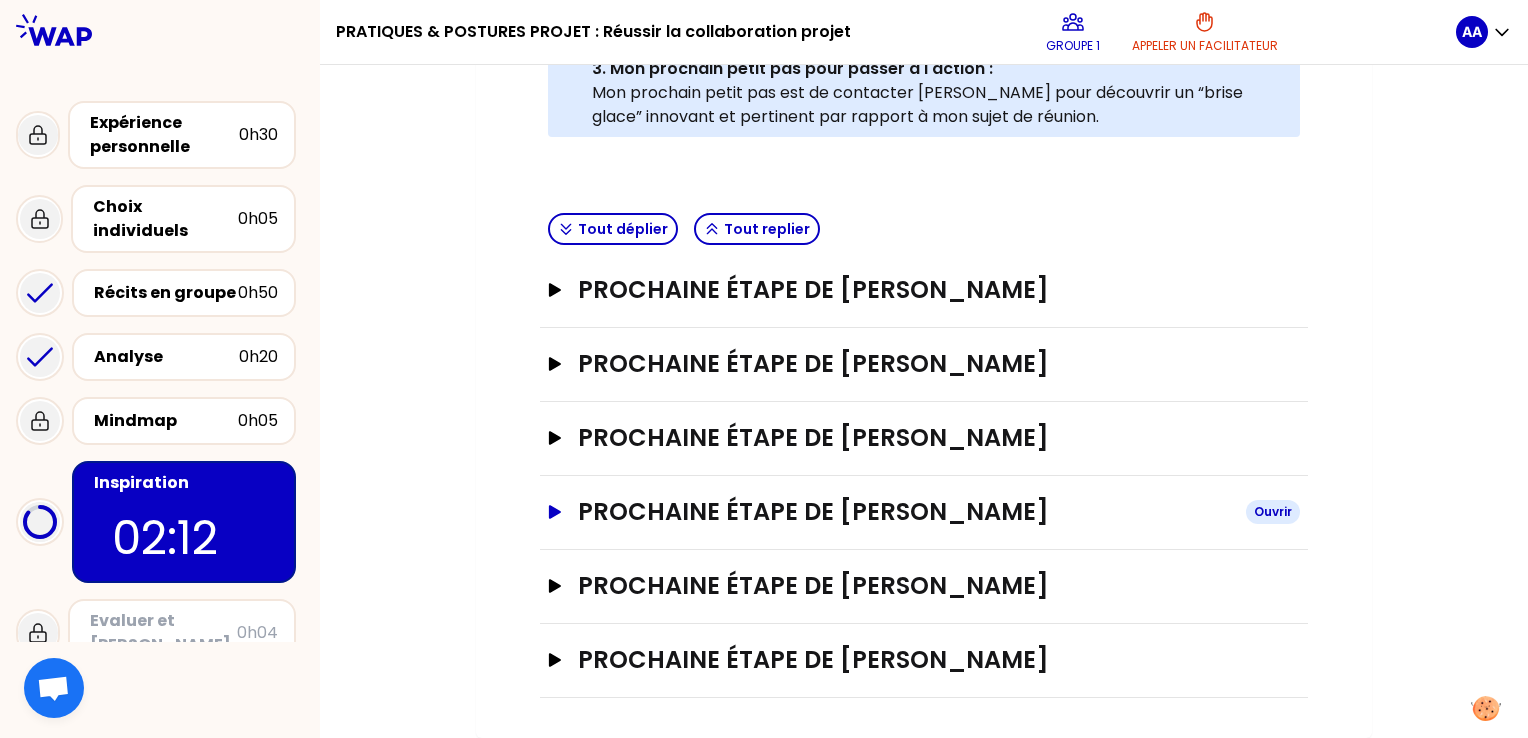scroll, scrollTop: 752, scrollLeft: 0, axis: vertical 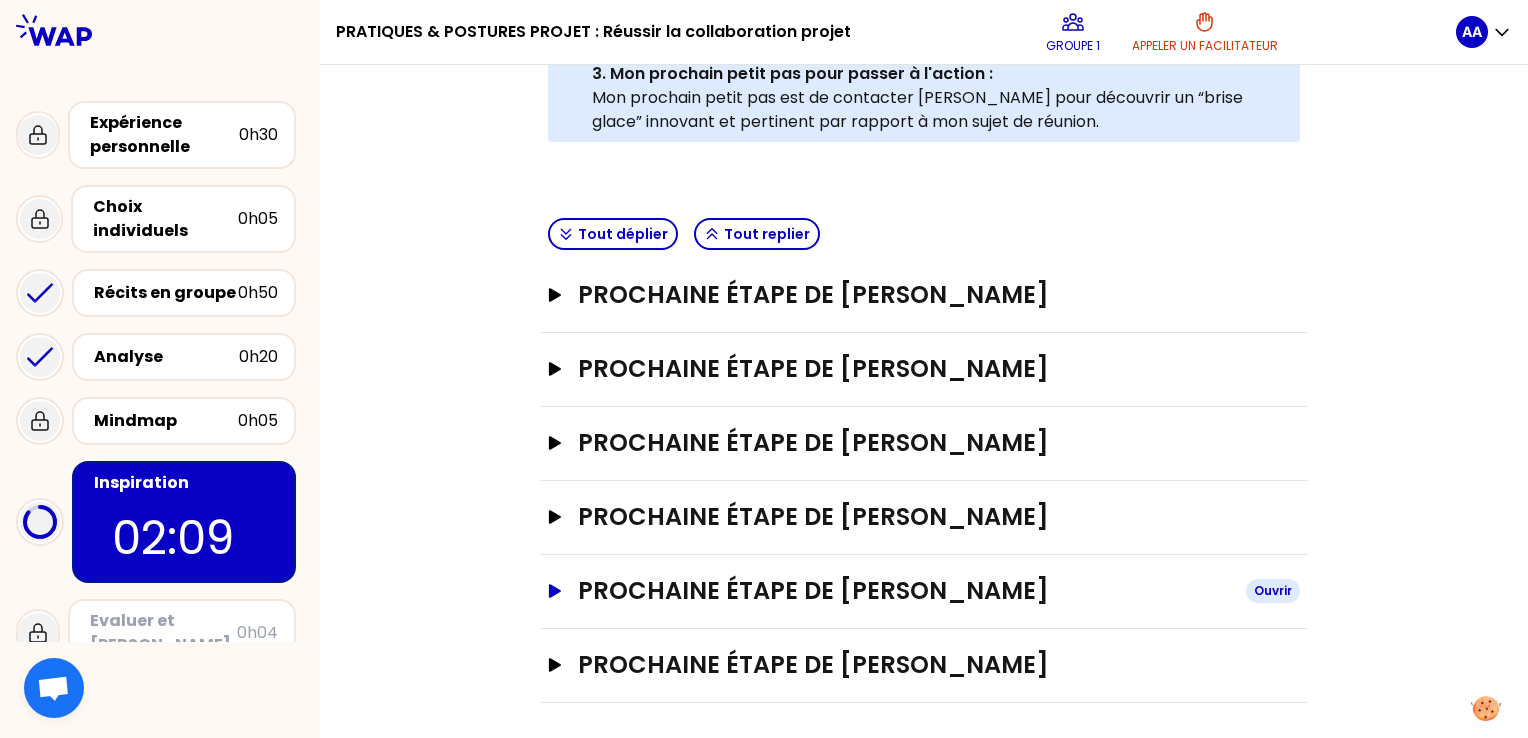 click 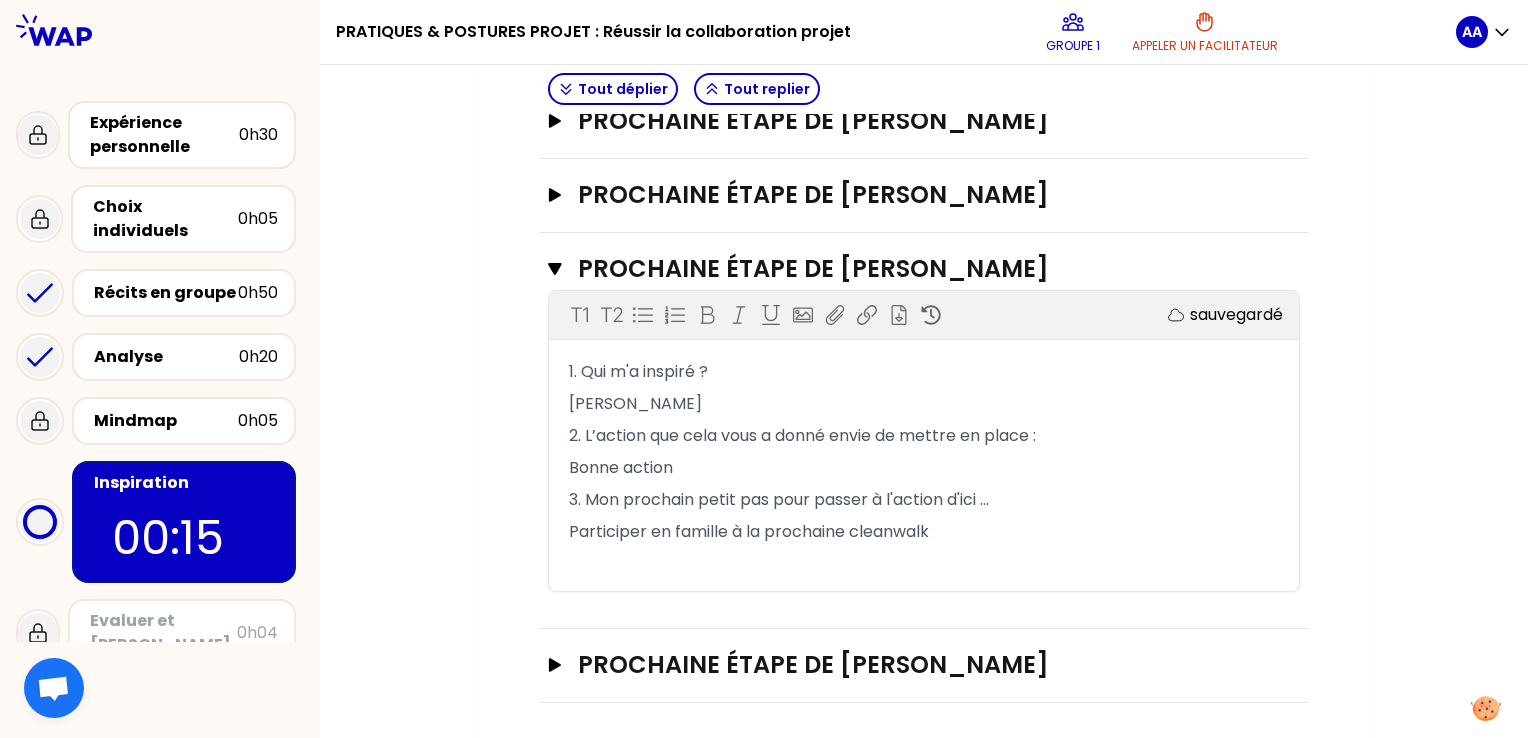 scroll, scrollTop: 1150, scrollLeft: 0, axis: vertical 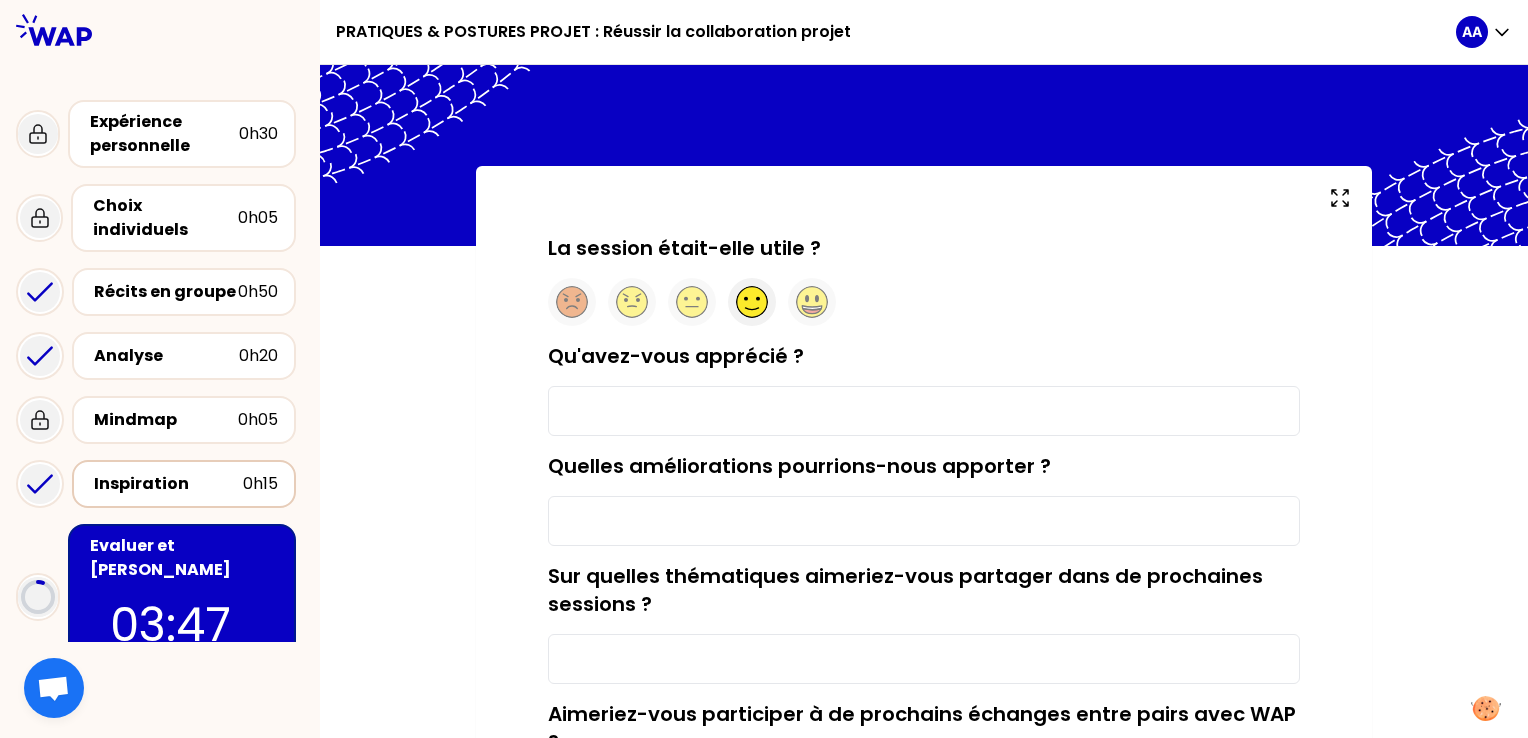 click 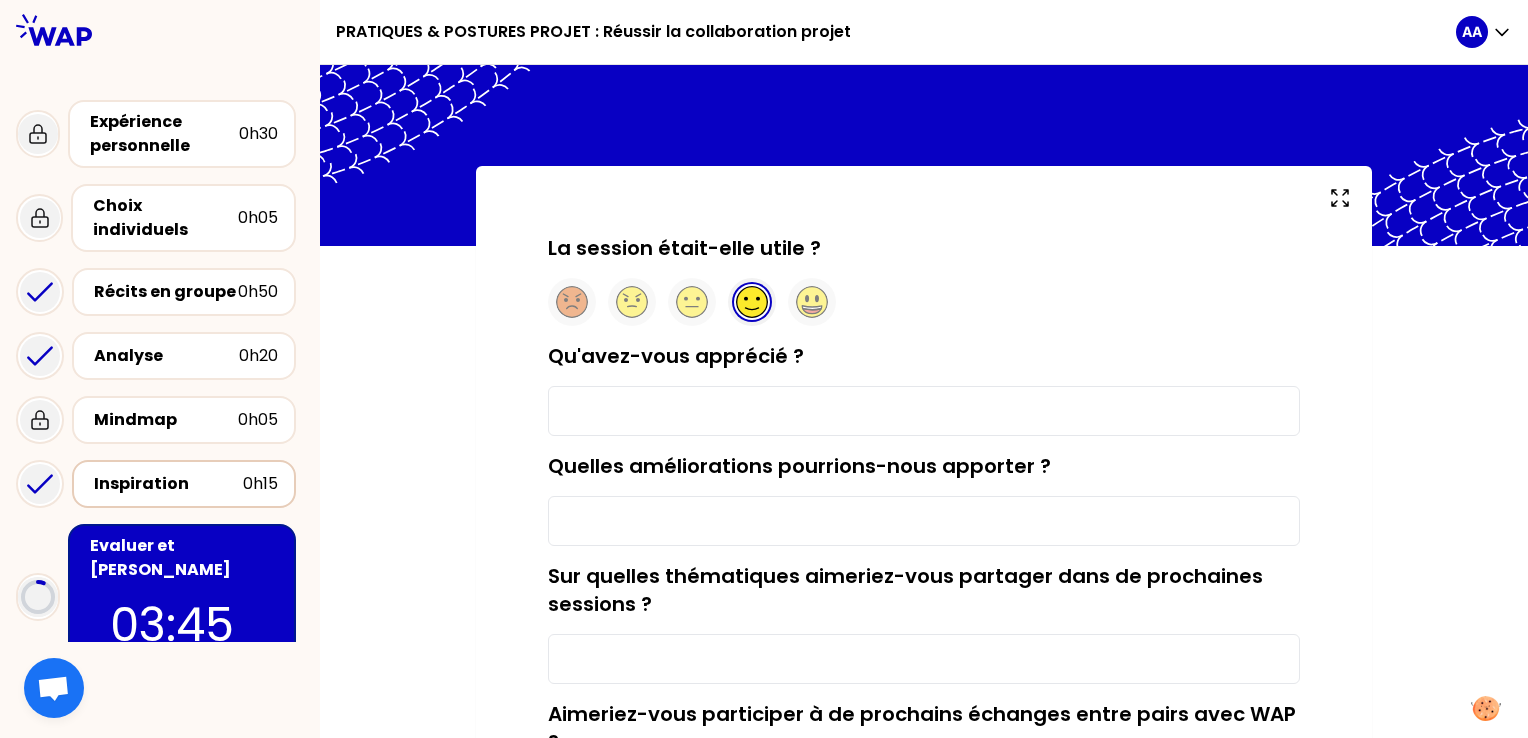 click on "Qu'avez-vous apprécié ?" at bounding box center (924, 411) 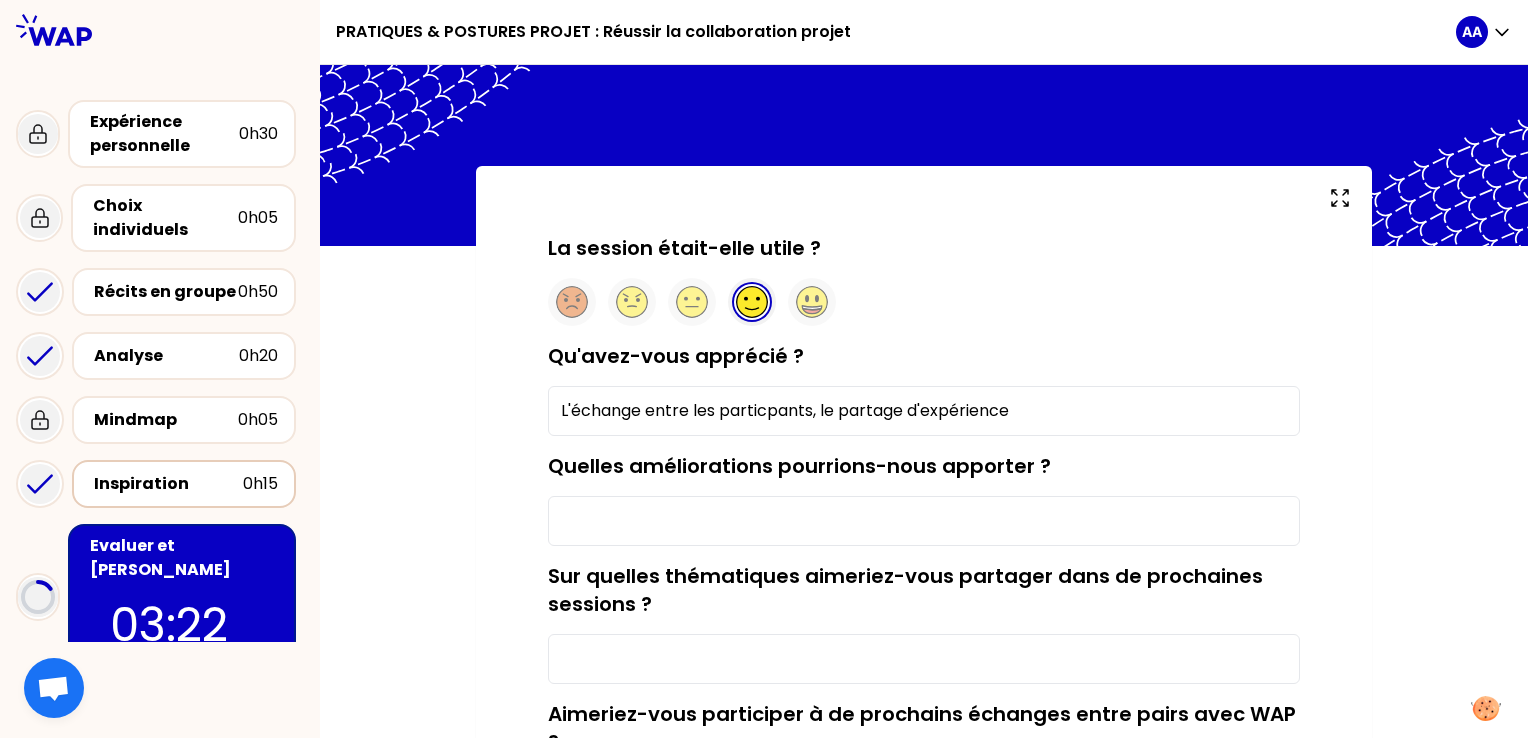 click on "L'échange entre les particpants, le partage d'expérience" at bounding box center [924, 411] 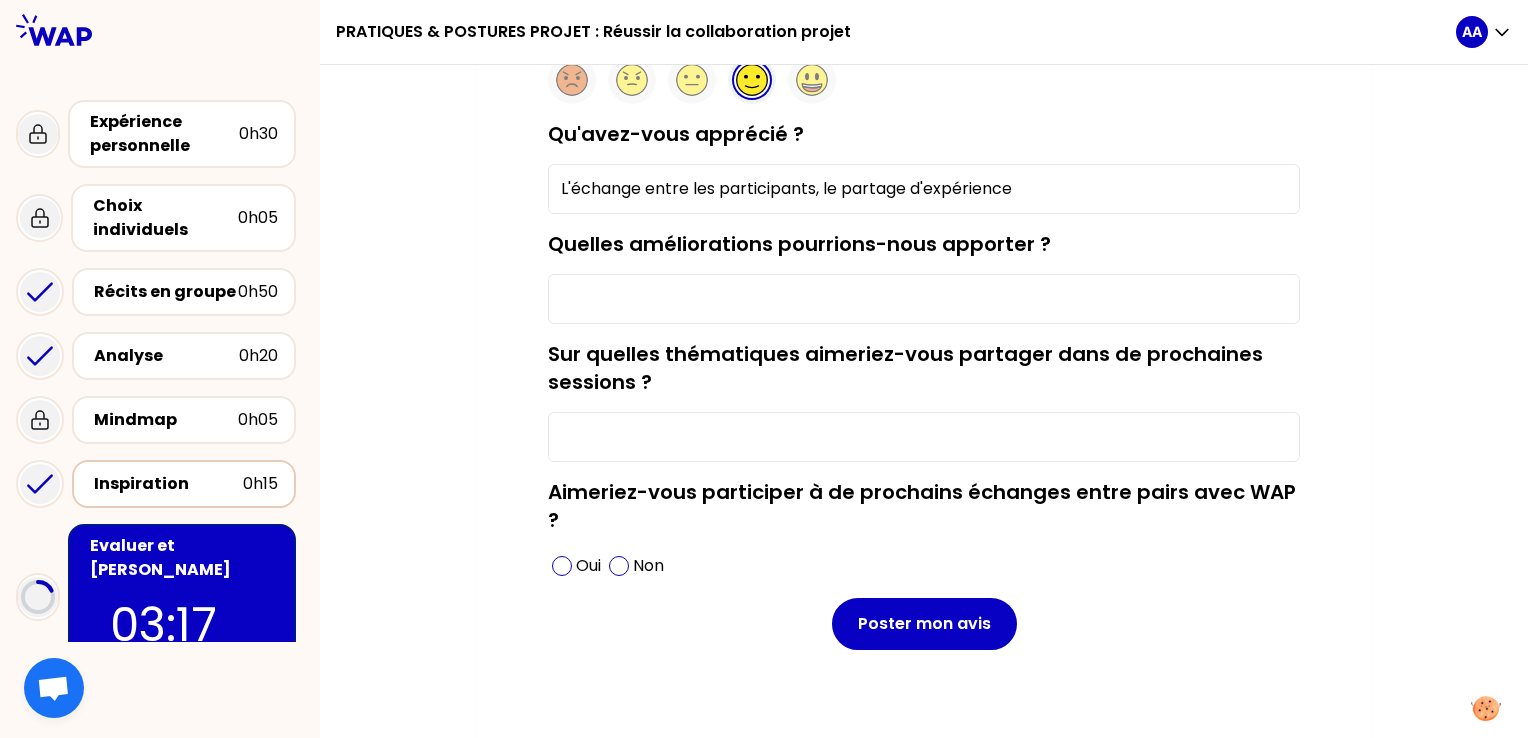 scroll, scrollTop: 246, scrollLeft: 0, axis: vertical 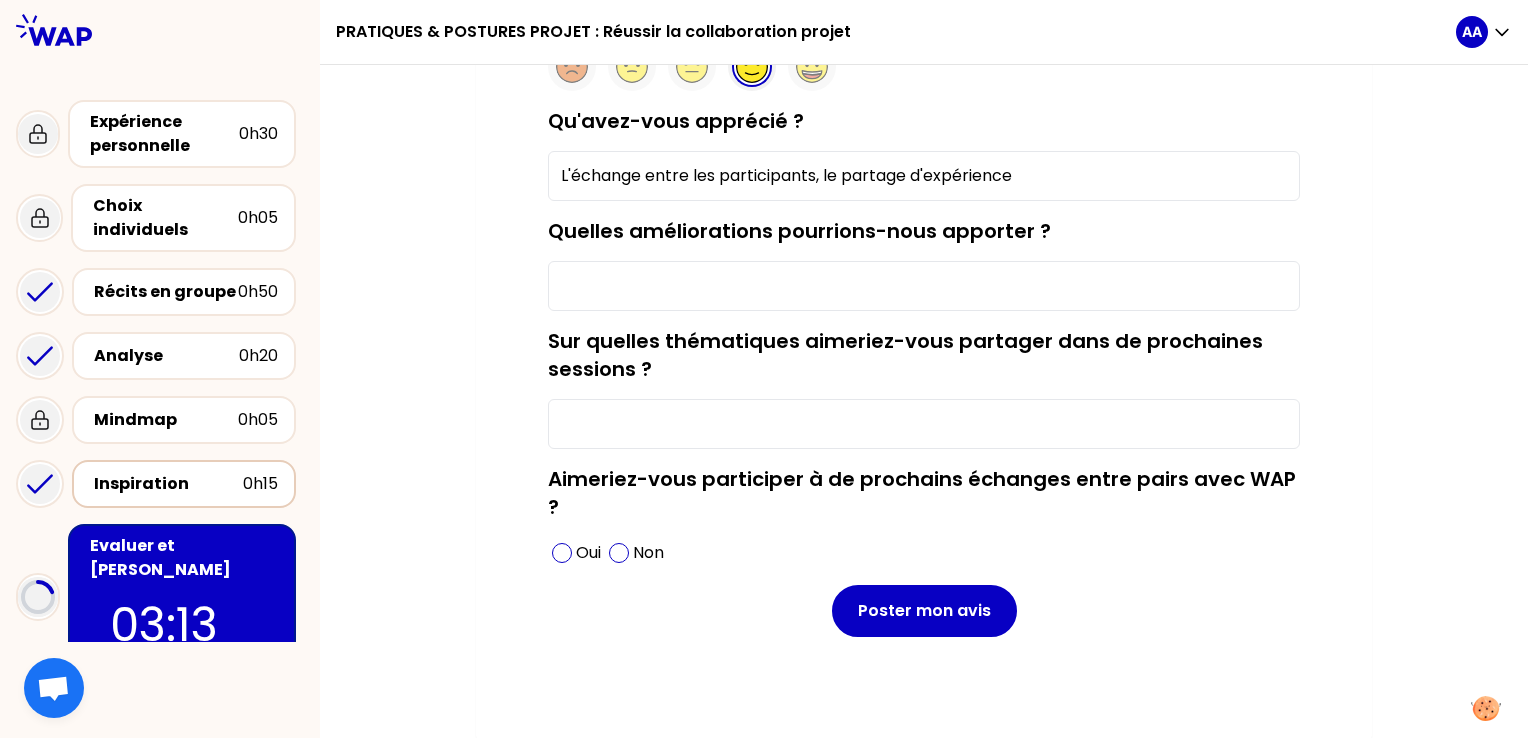 type on "L'échange entre les participants, le partage d'expérience" 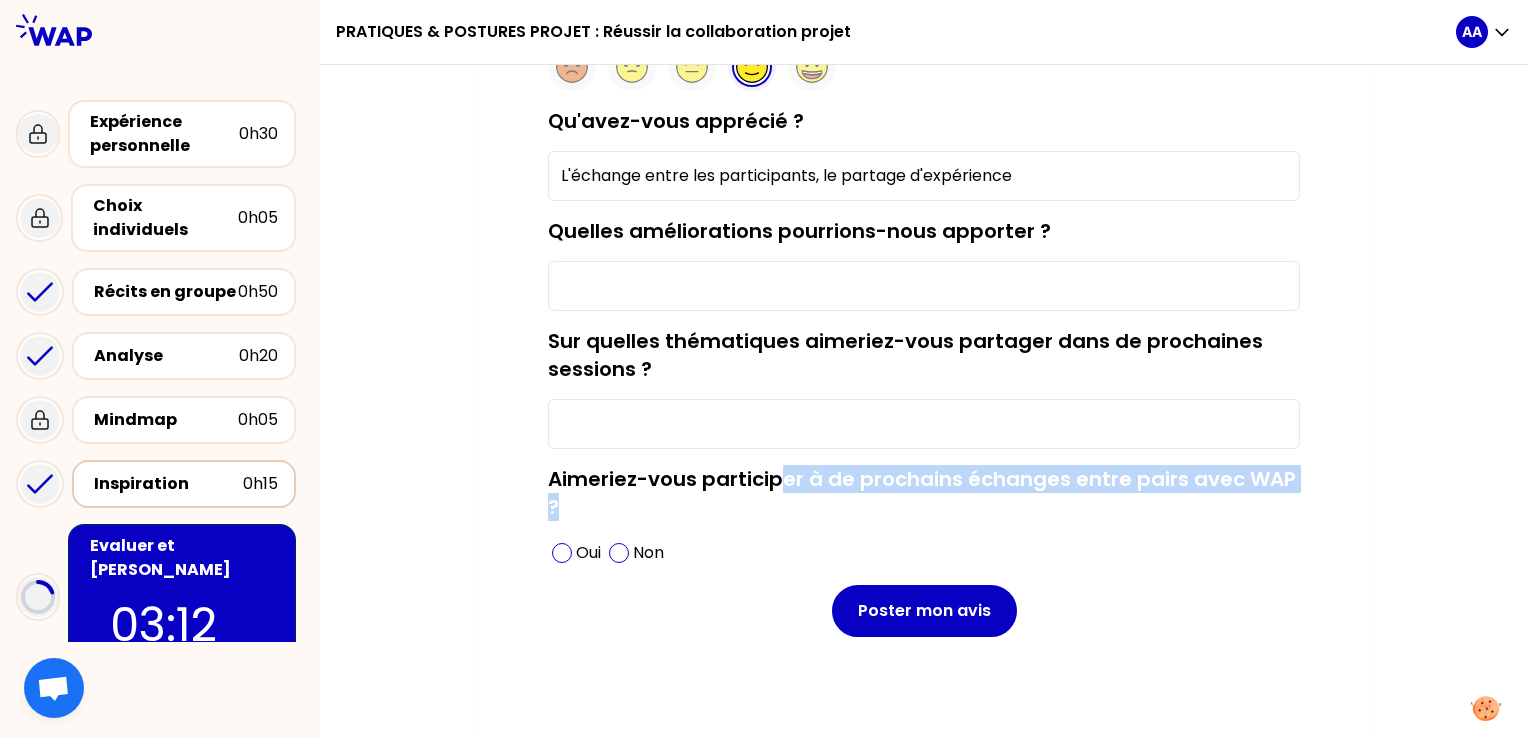drag, startPoint x: 715, startPoint y: 493, endPoint x: 773, endPoint y: 482, distance: 59.03389 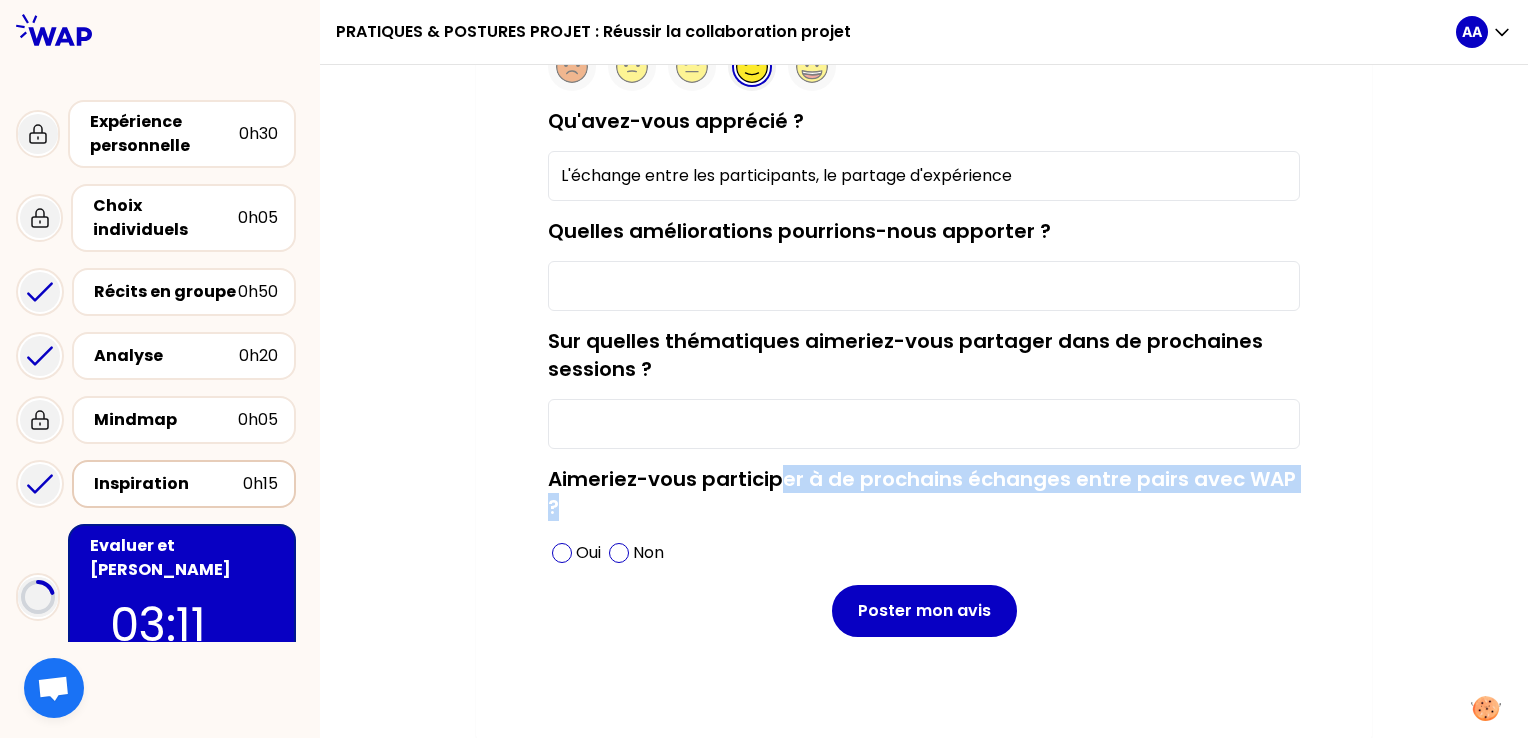 click on "Aimeriez-vous participer à de prochains échanges entre pairs avec WAP ?" at bounding box center (922, 493) 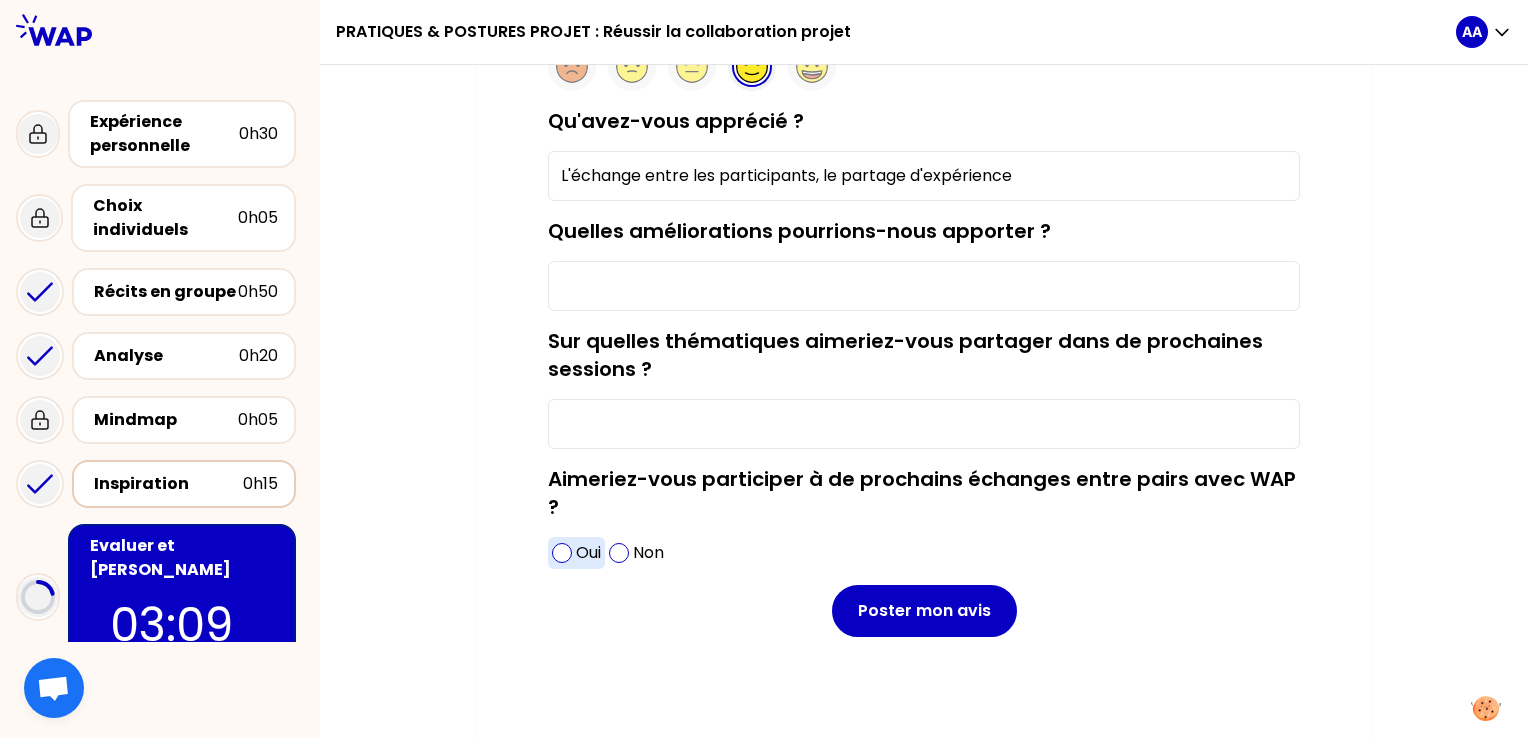 click on "Oui" at bounding box center (576, 553) 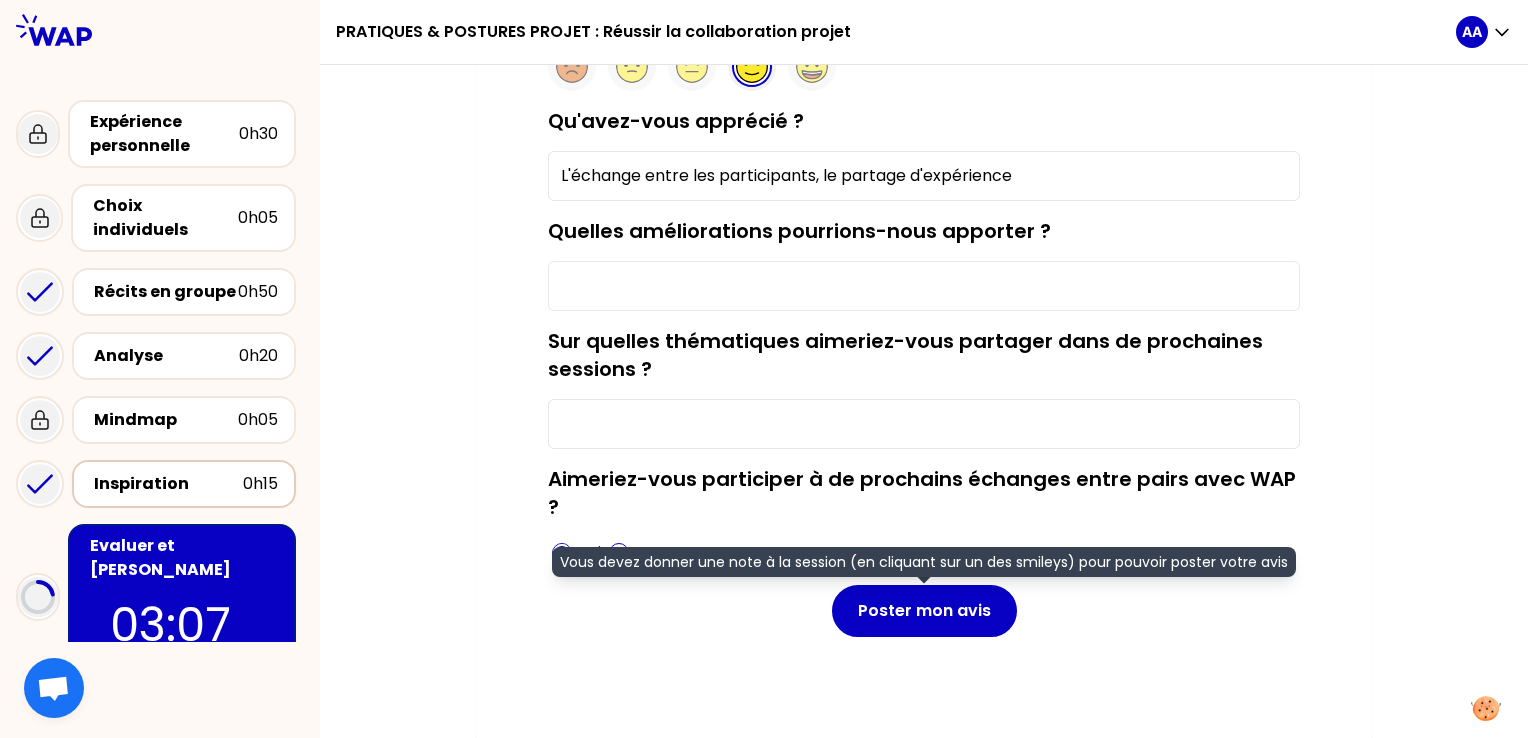 click on "Poster mon avis Vous devez donner une note à la session (en cliquant sur un des smileys) pour pouvoir poster votre avis" at bounding box center [924, 611] 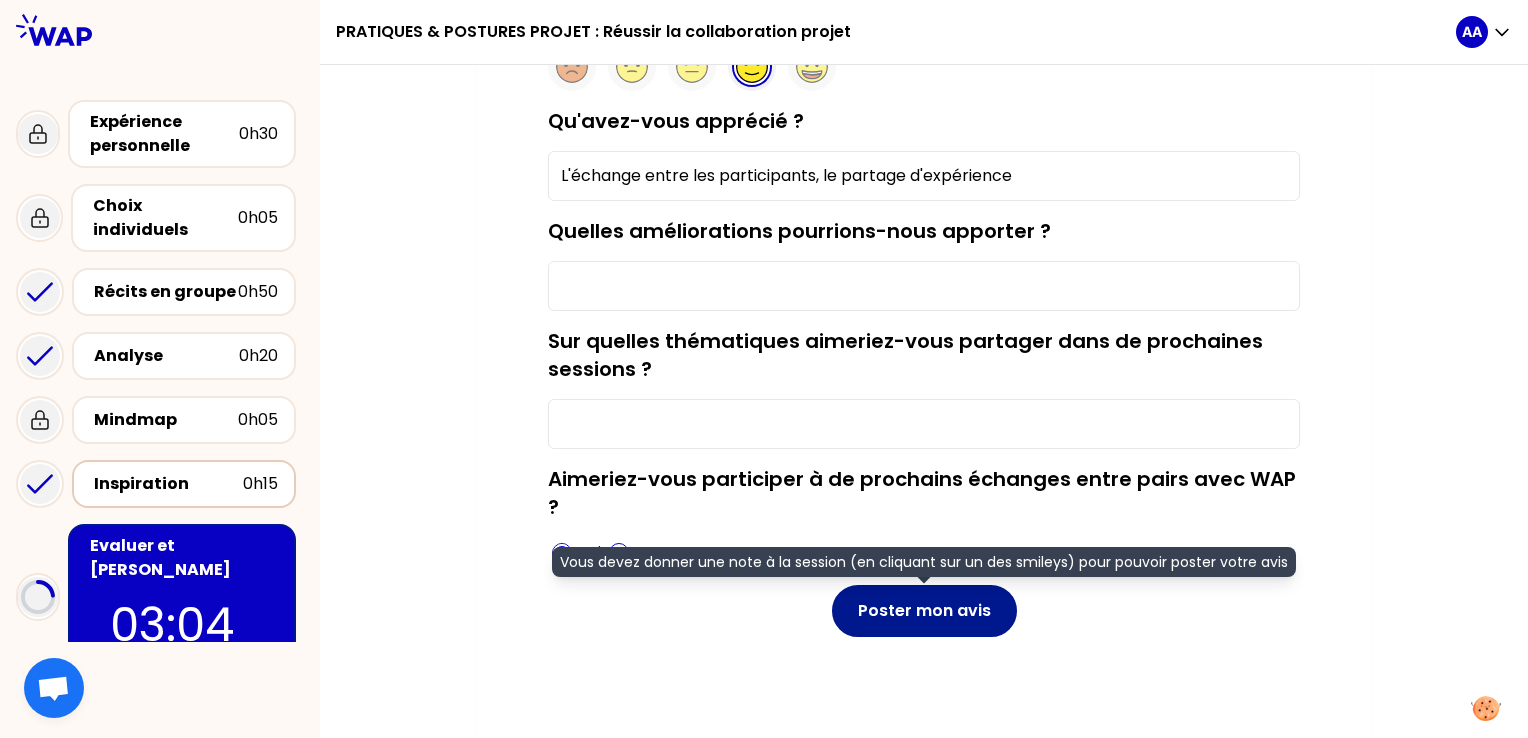 click on "Poster mon avis" at bounding box center [924, 611] 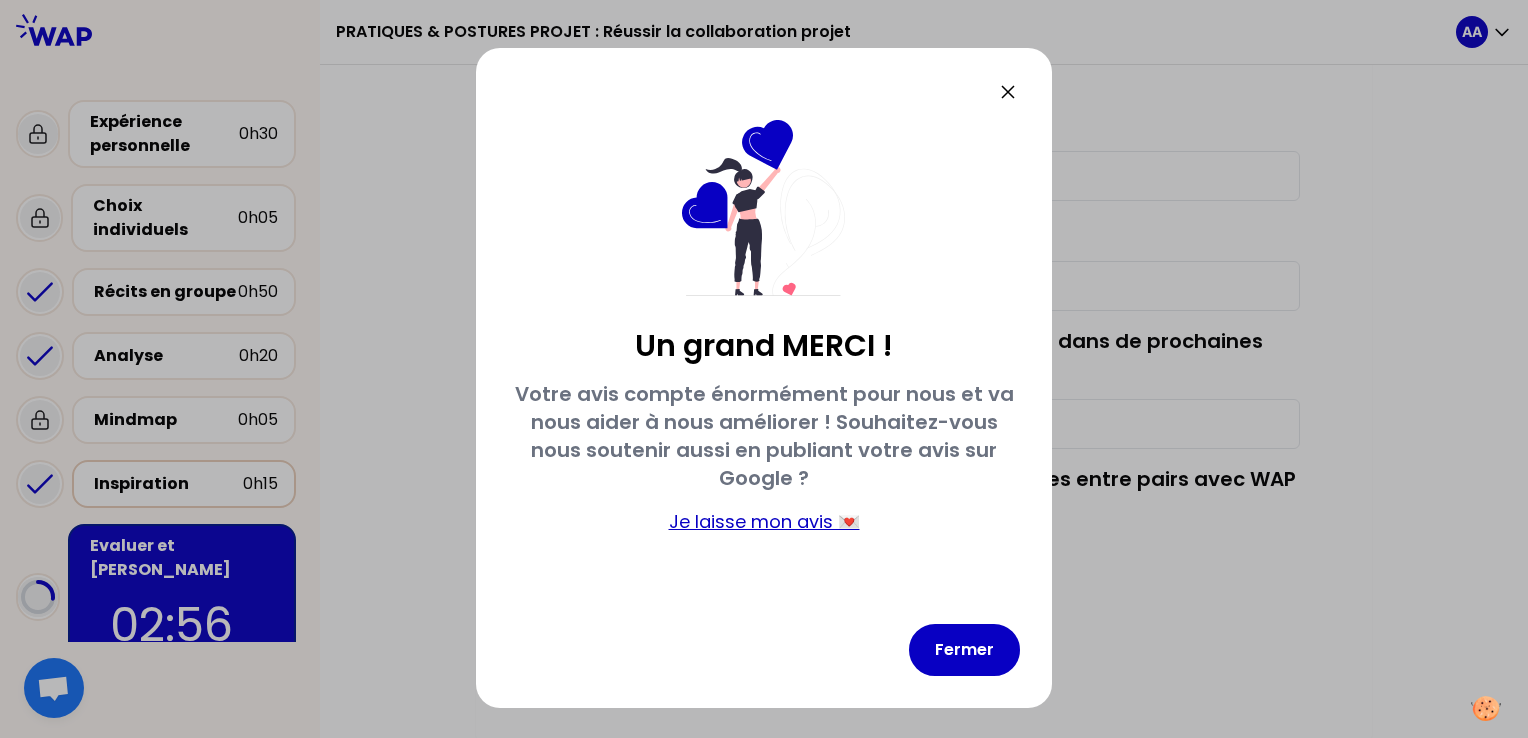 click on "Je laisse mon avis 💌" at bounding box center (764, 522) 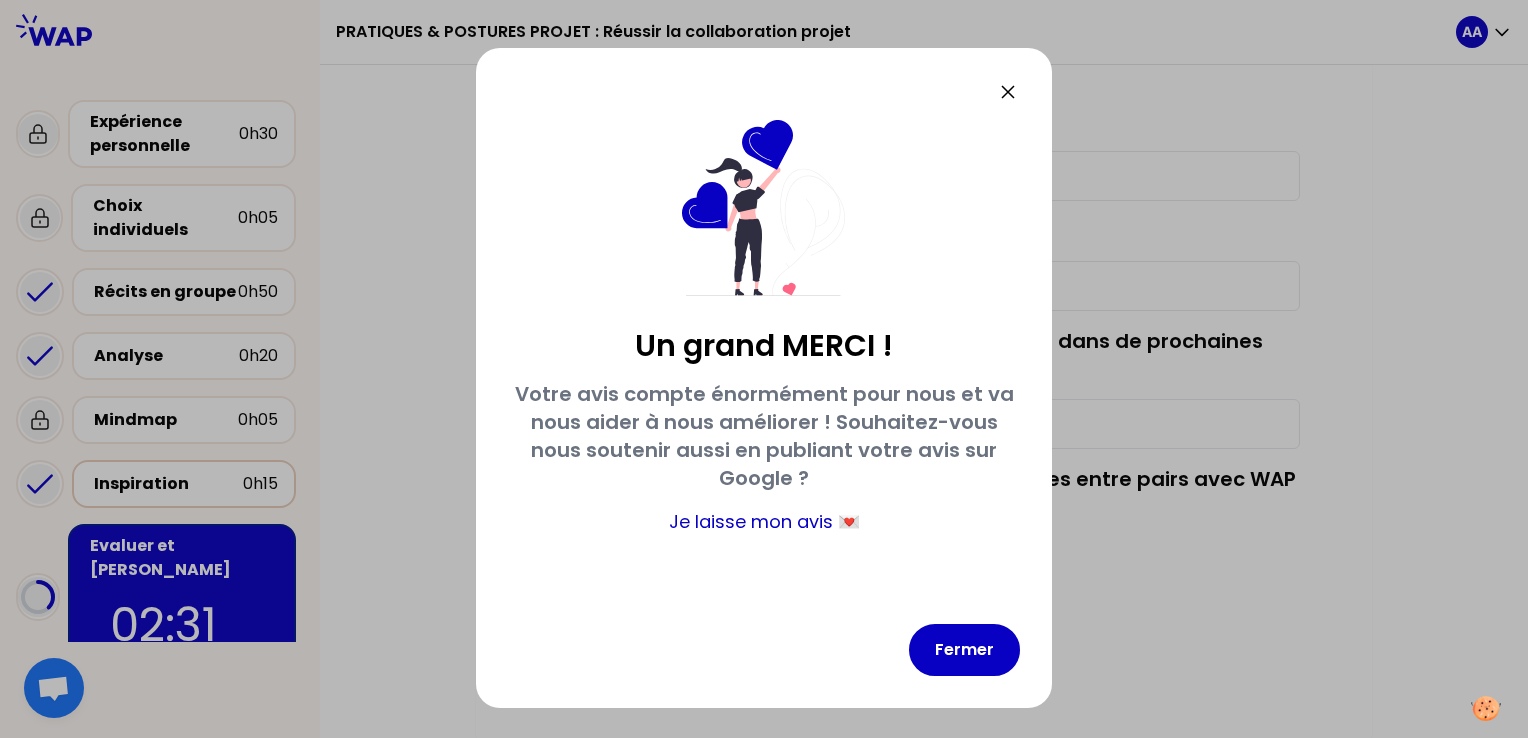 click on "Un grand MERCI ! Votre avis compte énormément pour nous et va nous aider à nous améliorer ! Souhaitez-vous nous soutenir aussi en publiant votre avis sur Google ? Je laisse mon avis 💌 Fermer" at bounding box center (764, 378) 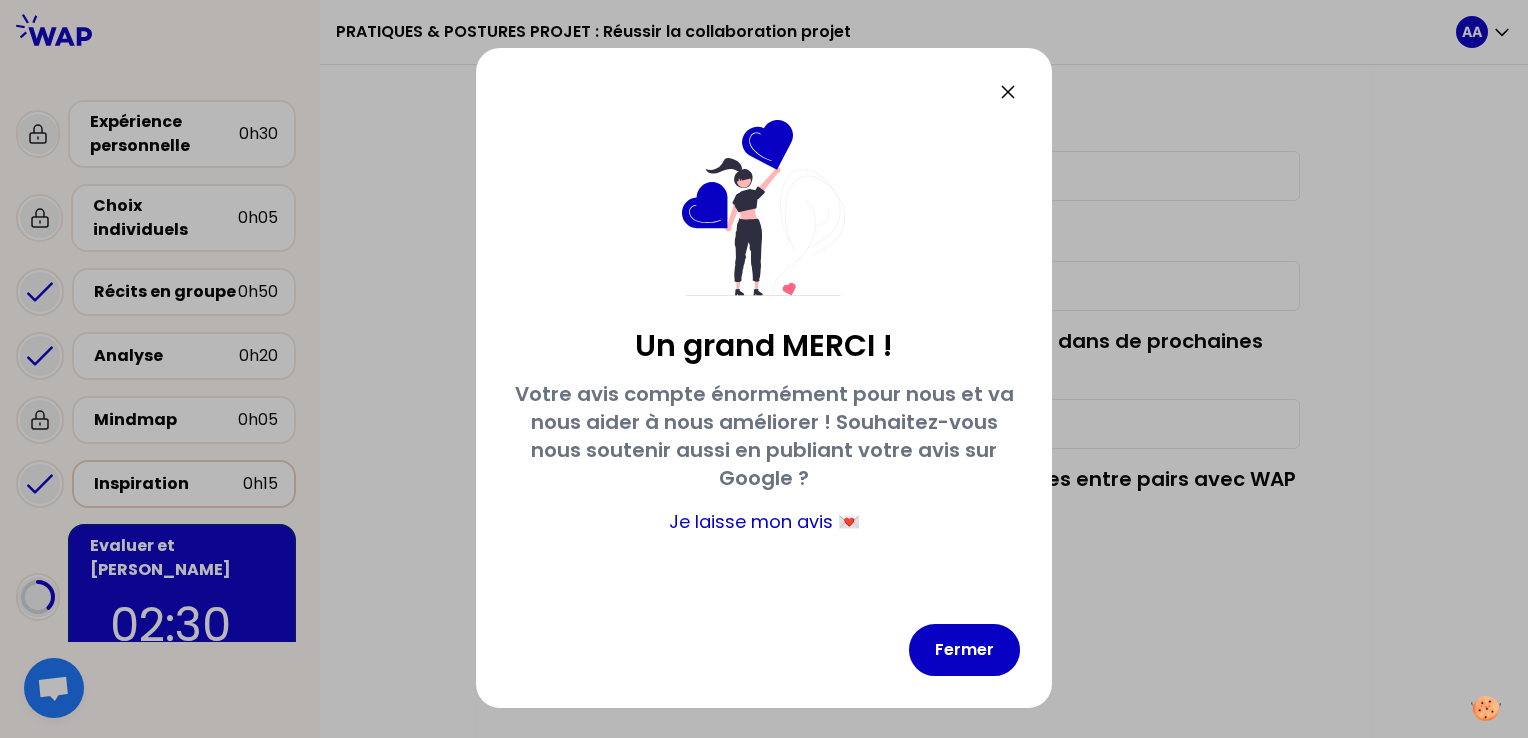 click 